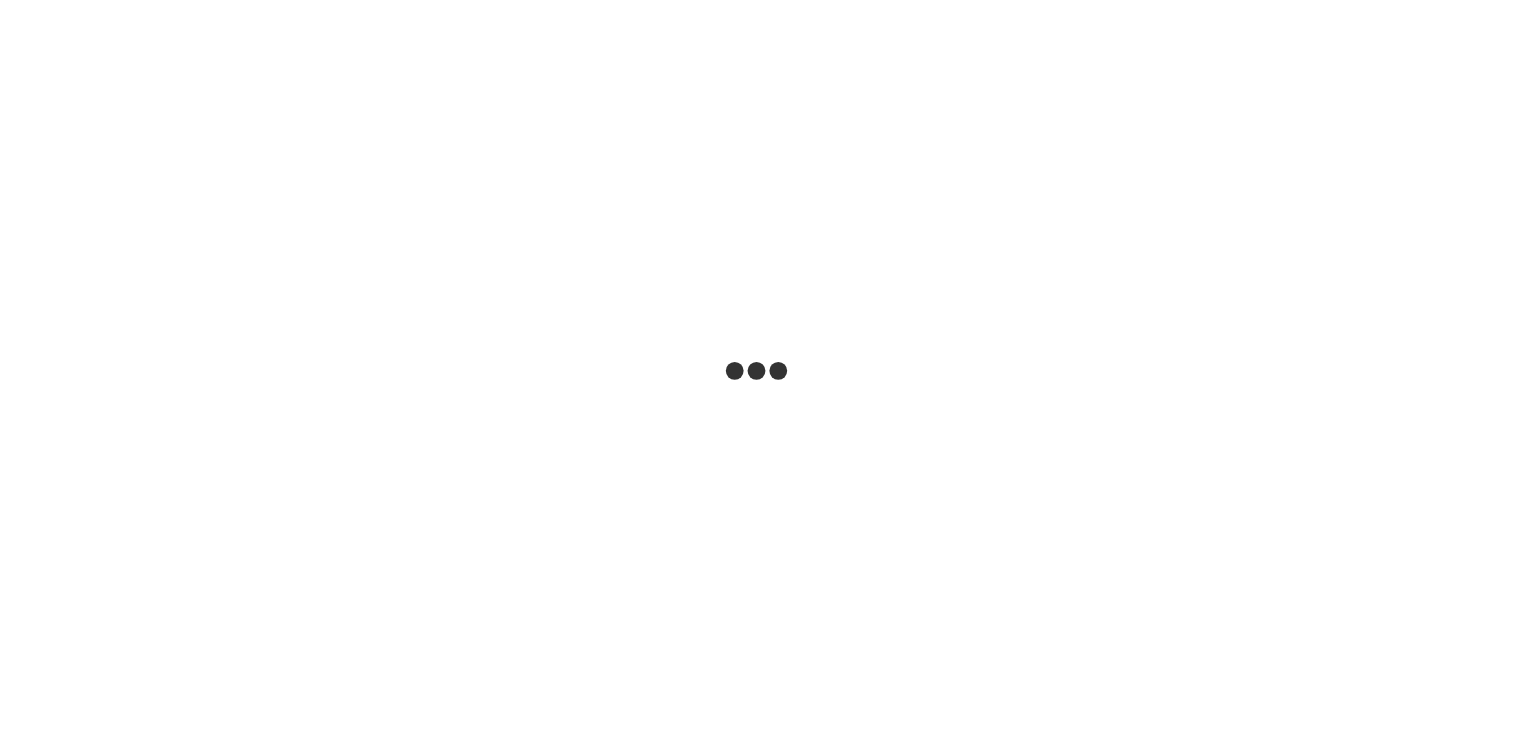 scroll, scrollTop: 0, scrollLeft: 0, axis: both 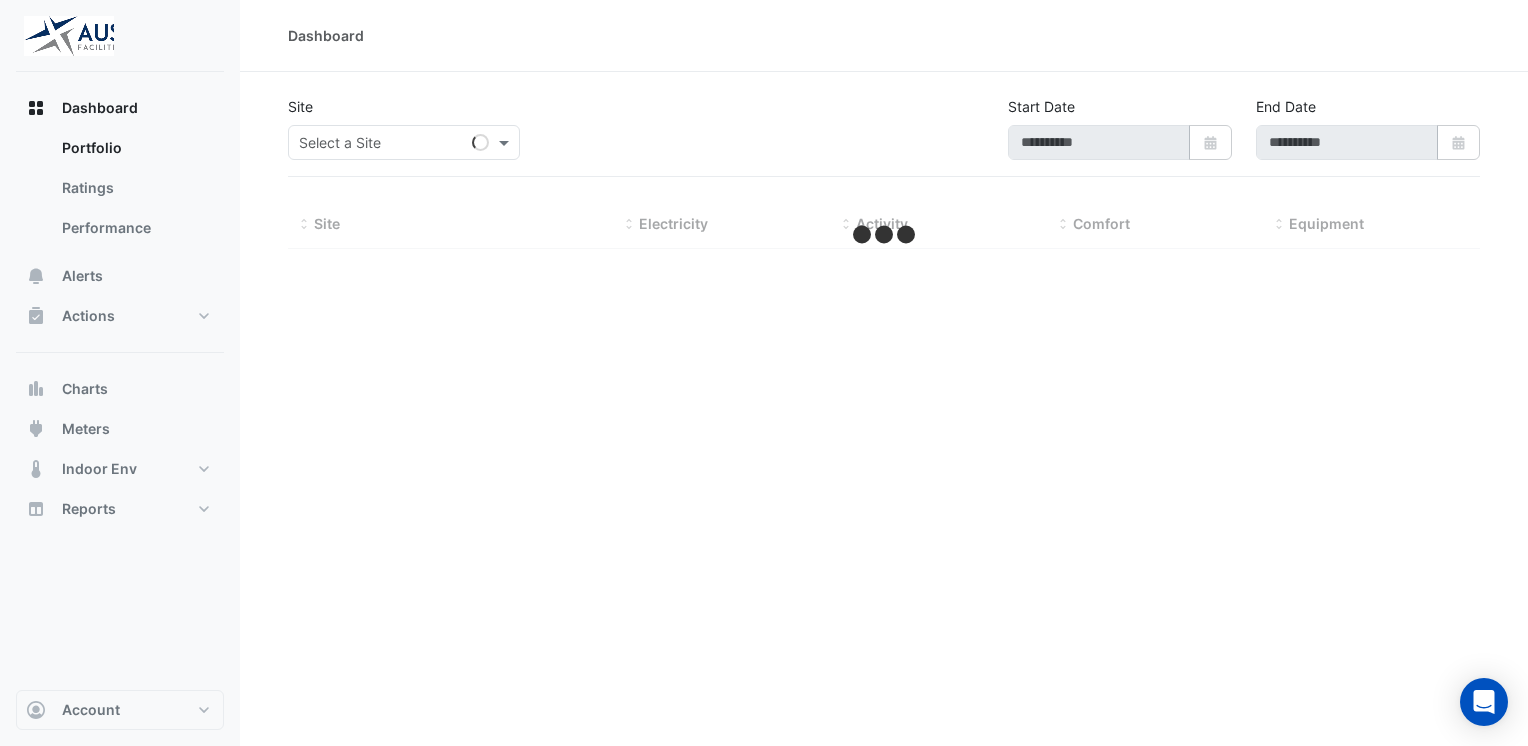 type on "**********" 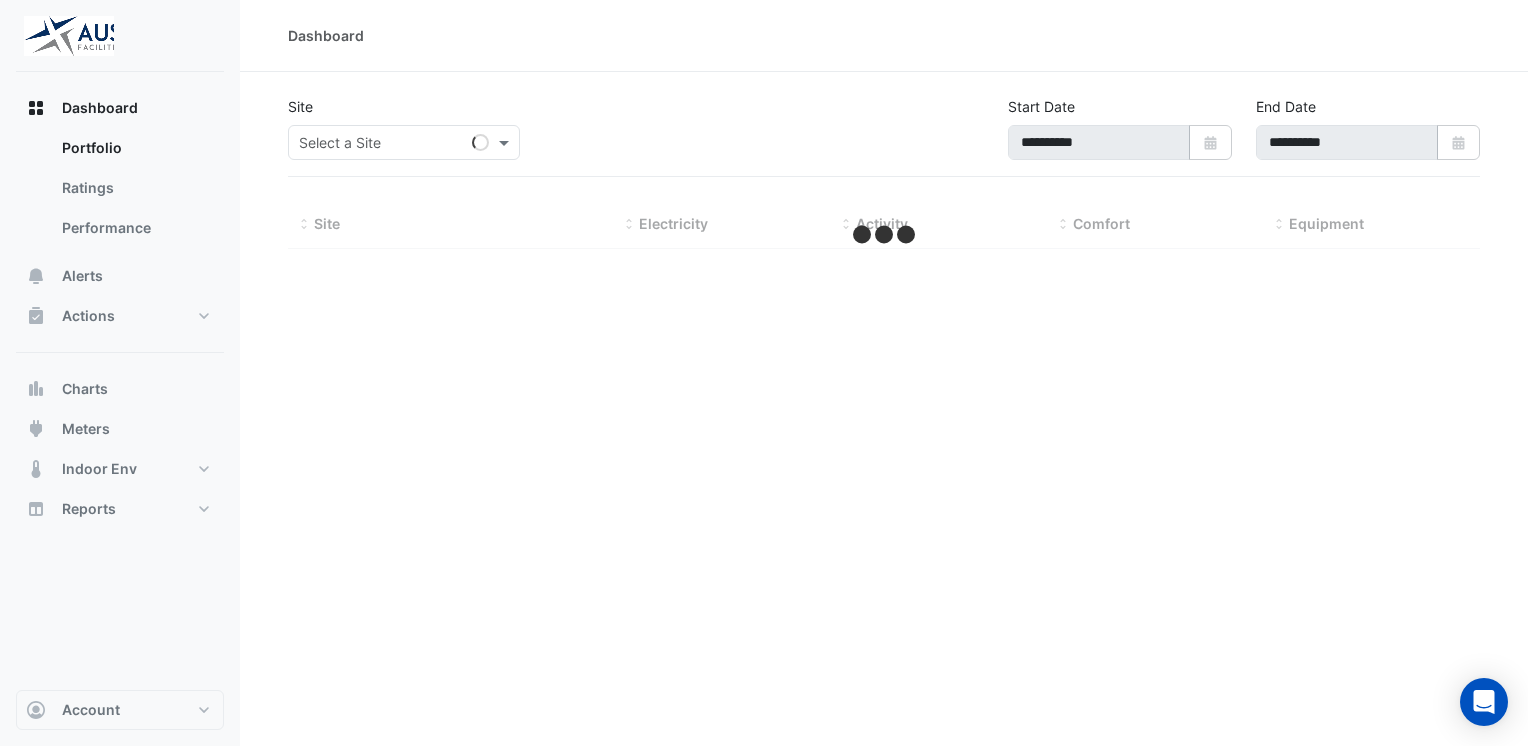 select on "**" 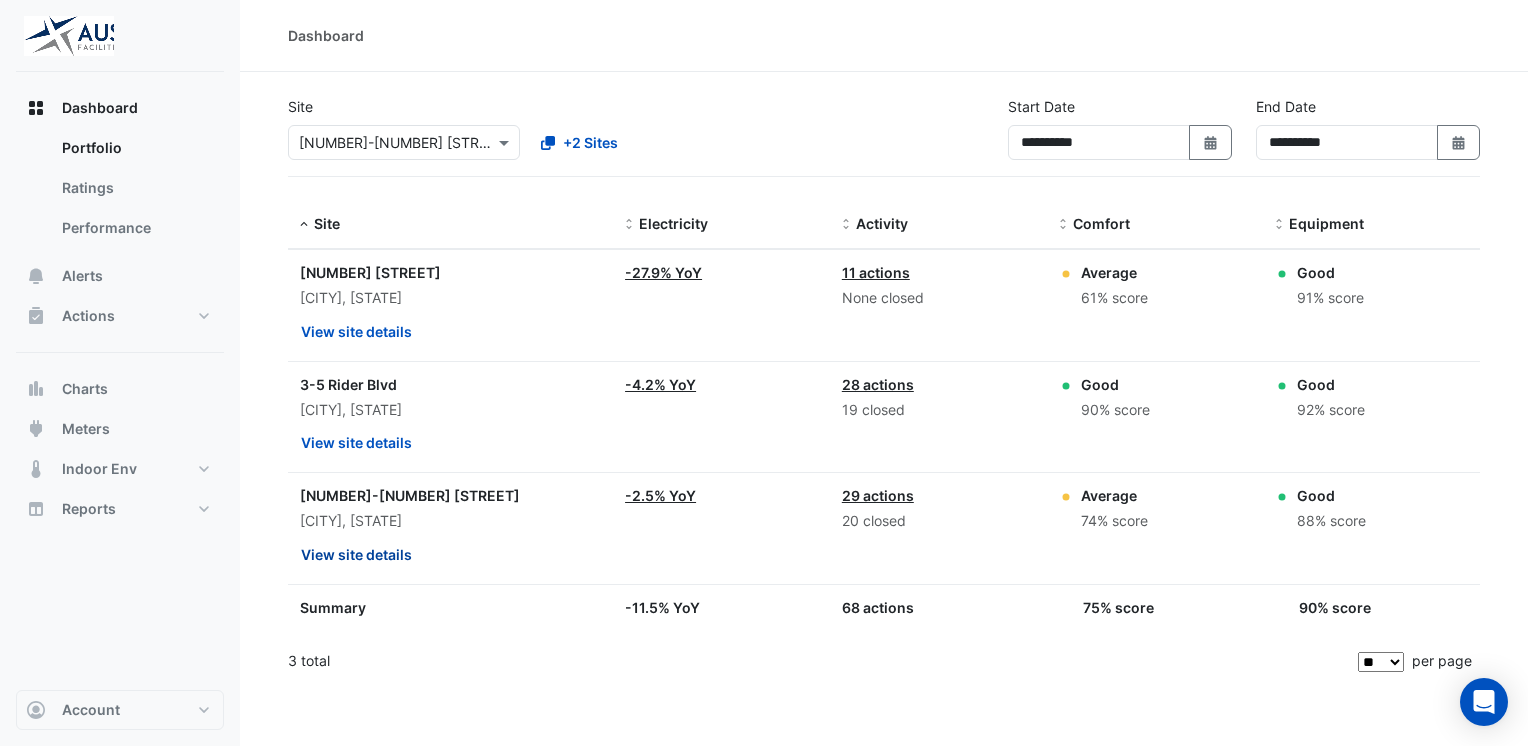 click on "View site details" 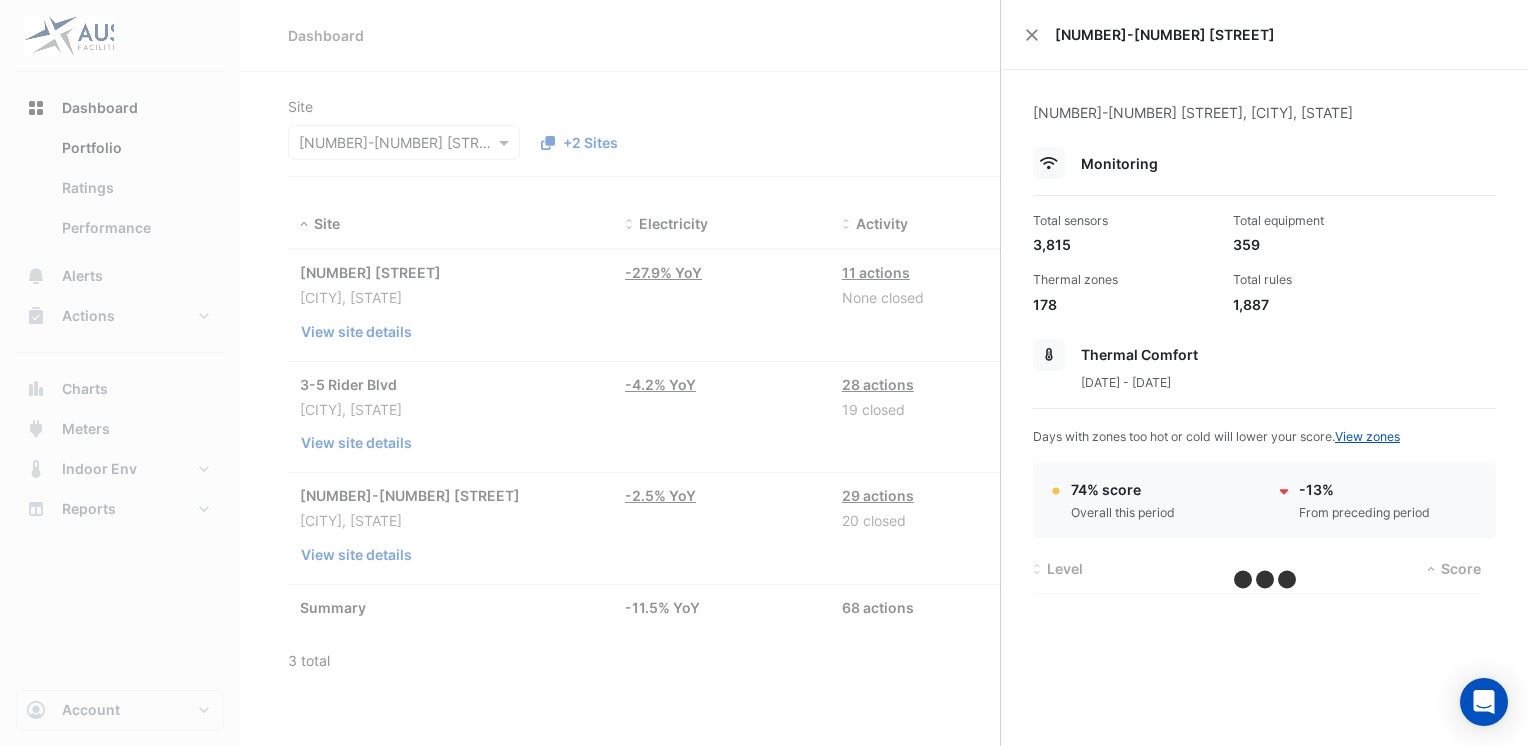 click 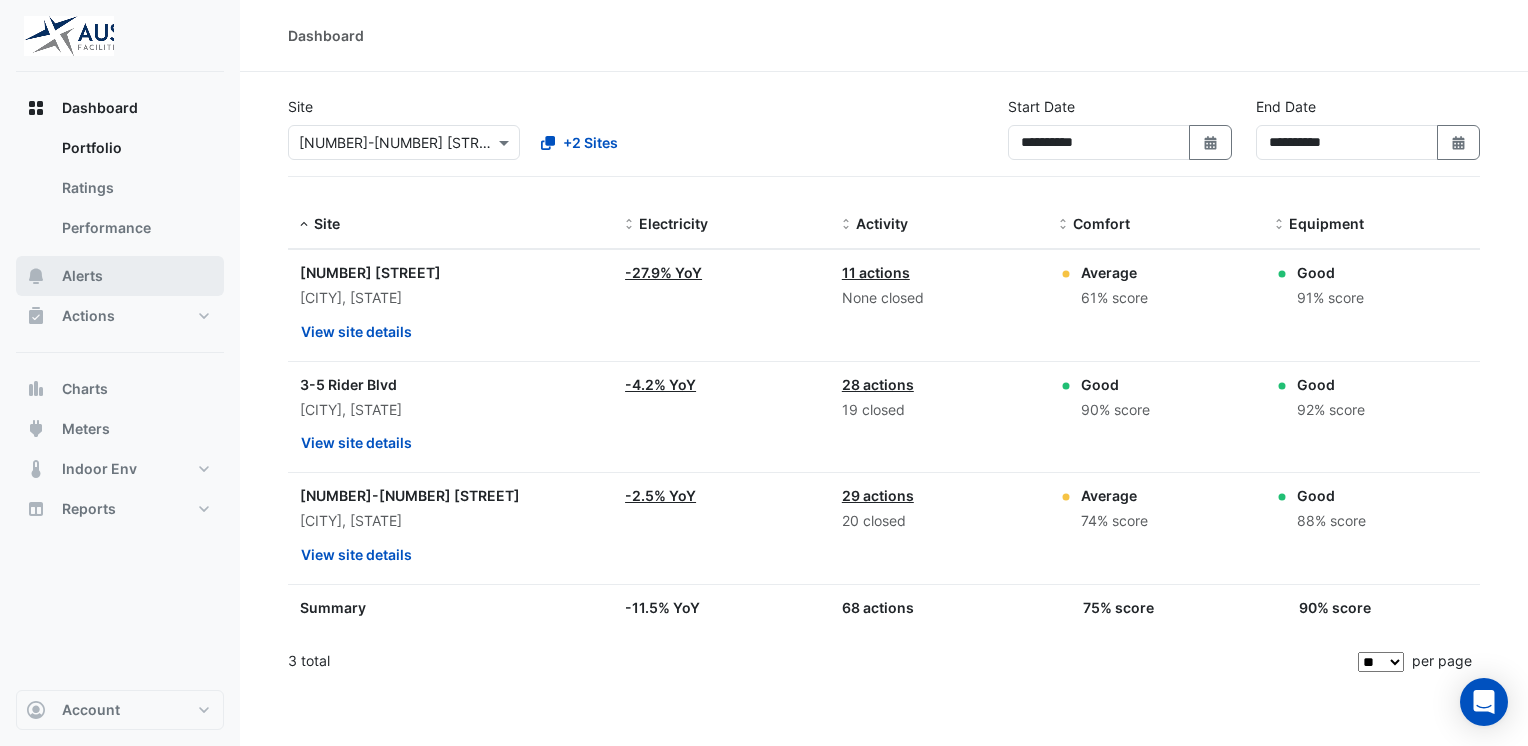 click on "Alerts" at bounding box center (82, 276) 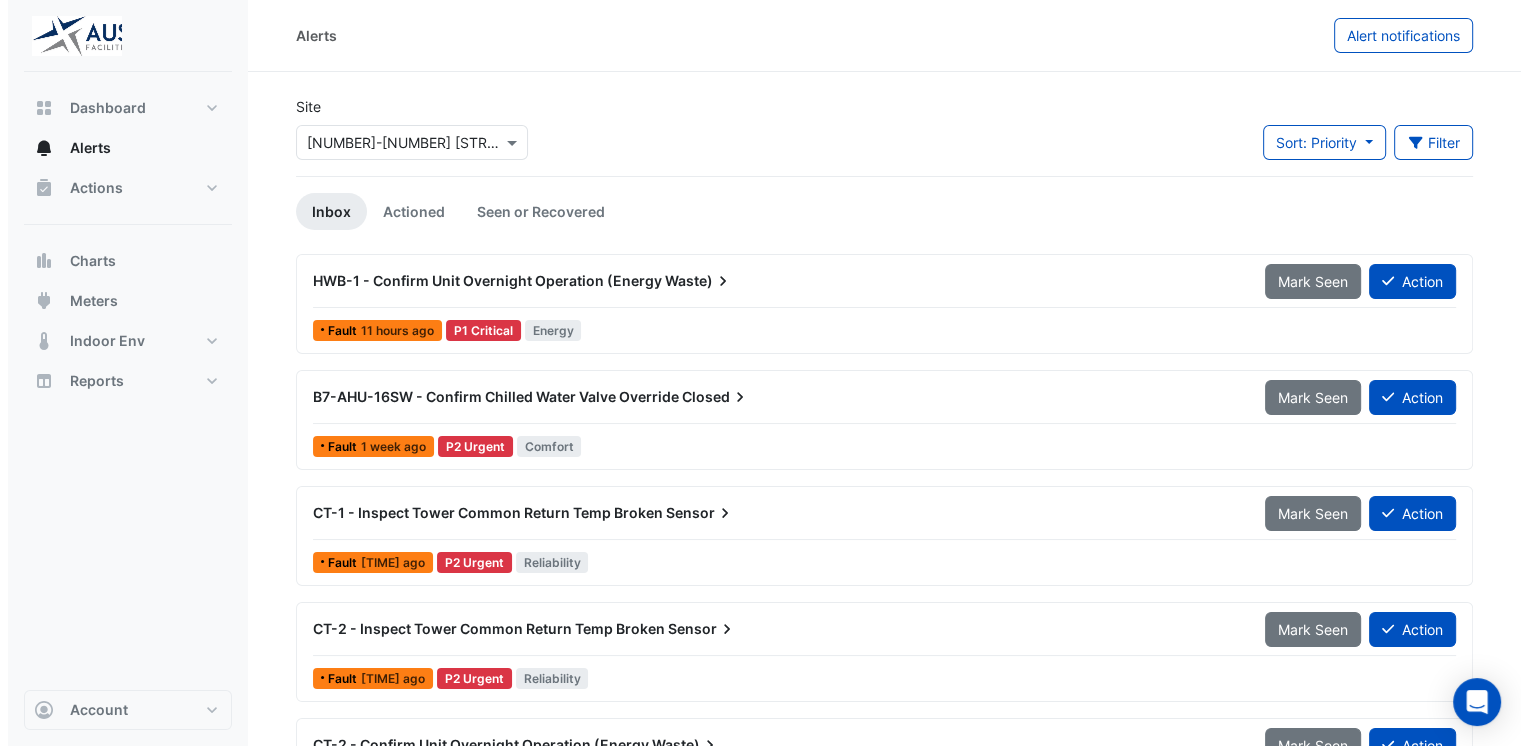 scroll, scrollTop: 100, scrollLeft: 0, axis: vertical 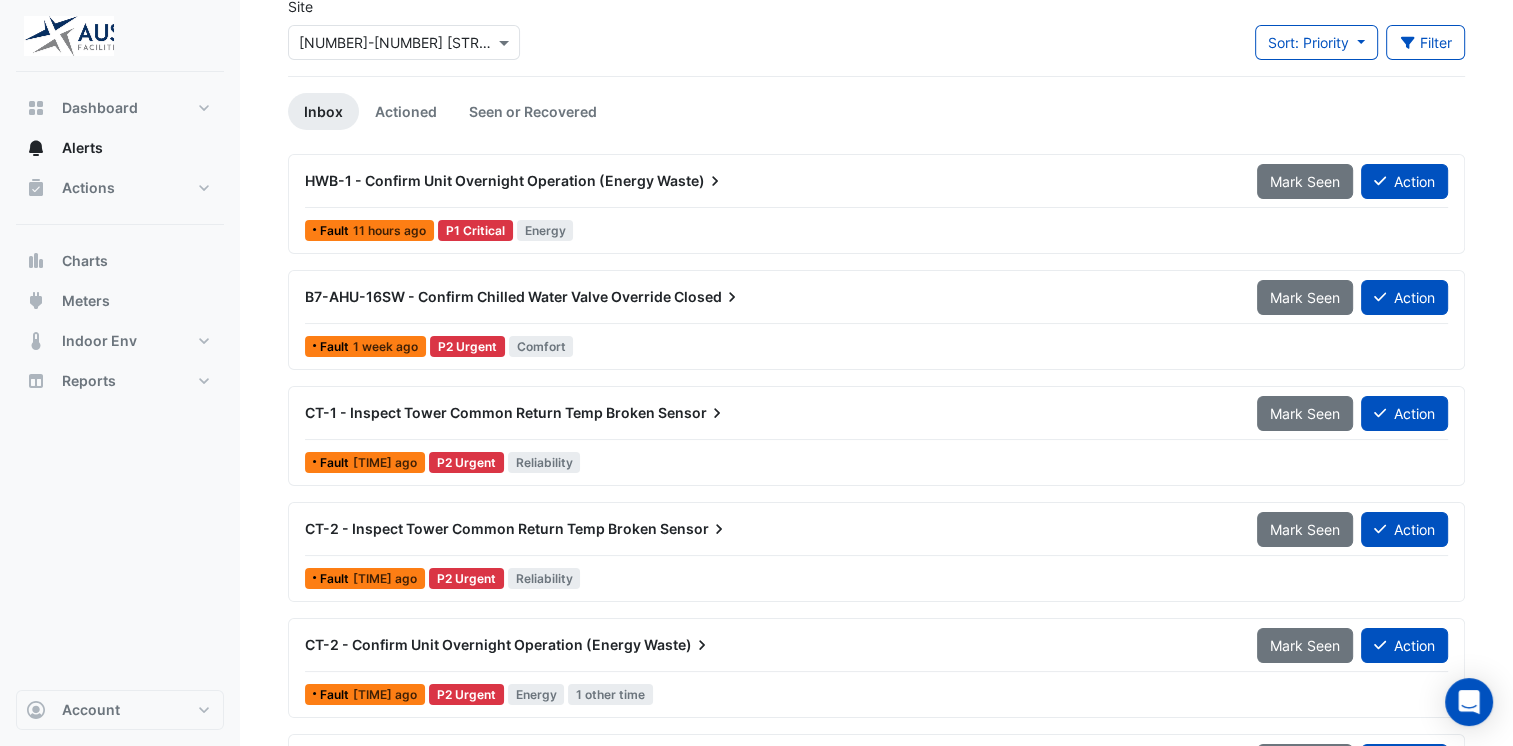click on "HWB-1 - Confirm Unit Overnight Operation (Energy" at bounding box center (479, 180) 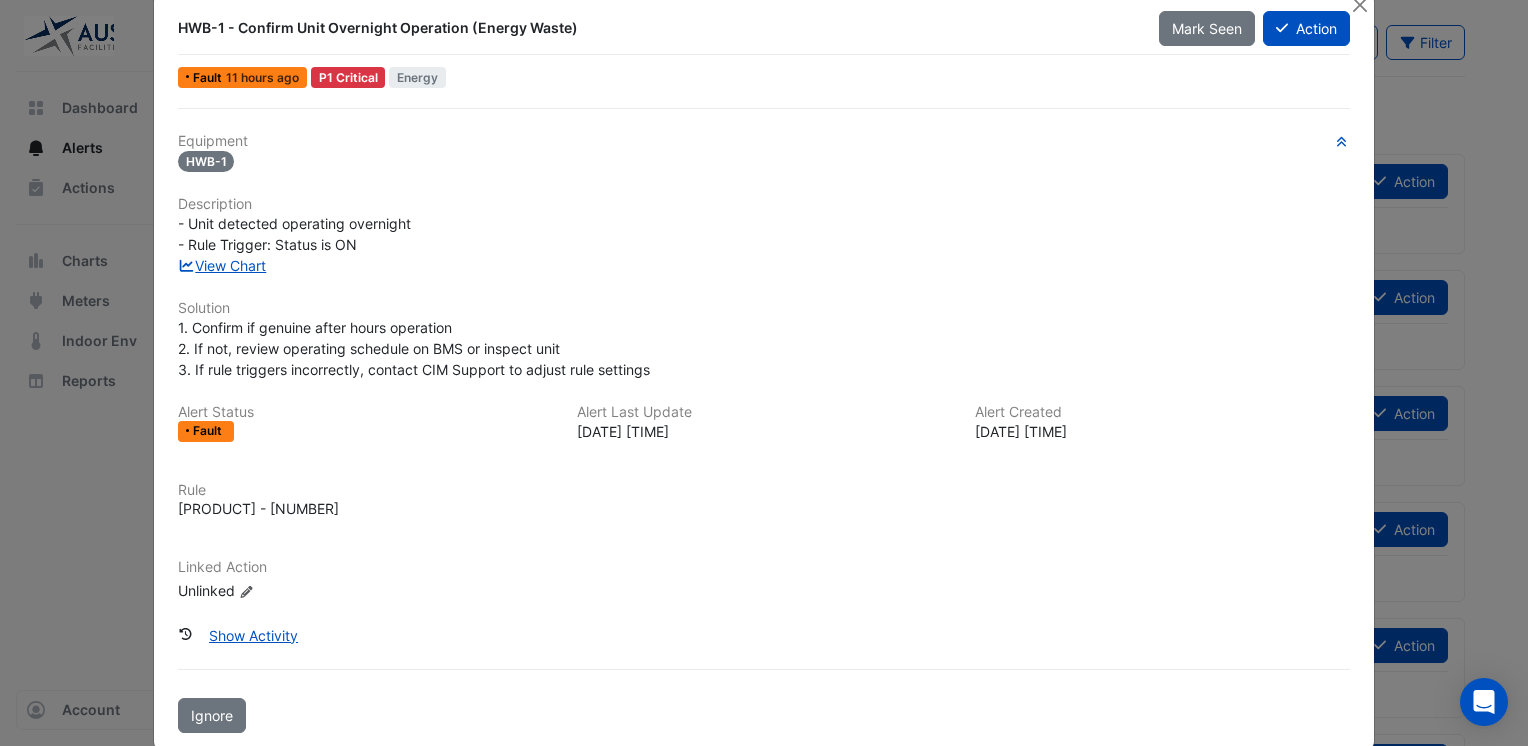 scroll, scrollTop: 63, scrollLeft: 0, axis: vertical 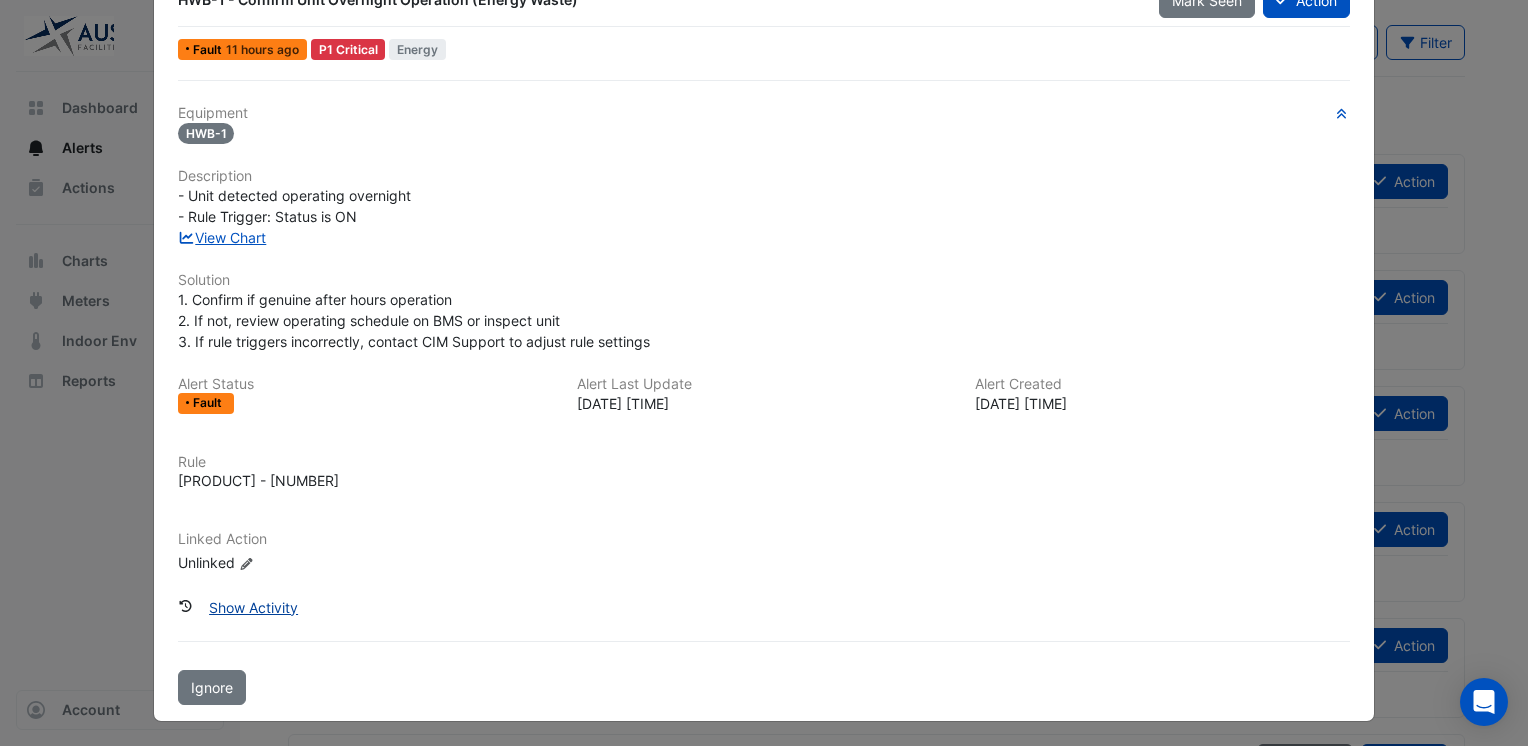 click on "Show Activity" 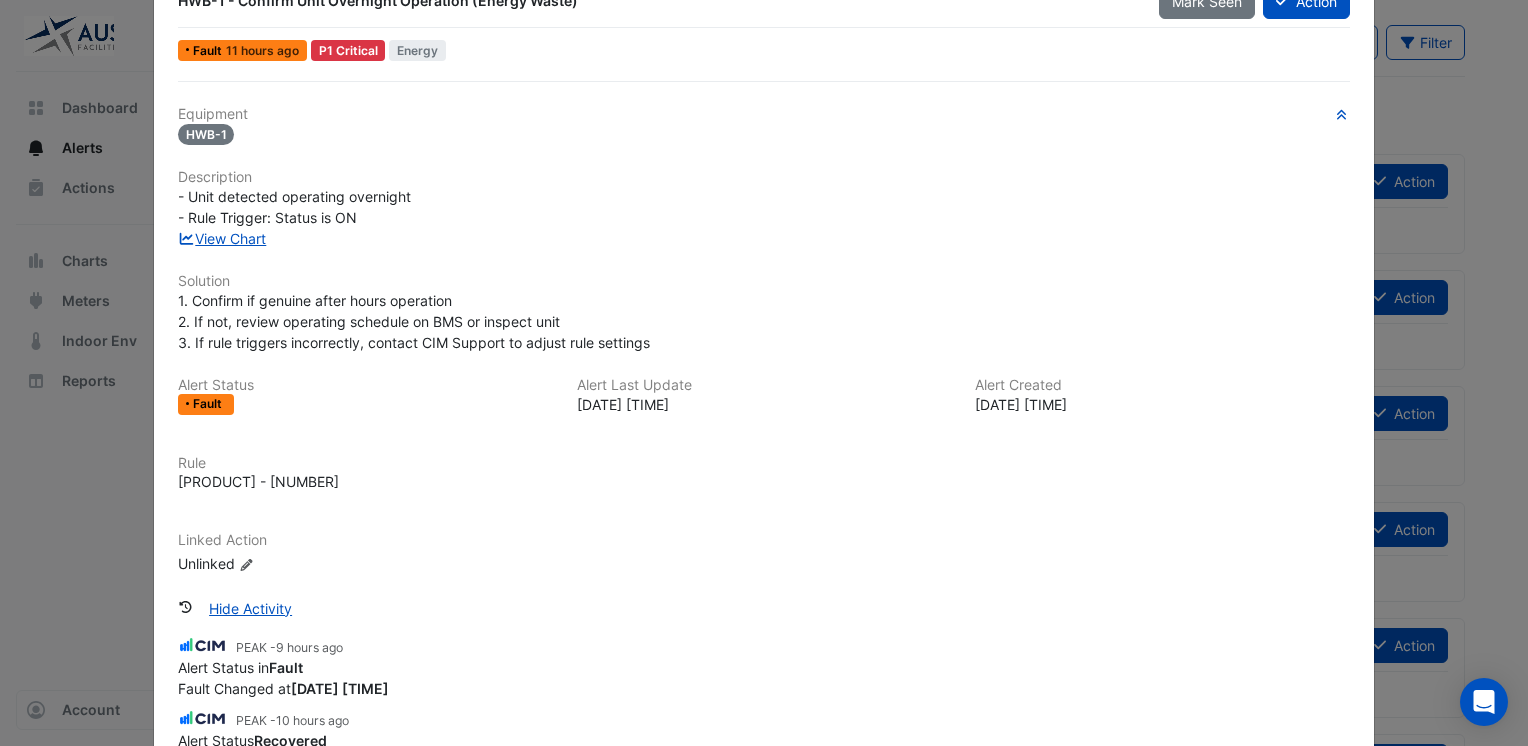 scroll, scrollTop: 0, scrollLeft: 0, axis: both 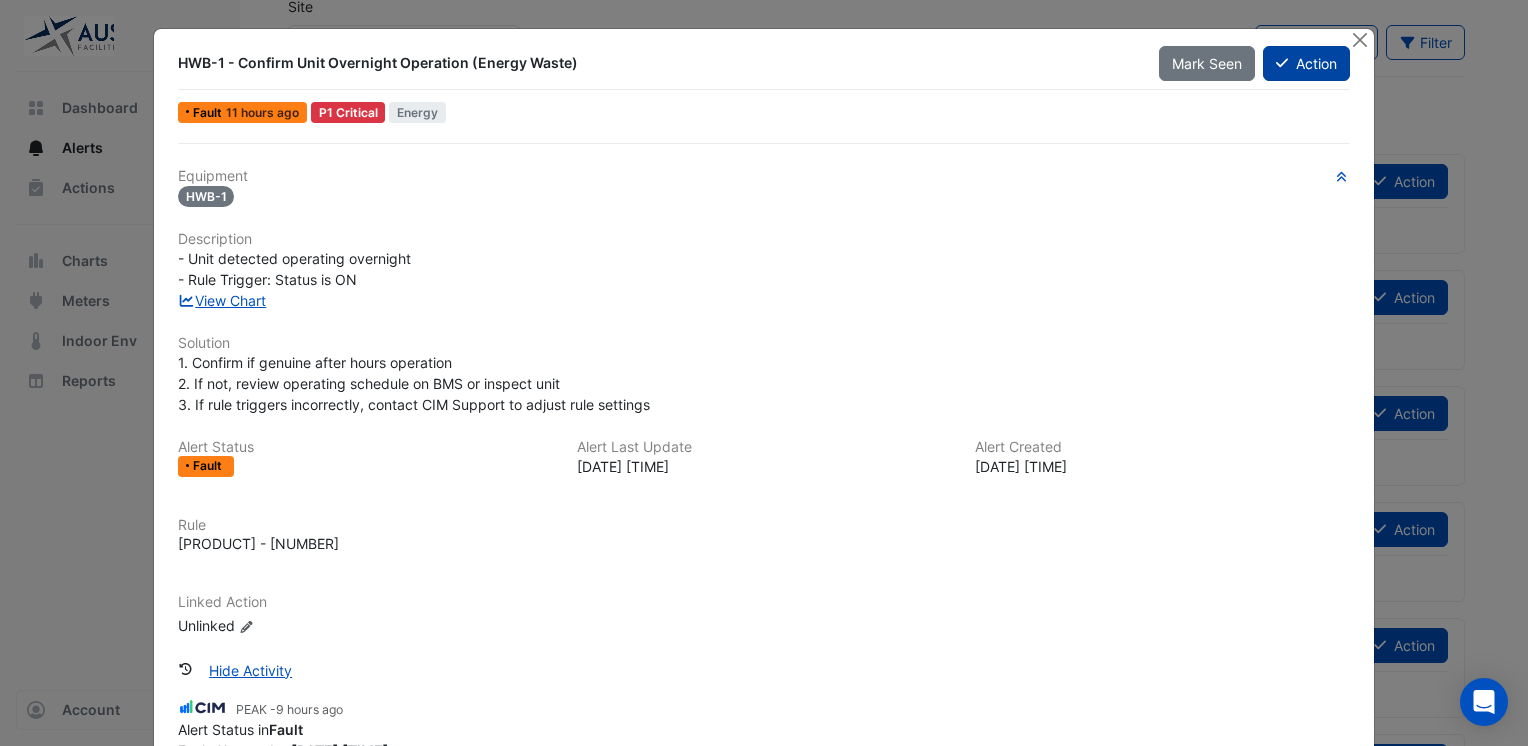 click on "Action" 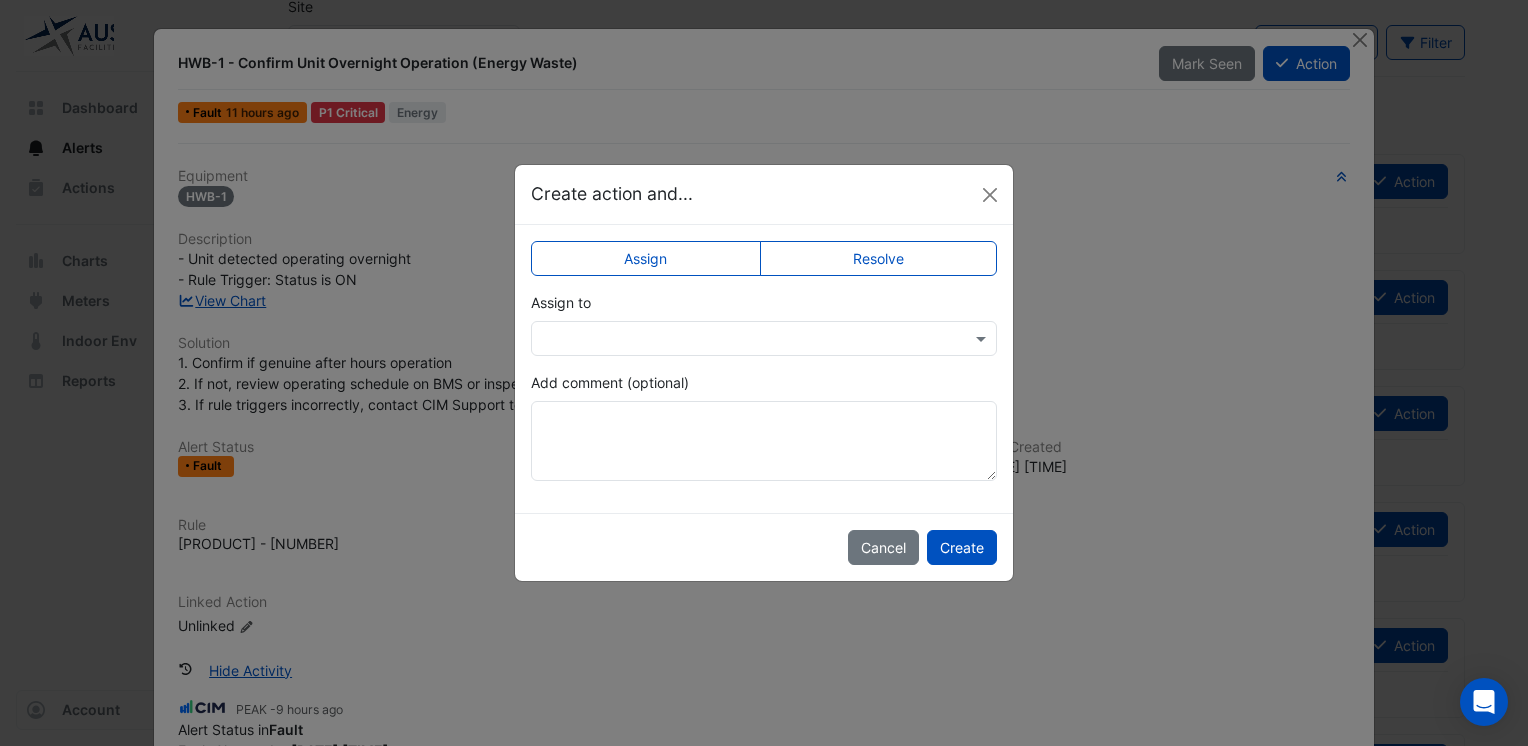 click at bounding box center (744, 339) 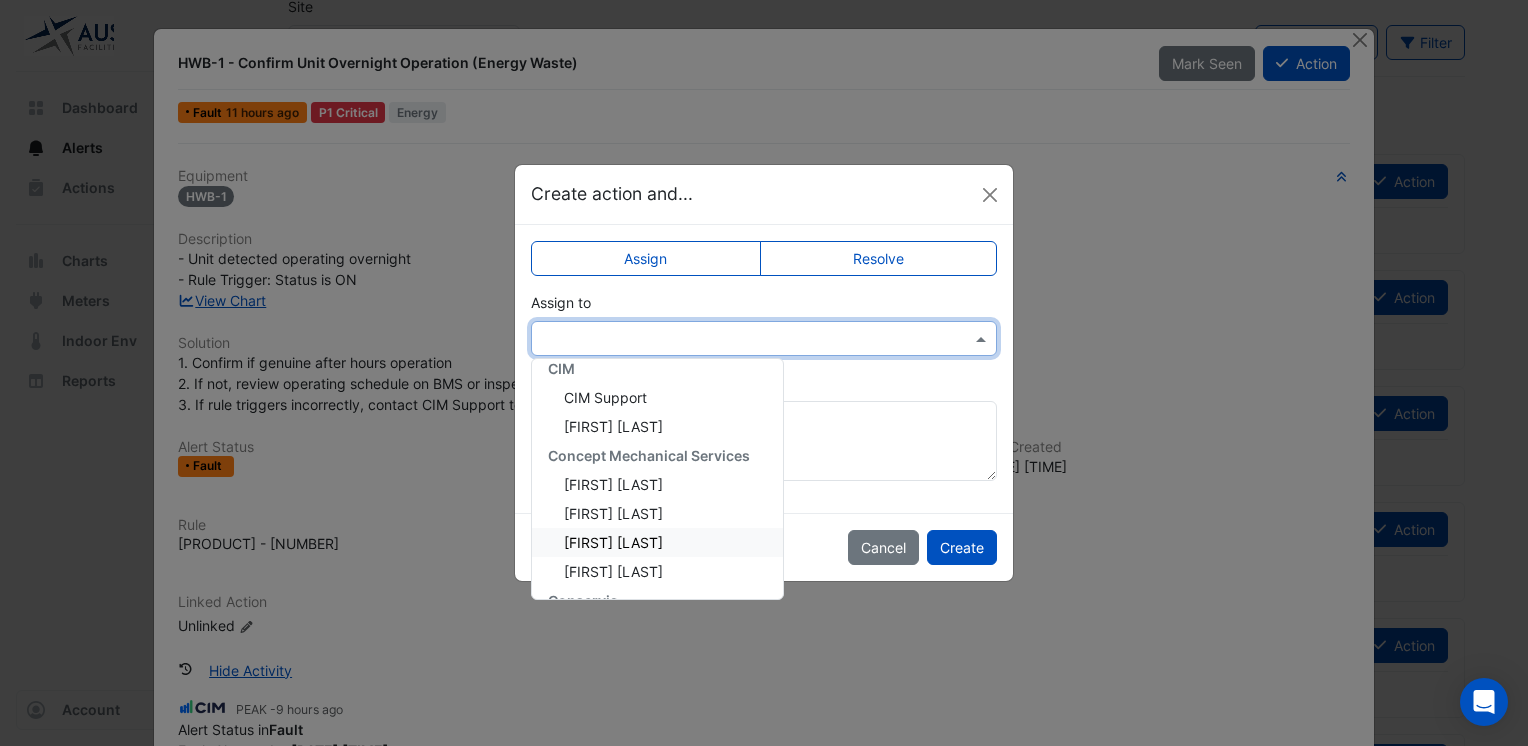 scroll, scrollTop: 200, scrollLeft: 0, axis: vertical 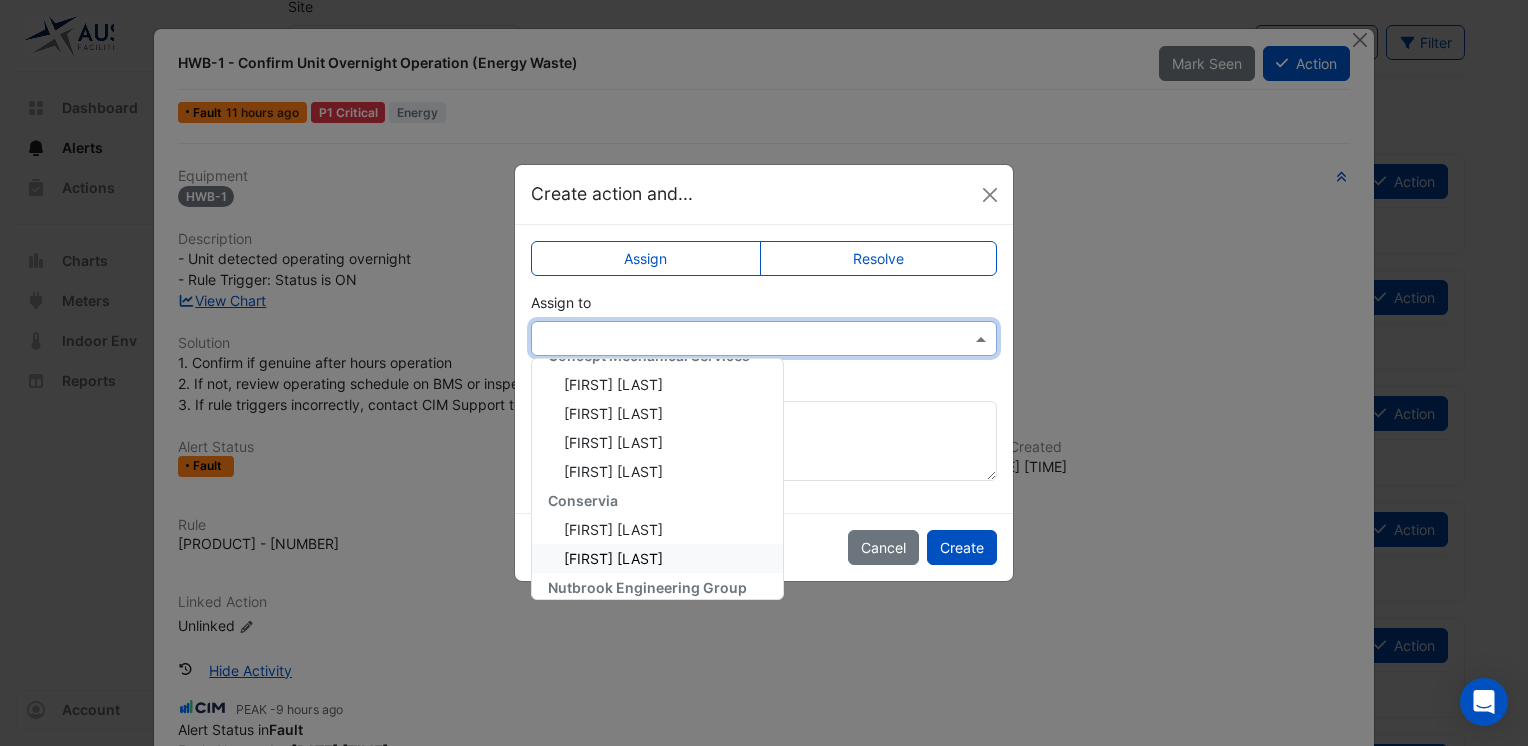 click on "[FIRST] [LAST]" at bounding box center [613, 558] 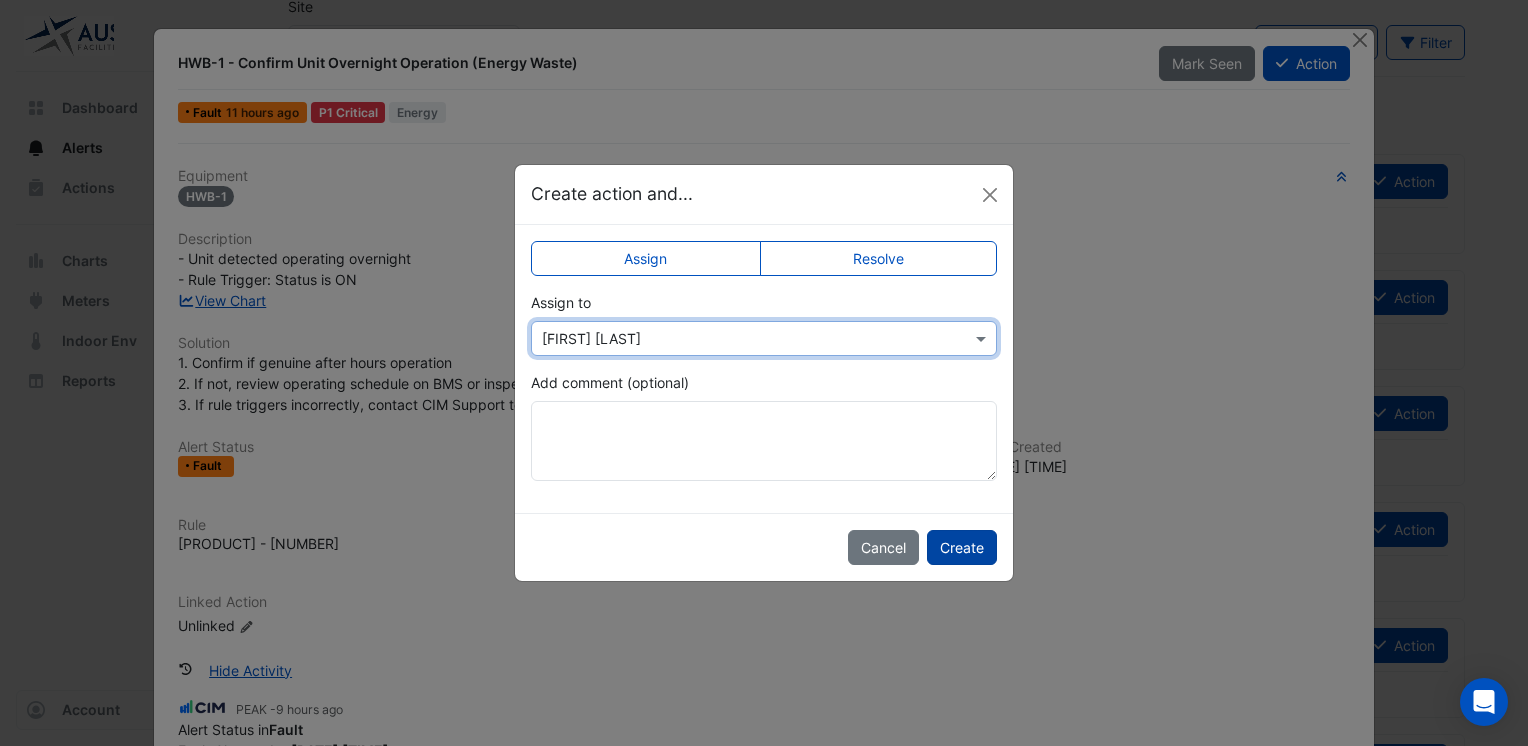 click on "Create" 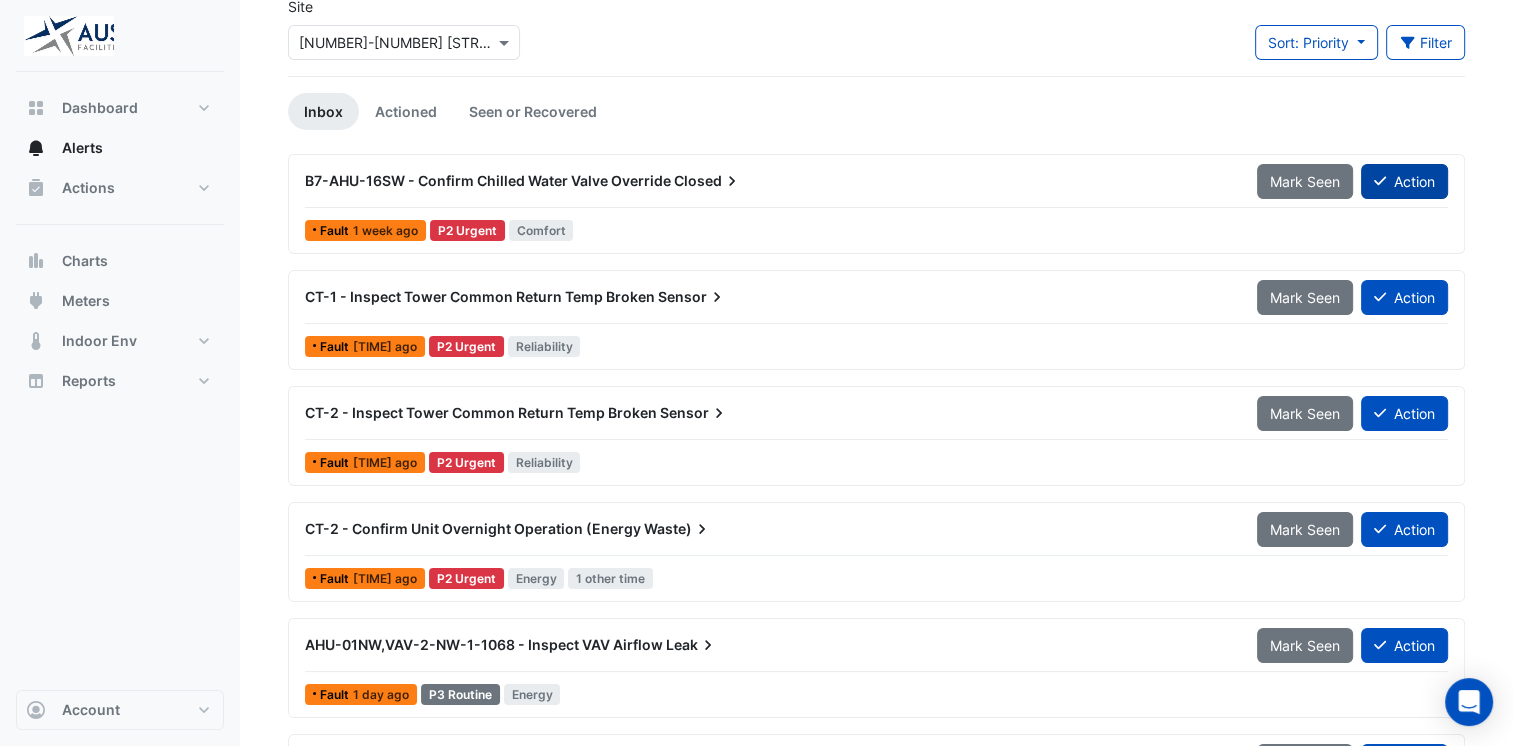click on "Action" at bounding box center [1404, 181] 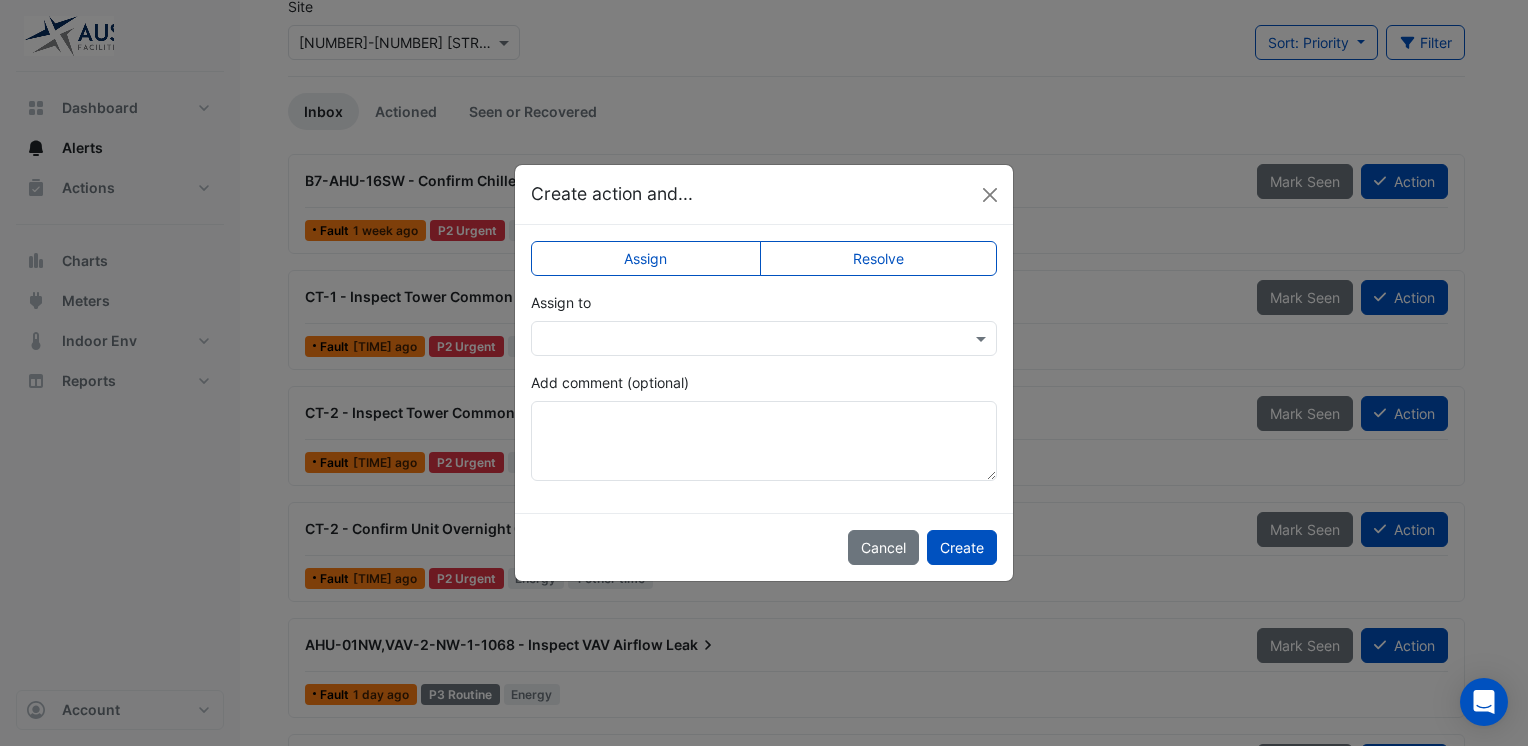 click on "Assign" 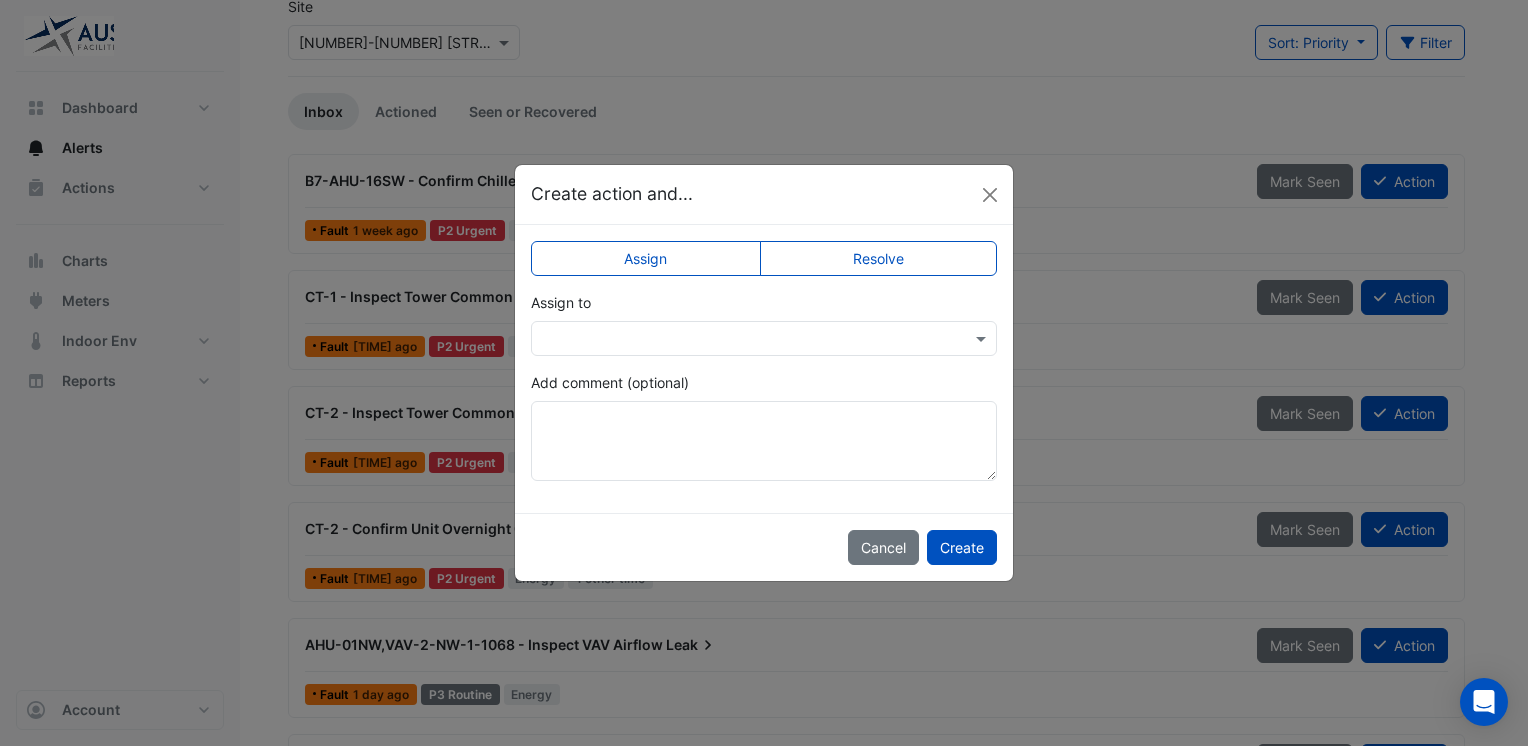click on "Assign" 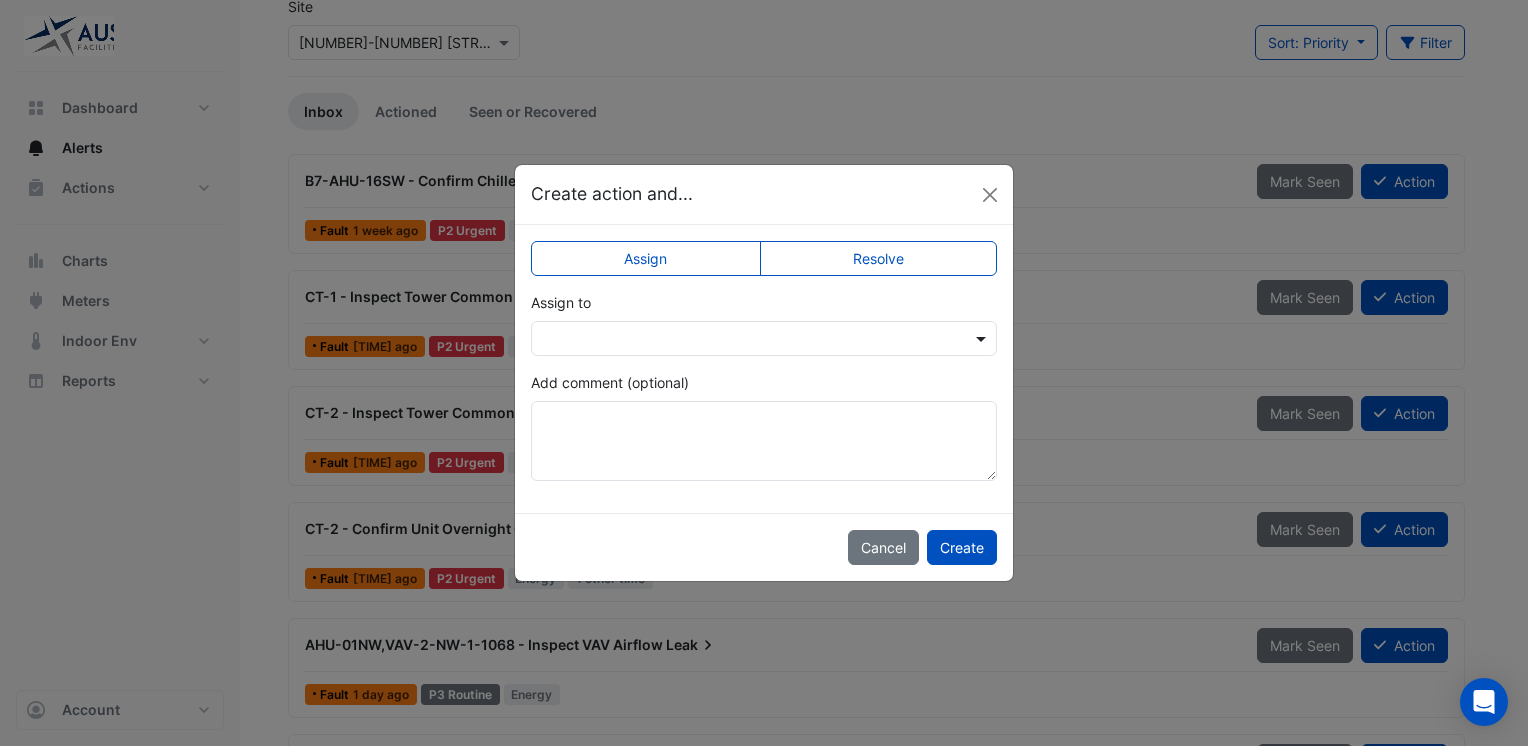 click at bounding box center [983, 338] 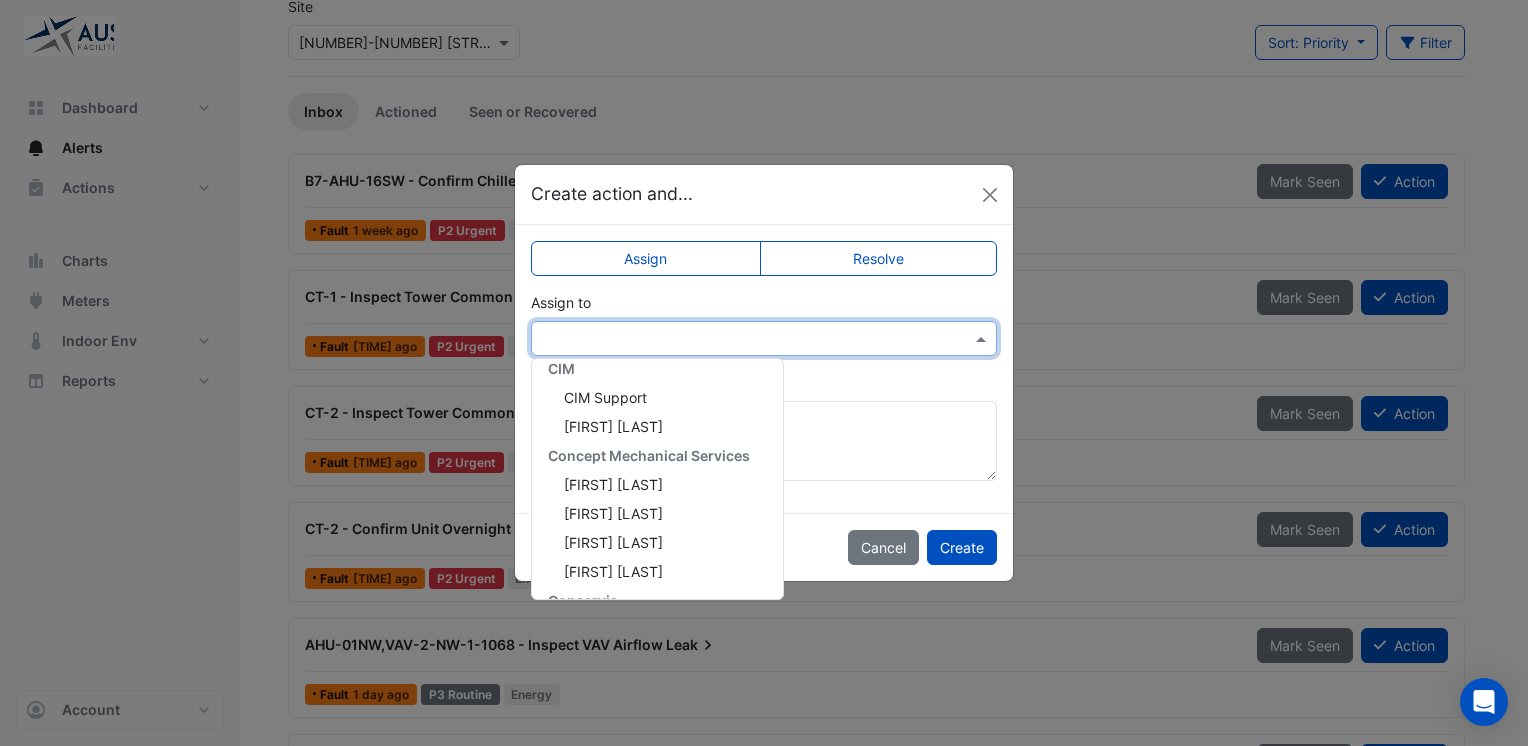 scroll, scrollTop: 268, scrollLeft: 0, axis: vertical 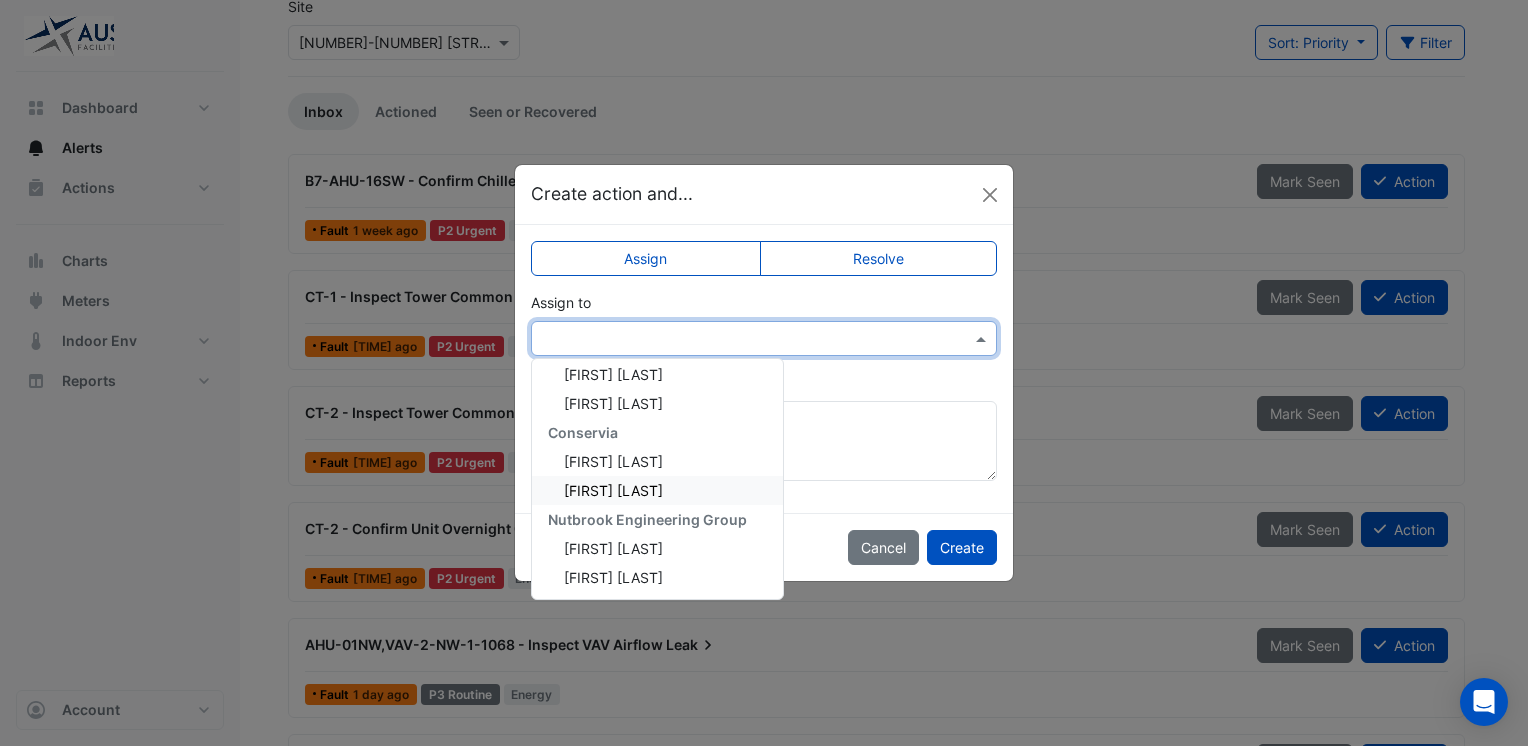 click on "[FIRST] [LAST]" at bounding box center (613, 490) 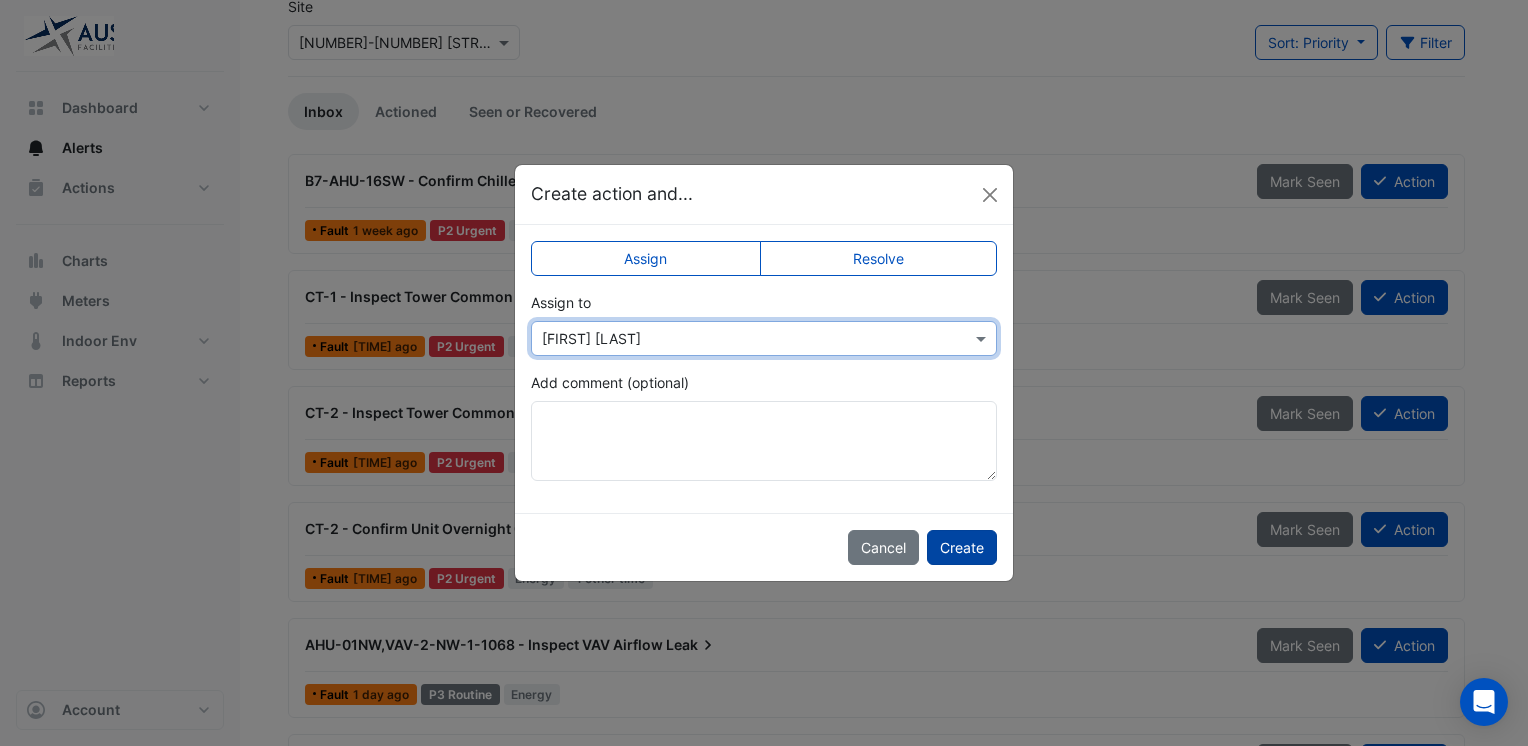 click on "Create" 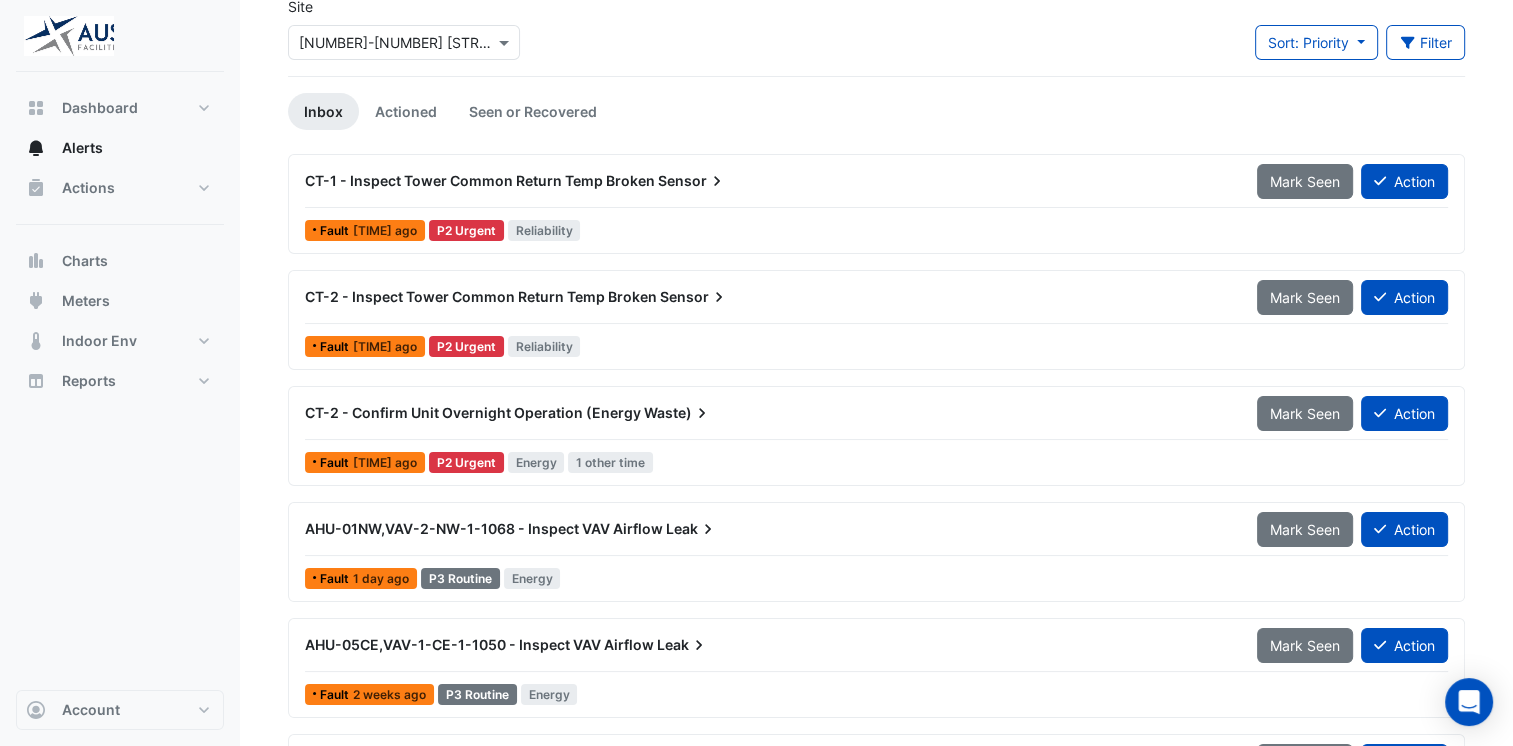 click on "CT-2 - Confirm Unit Overnight Operation (Energy" at bounding box center [473, 412] 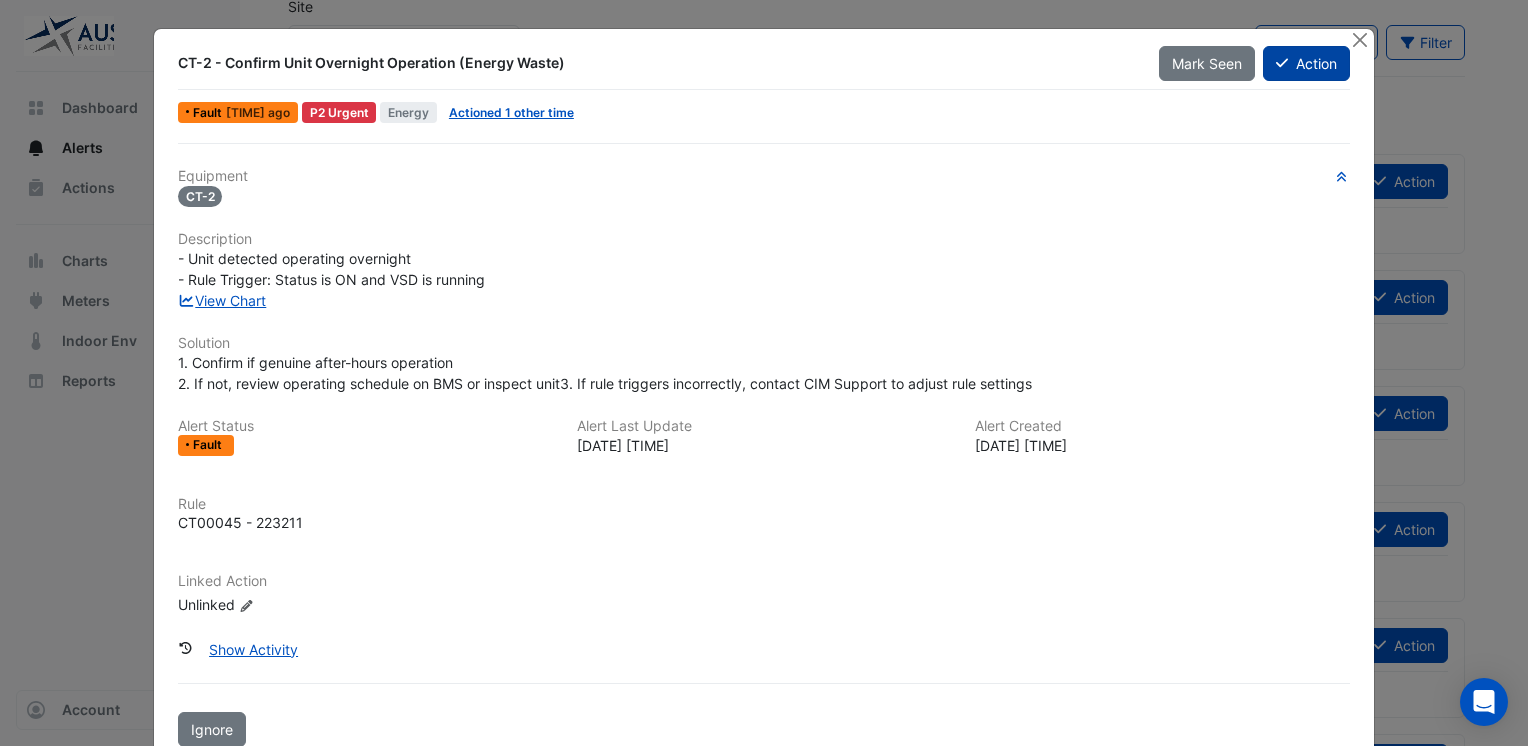 click on "Action" 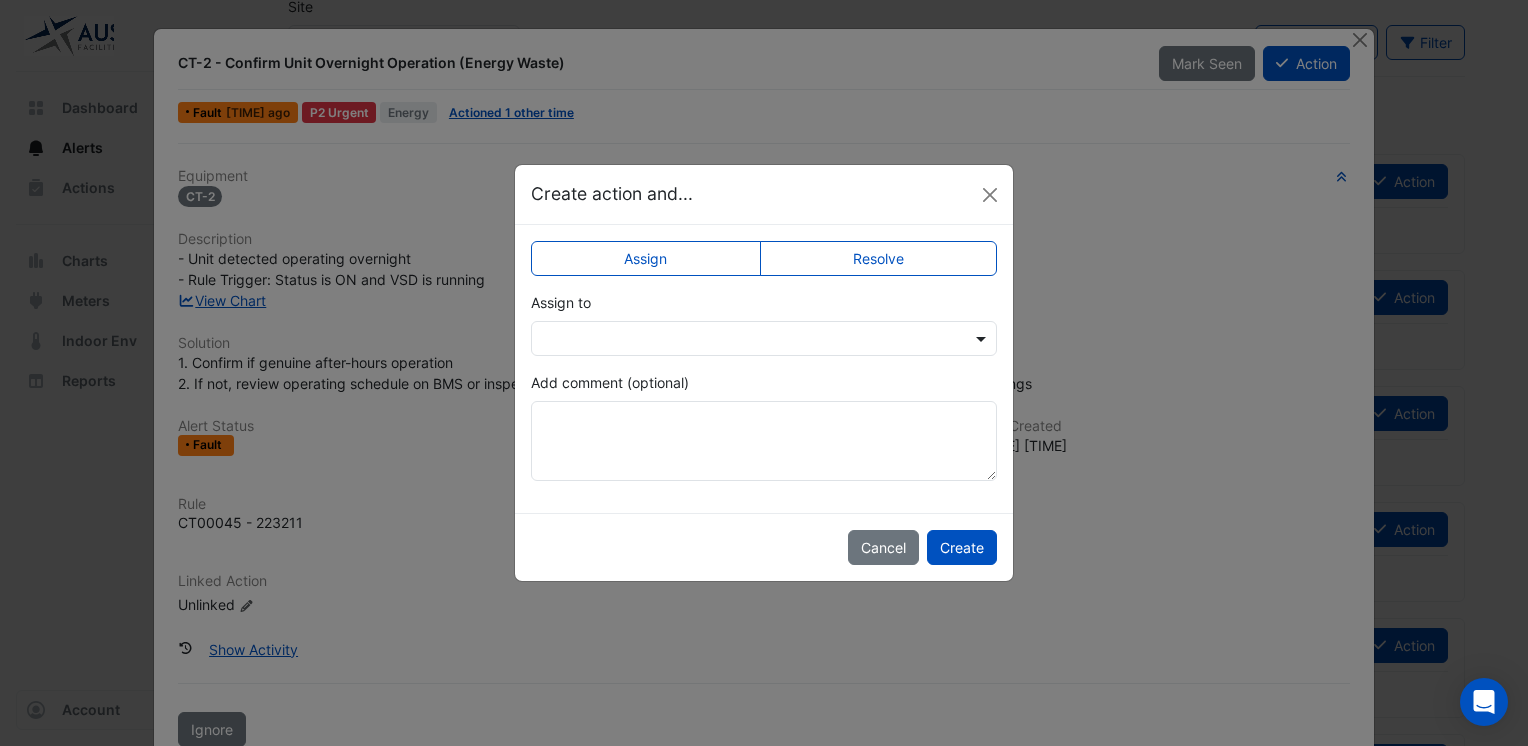 click at bounding box center (983, 338) 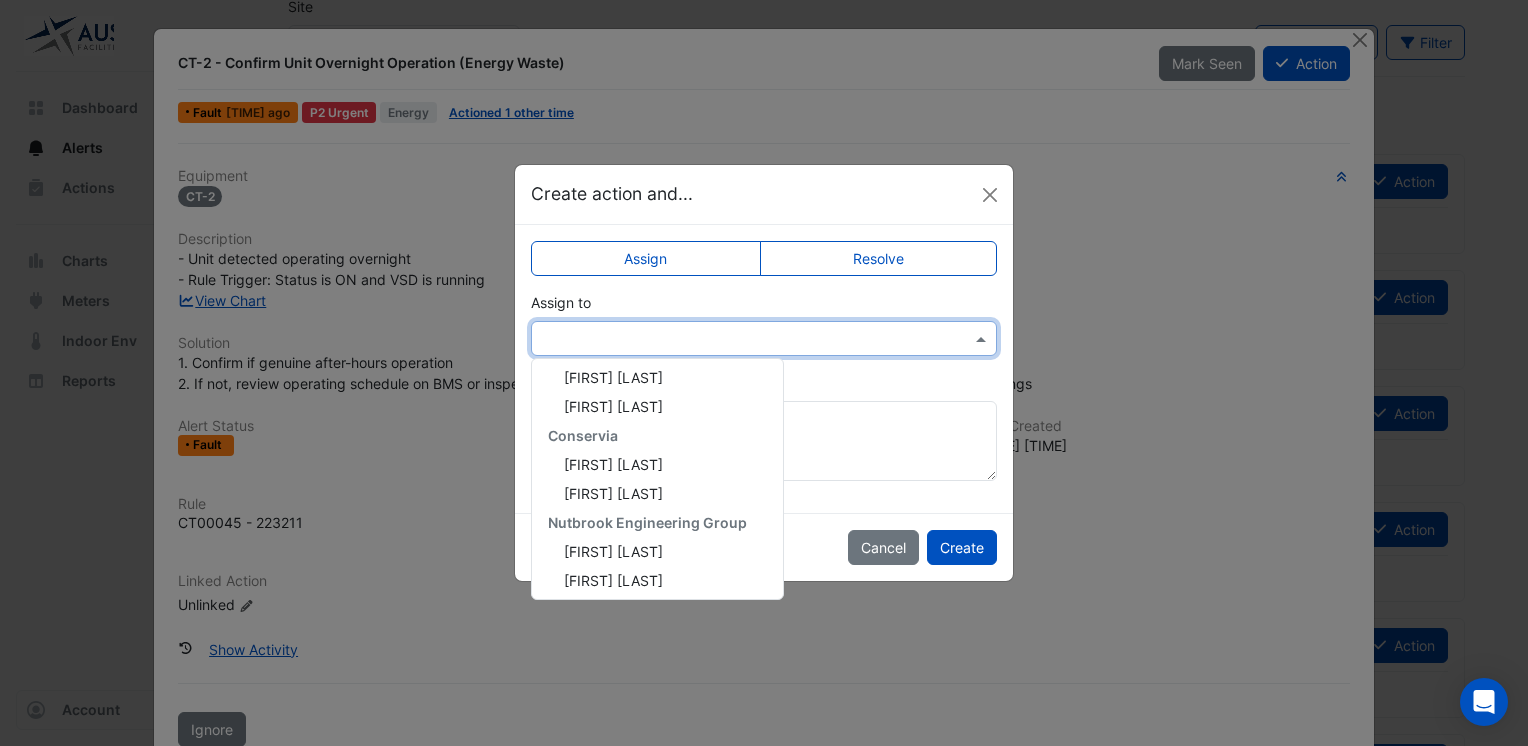 scroll, scrollTop: 268, scrollLeft: 0, axis: vertical 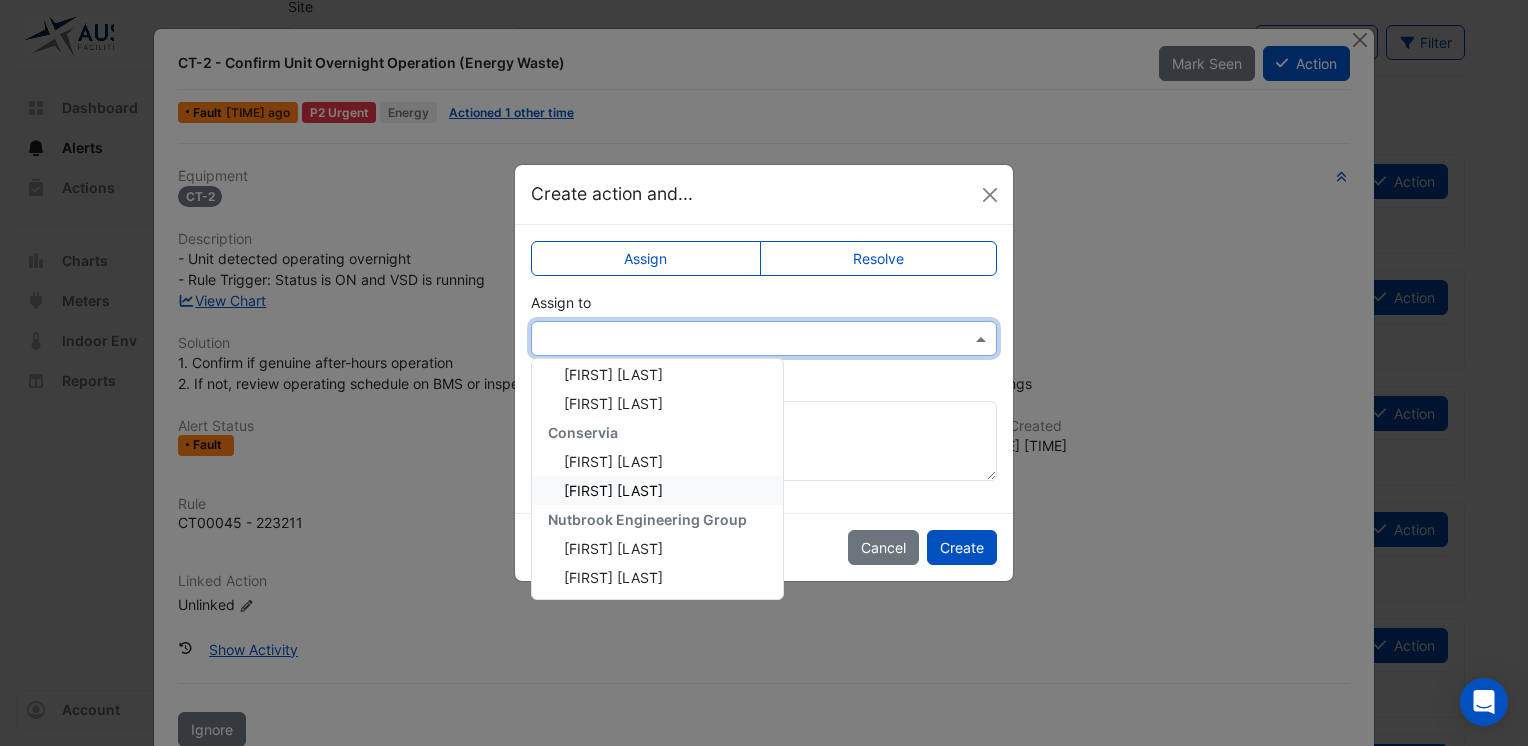 click on "[FIRST] [LAST]" at bounding box center [613, 490] 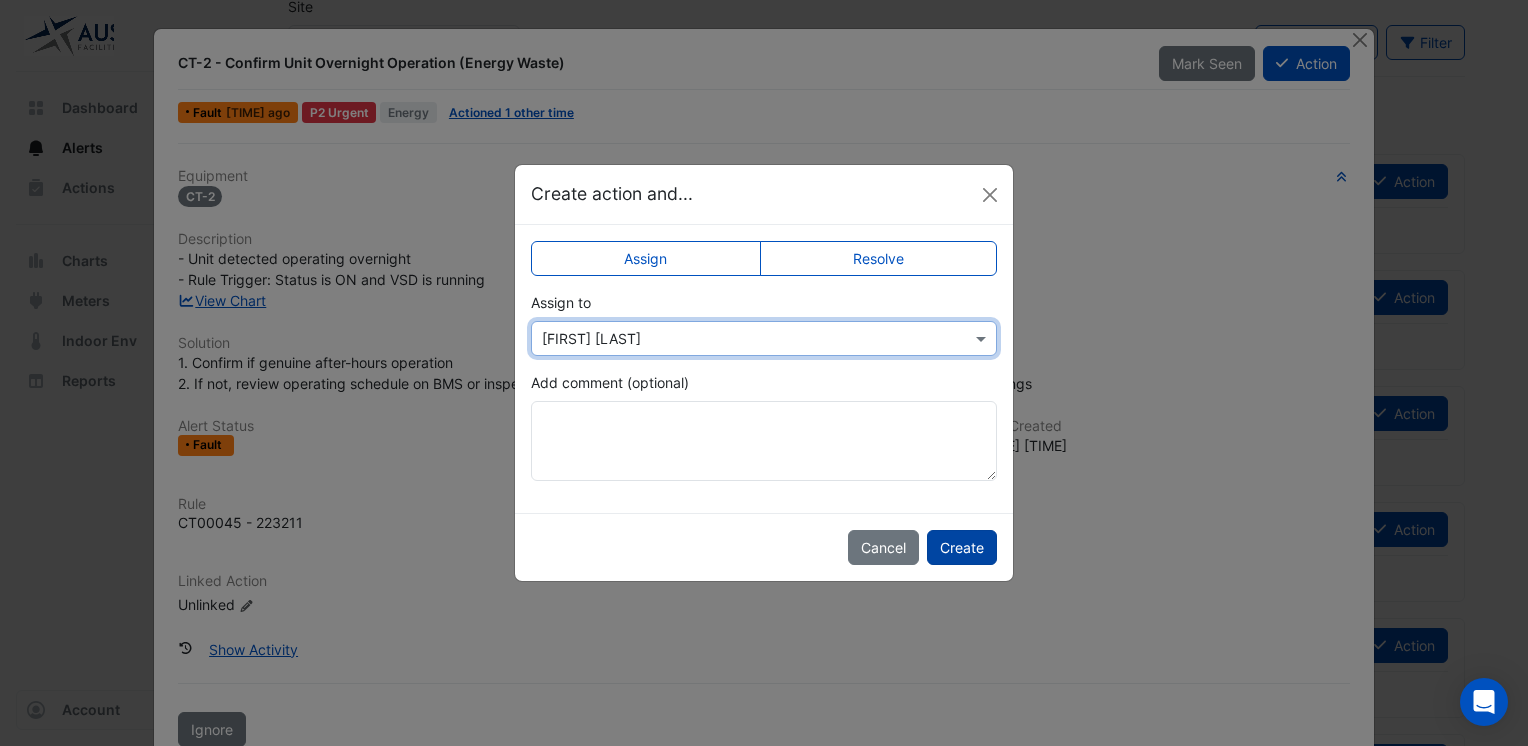 click on "Create" 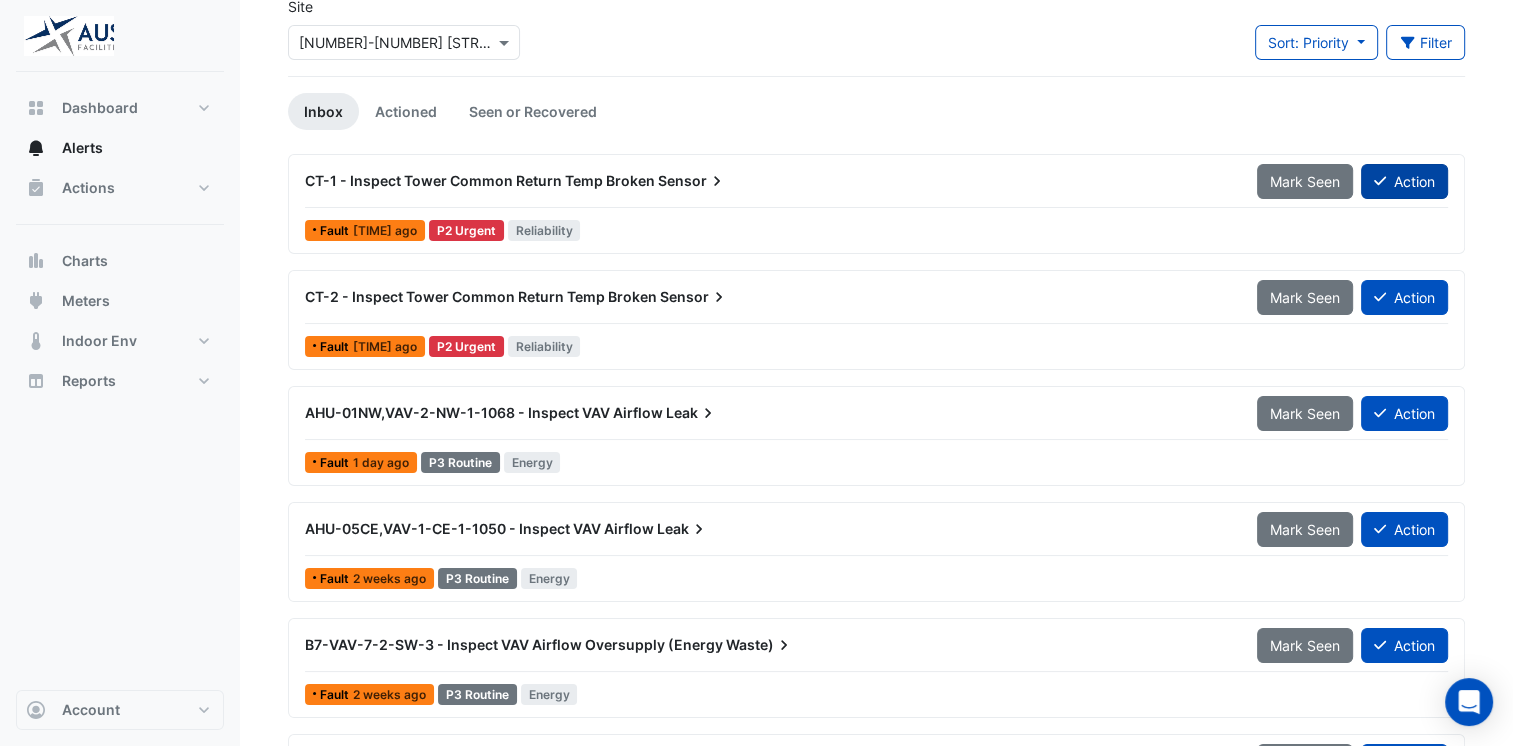 click on "Action" at bounding box center (1404, 181) 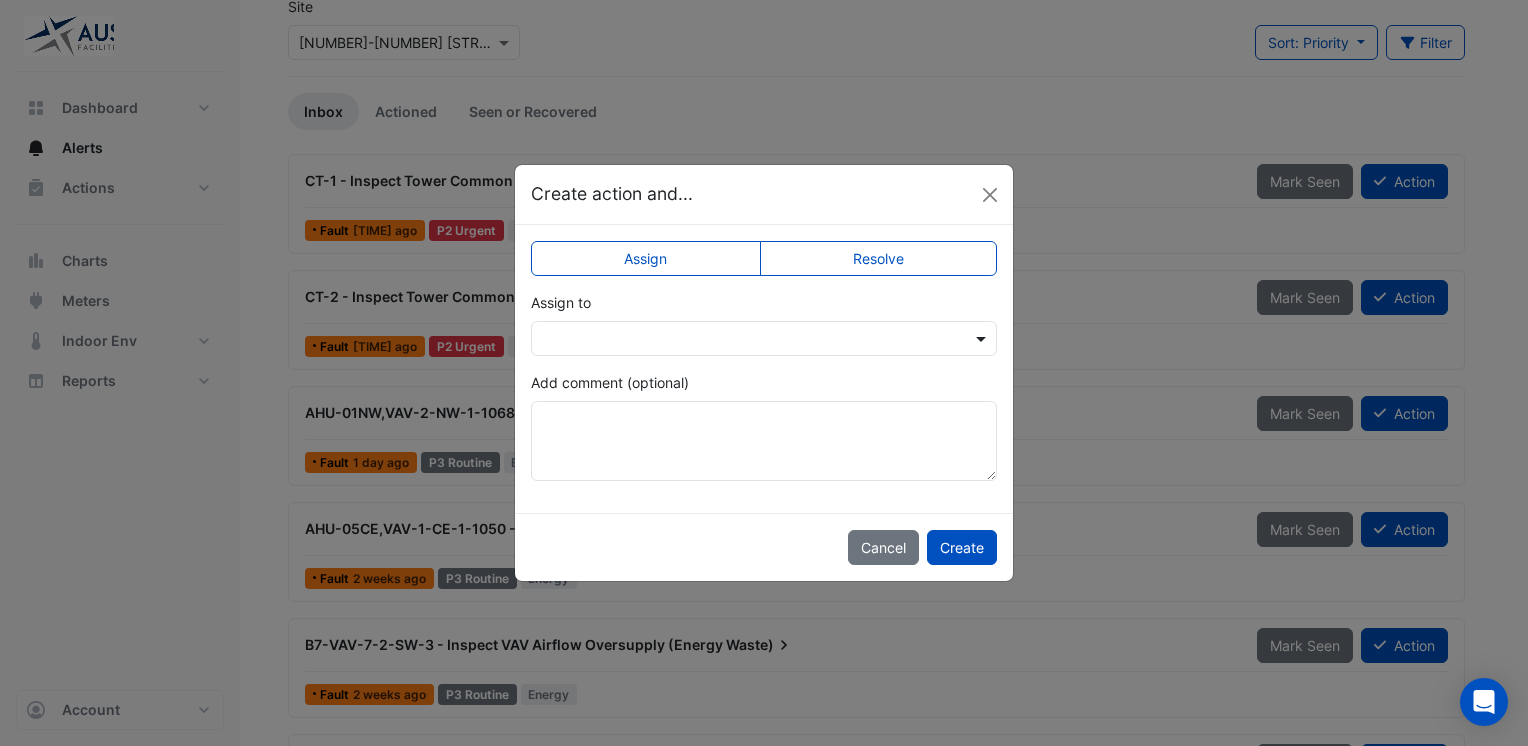 click at bounding box center (983, 338) 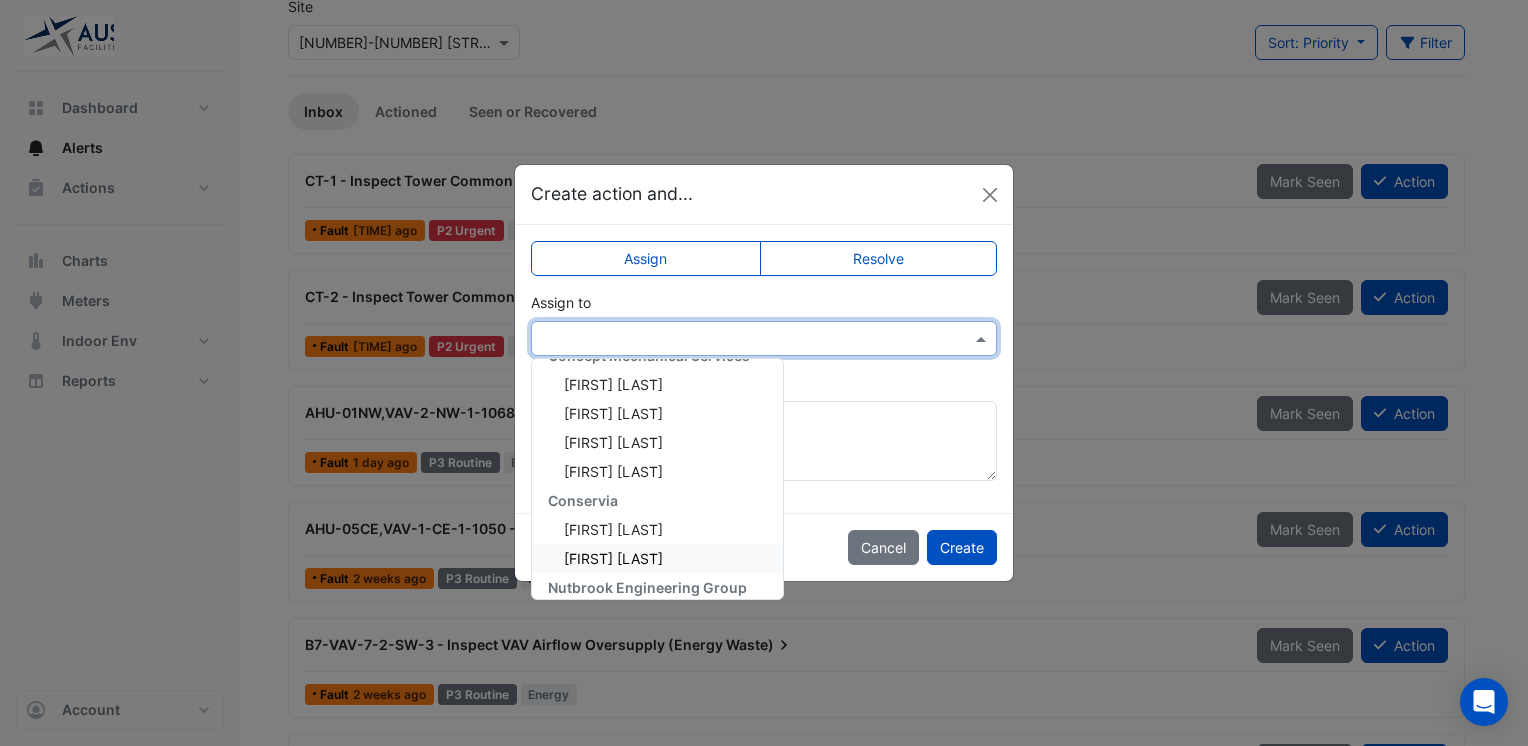 click on "[FIRST] [LAST]" at bounding box center (613, 558) 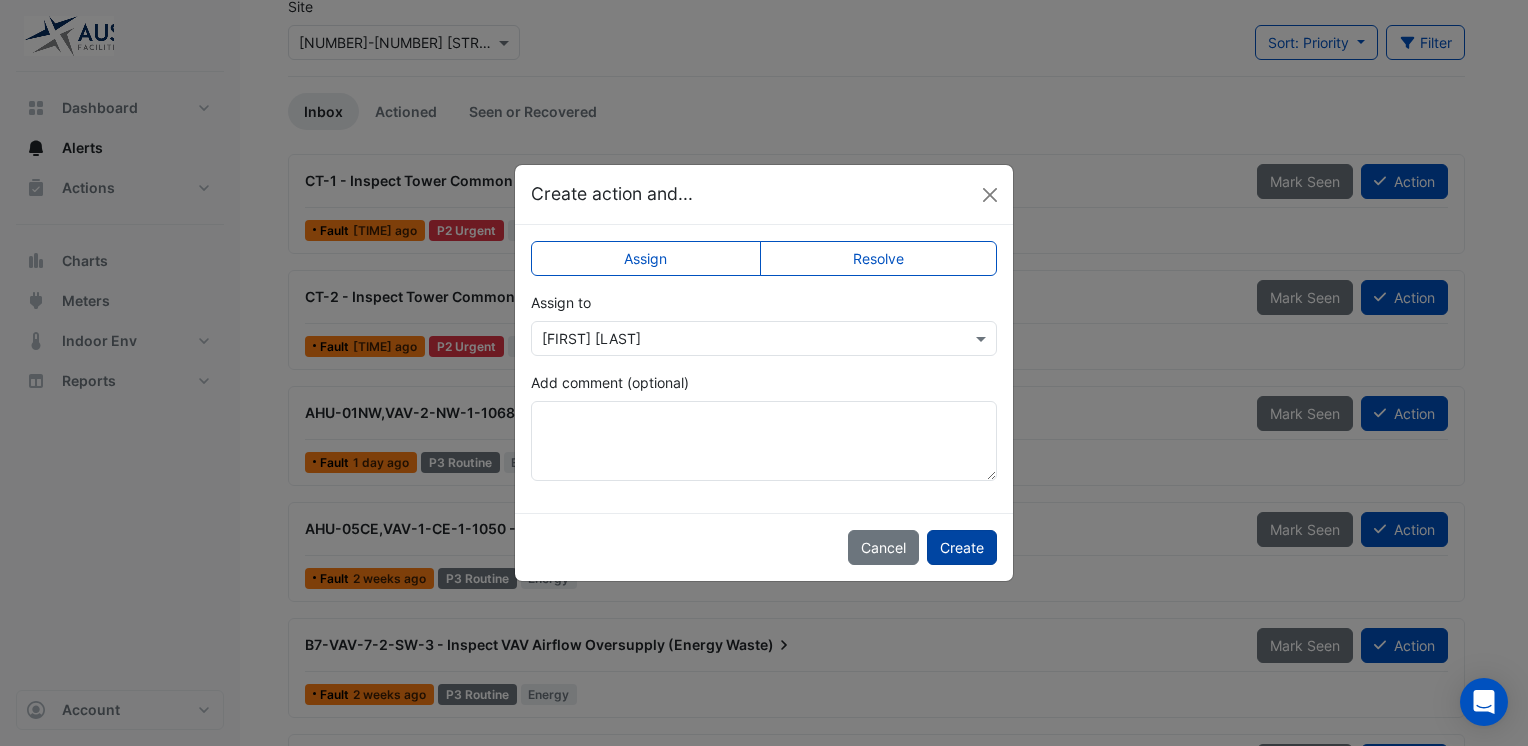 click on "Create" 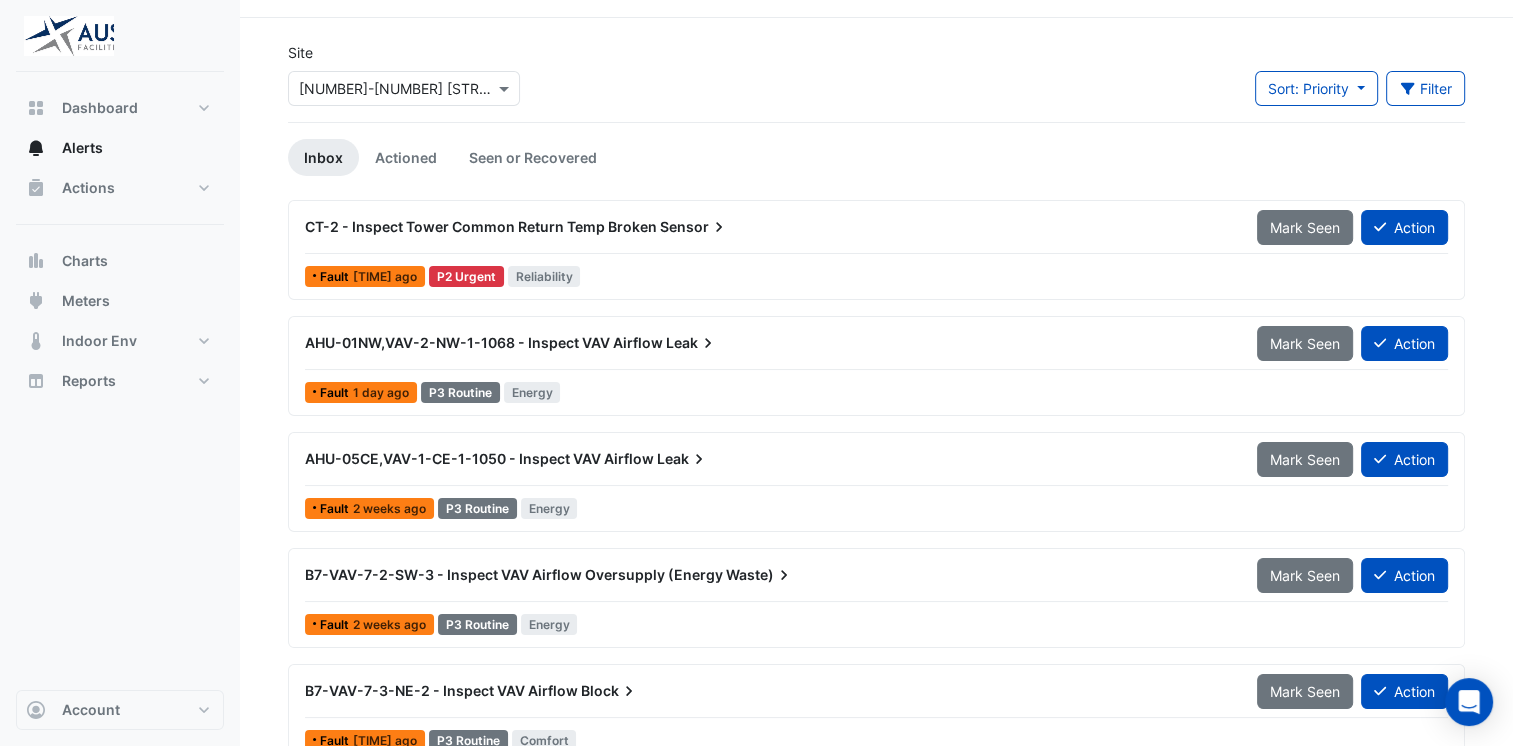 scroll, scrollTop: 100, scrollLeft: 0, axis: vertical 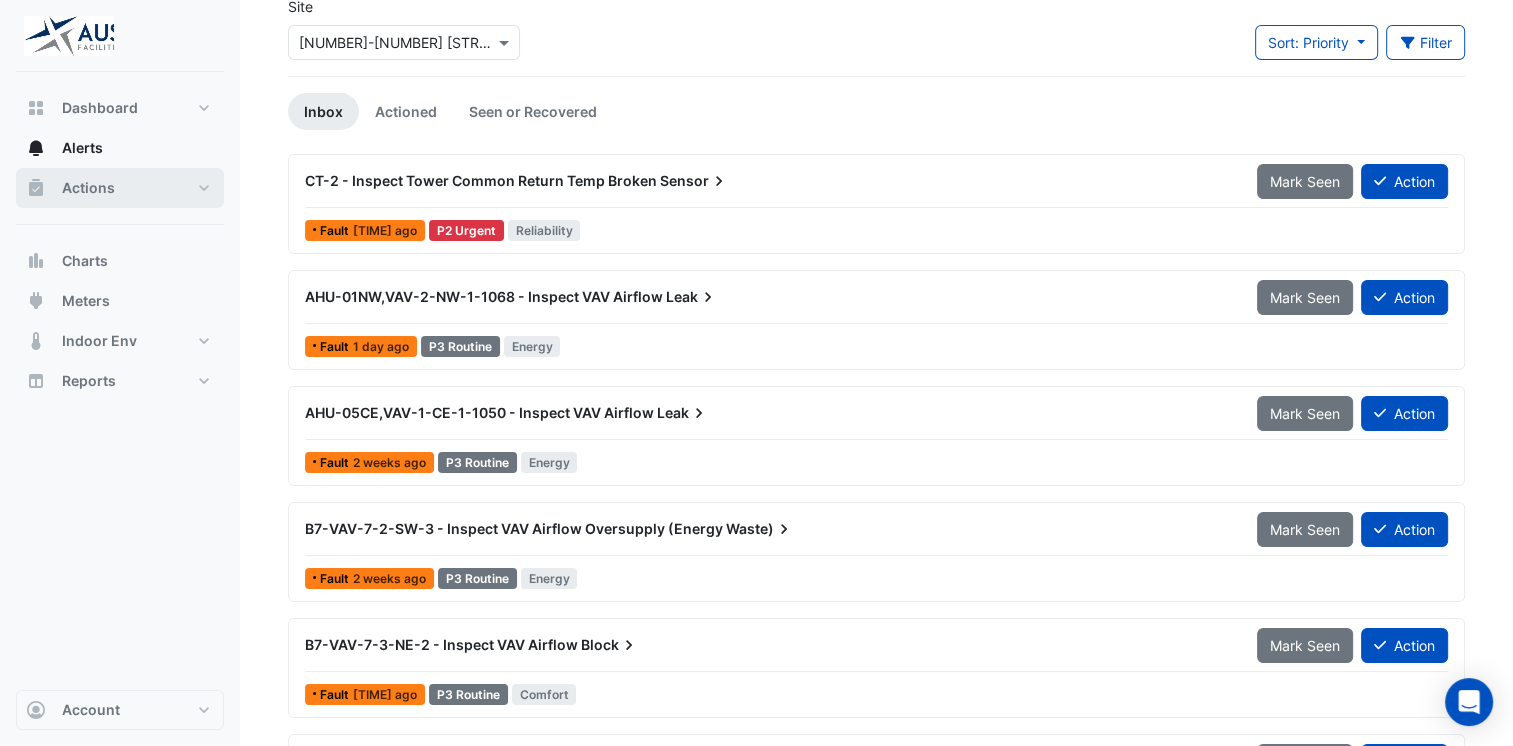click on "Actions" at bounding box center (88, 188) 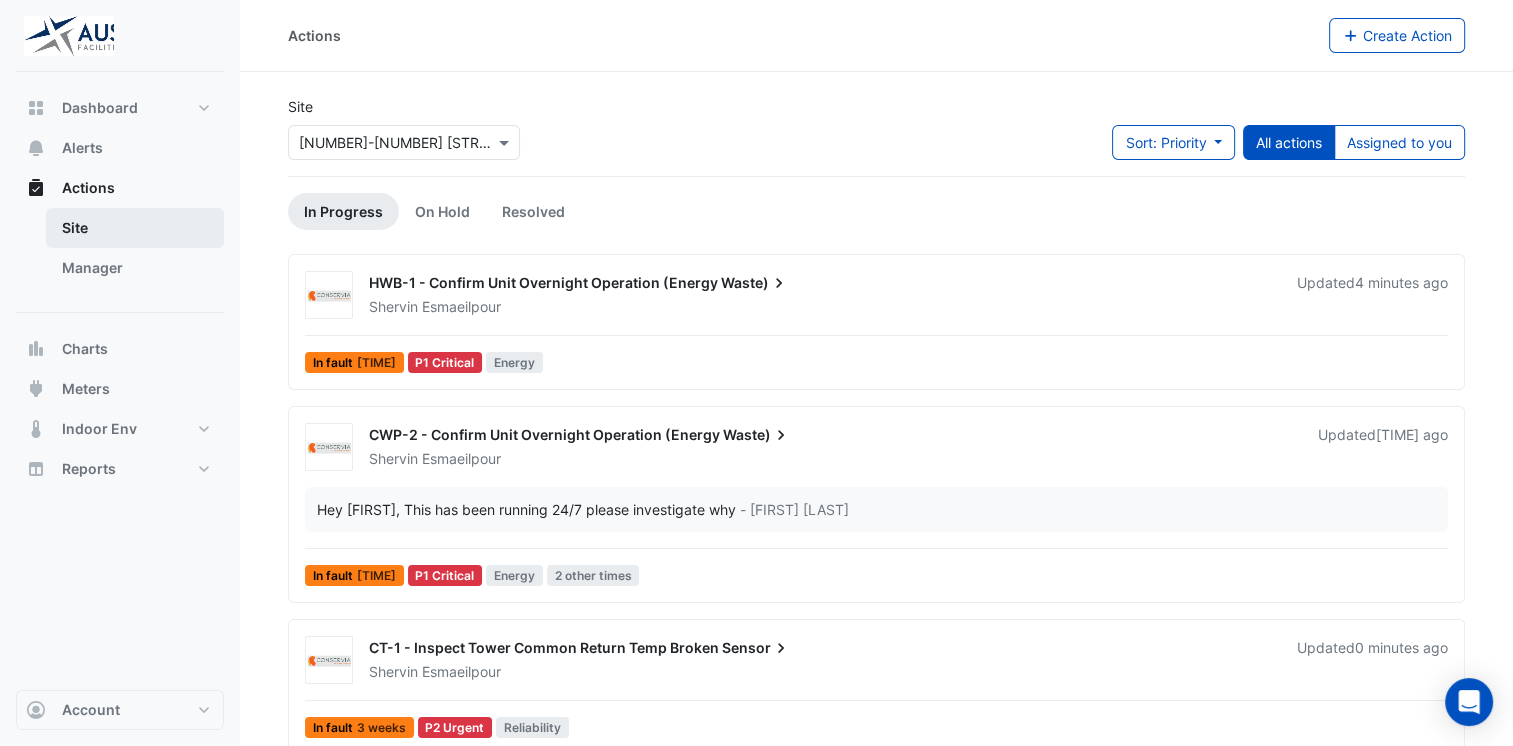 scroll, scrollTop: 0, scrollLeft: 0, axis: both 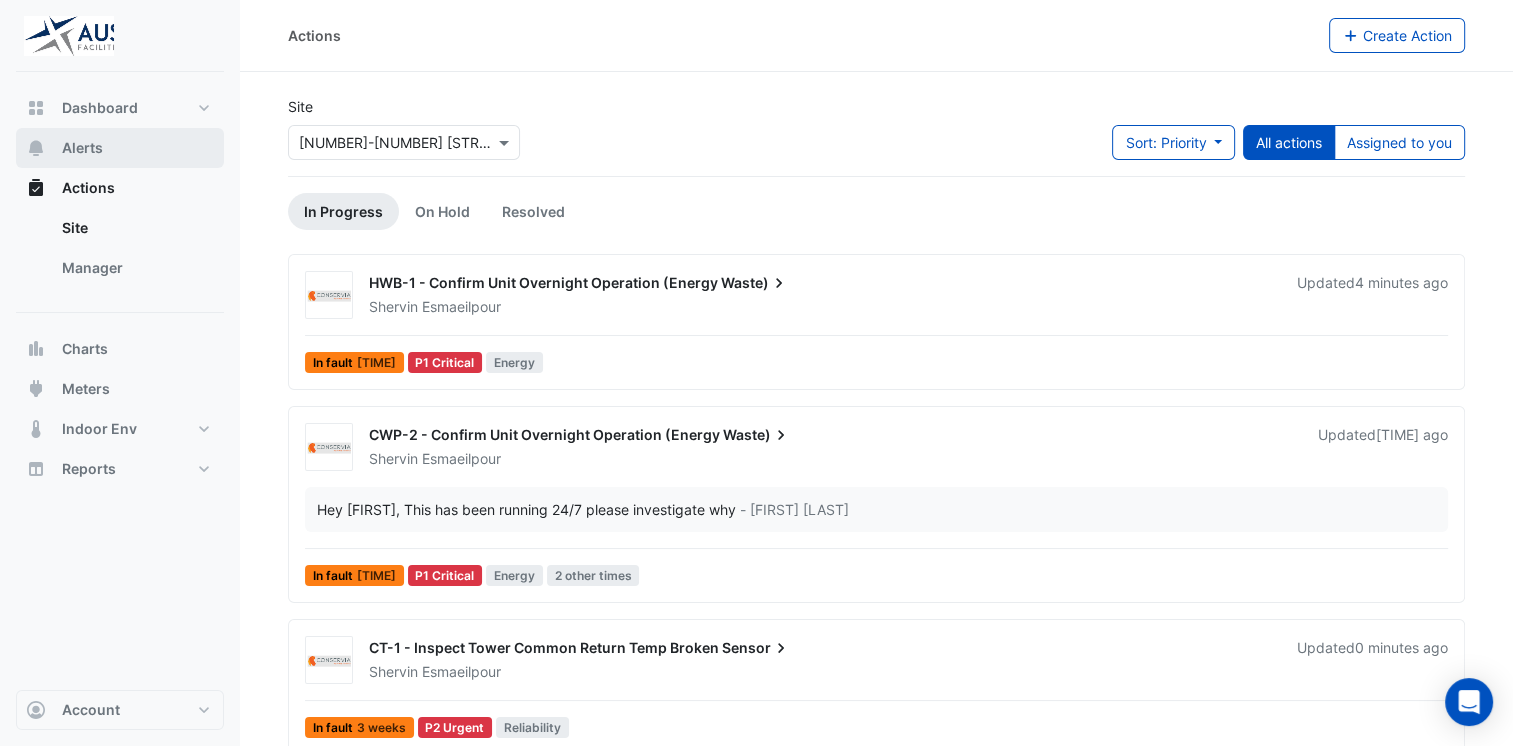 click on "Alerts" at bounding box center [82, 148] 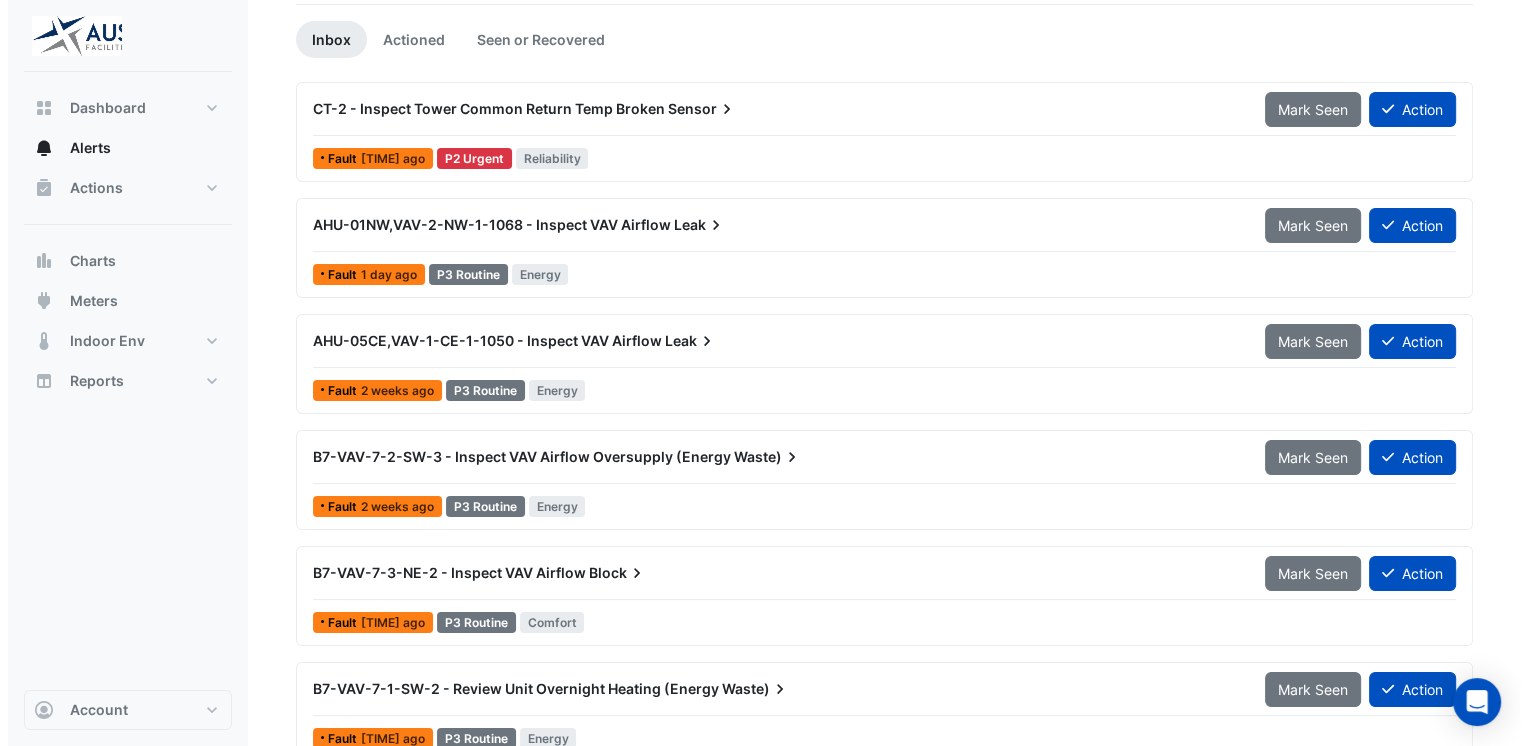 scroll, scrollTop: 100, scrollLeft: 0, axis: vertical 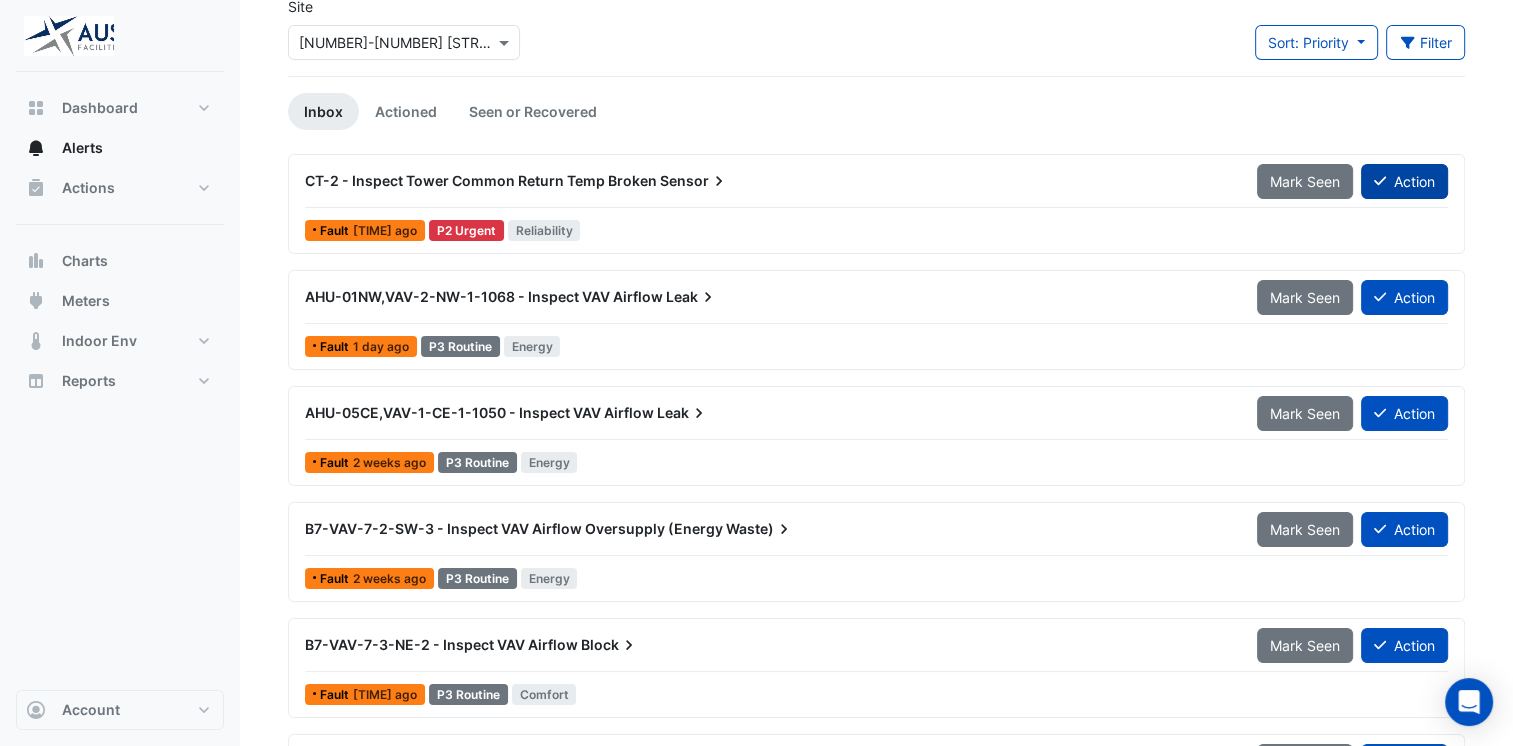 click on "Action" at bounding box center [1404, 181] 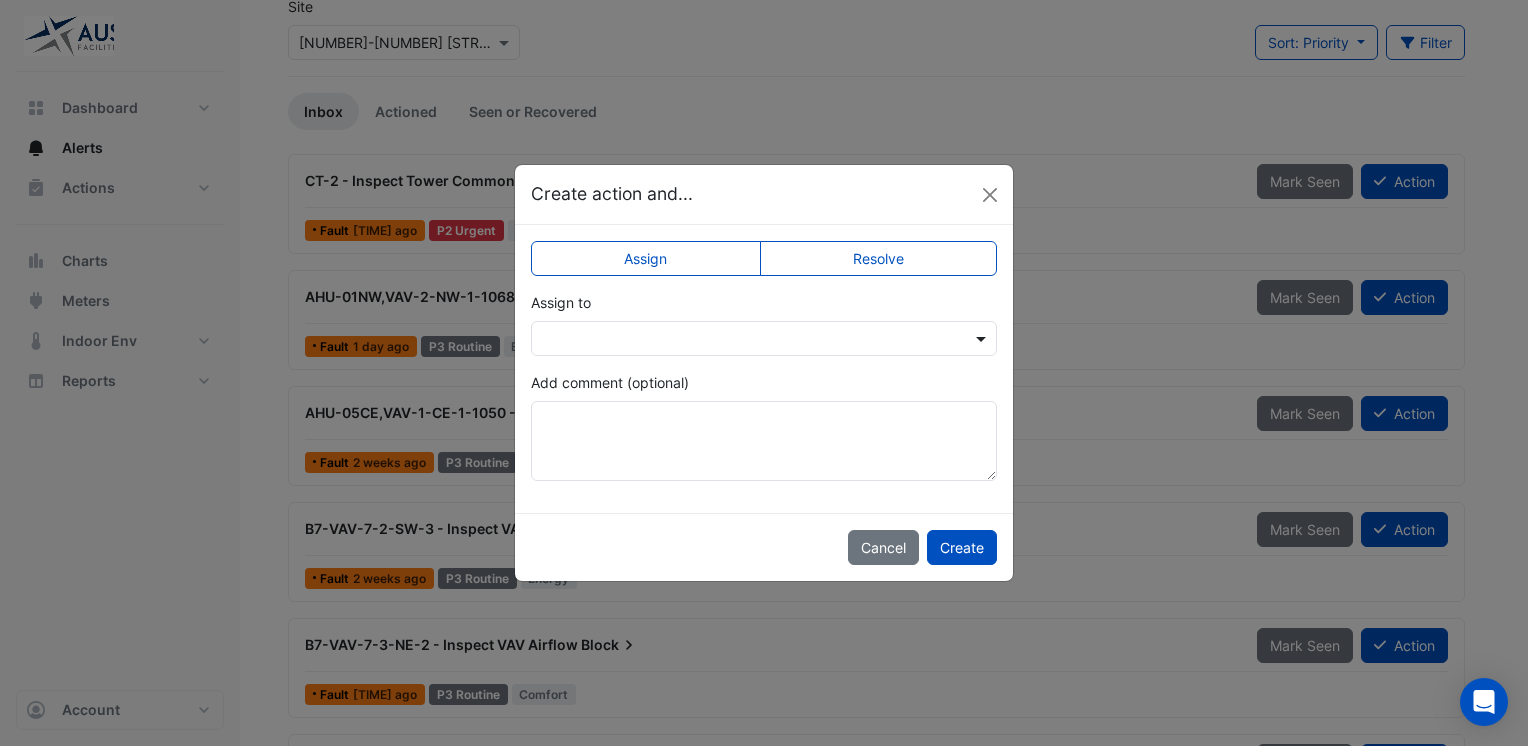 click at bounding box center [983, 338] 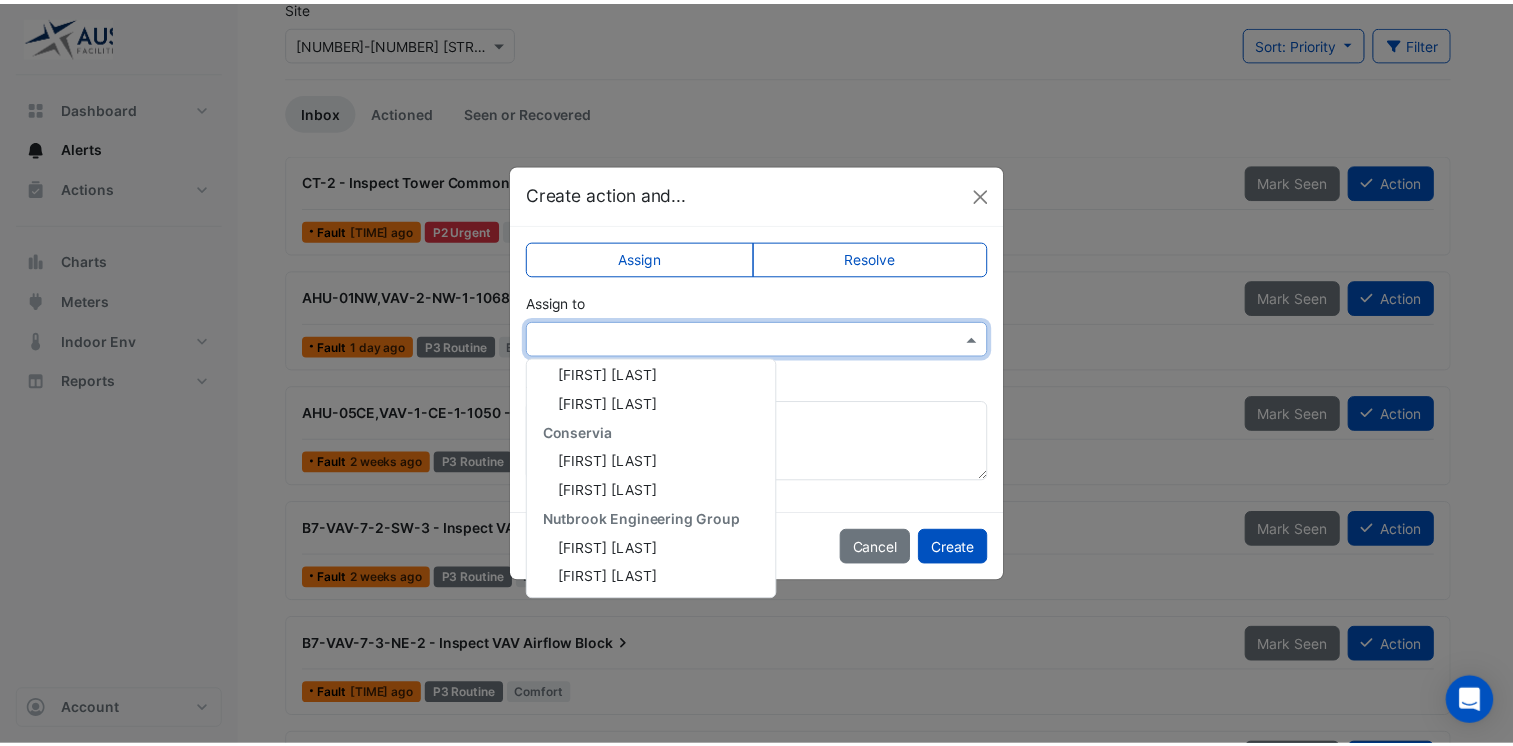 scroll, scrollTop: 268, scrollLeft: 0, axis: vertical 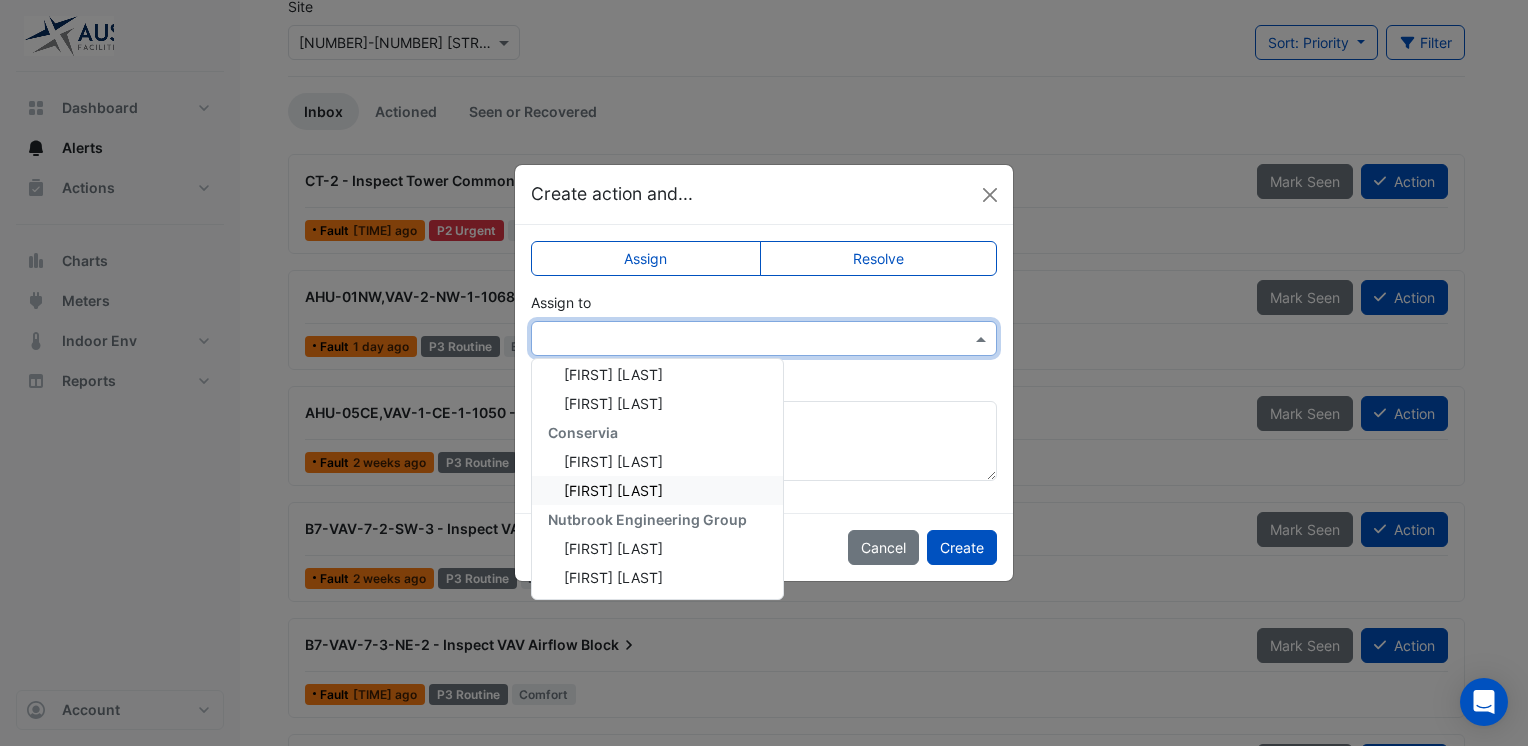 drag, startPoint x: 624, startPoint y: 486, endPoint x: 741, endPoint y: 514, distance: 120.30378 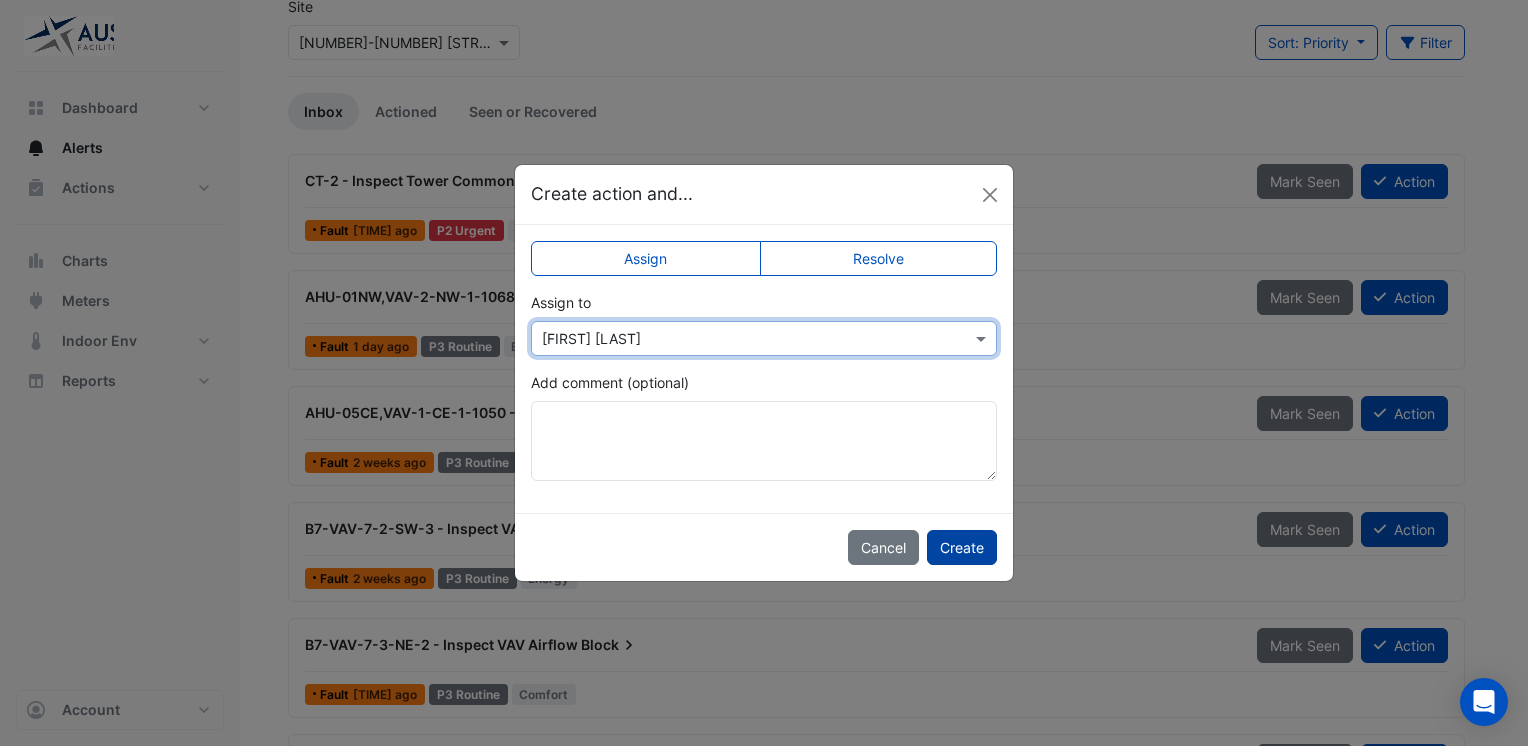 click on "Create" 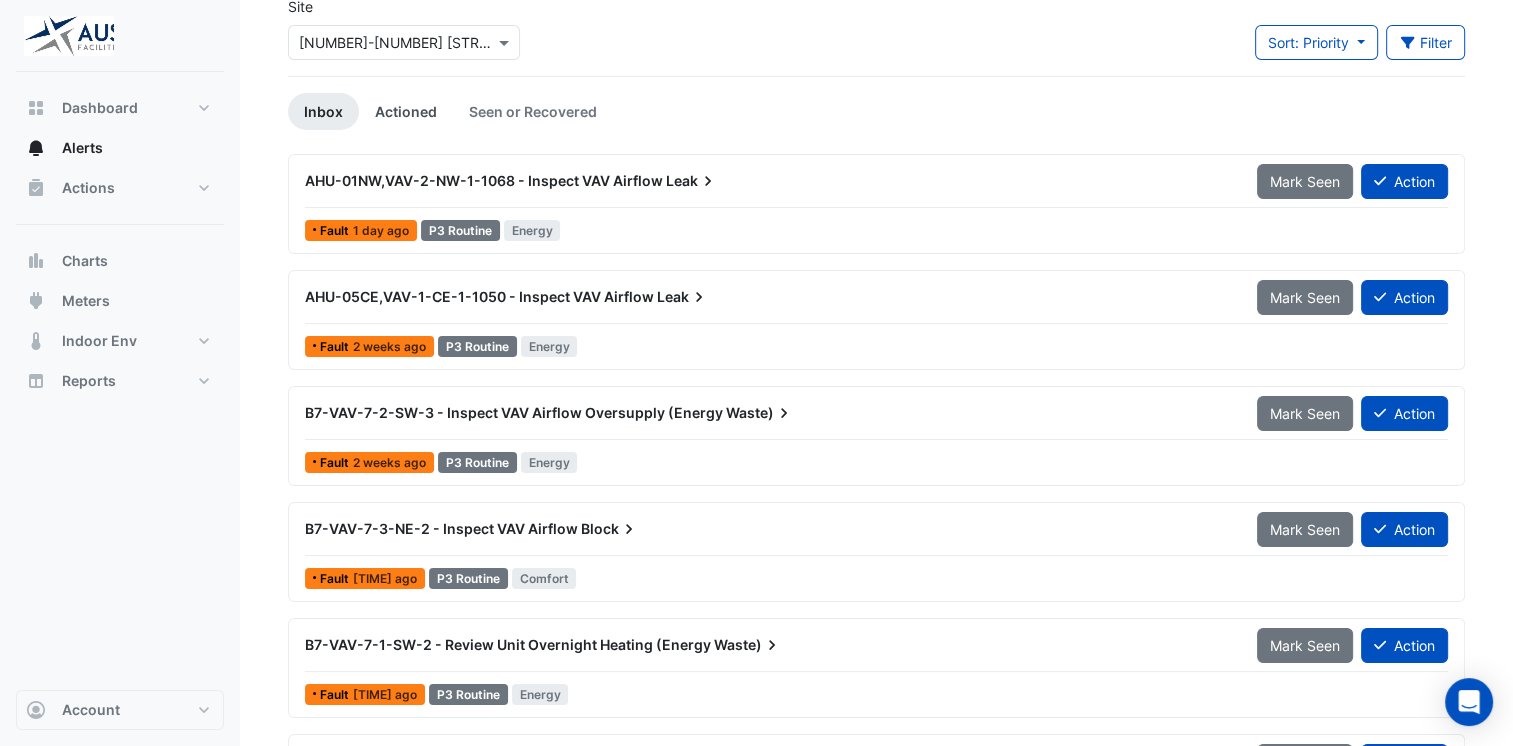 click on "Actioned" at bounding box center [406, 111] 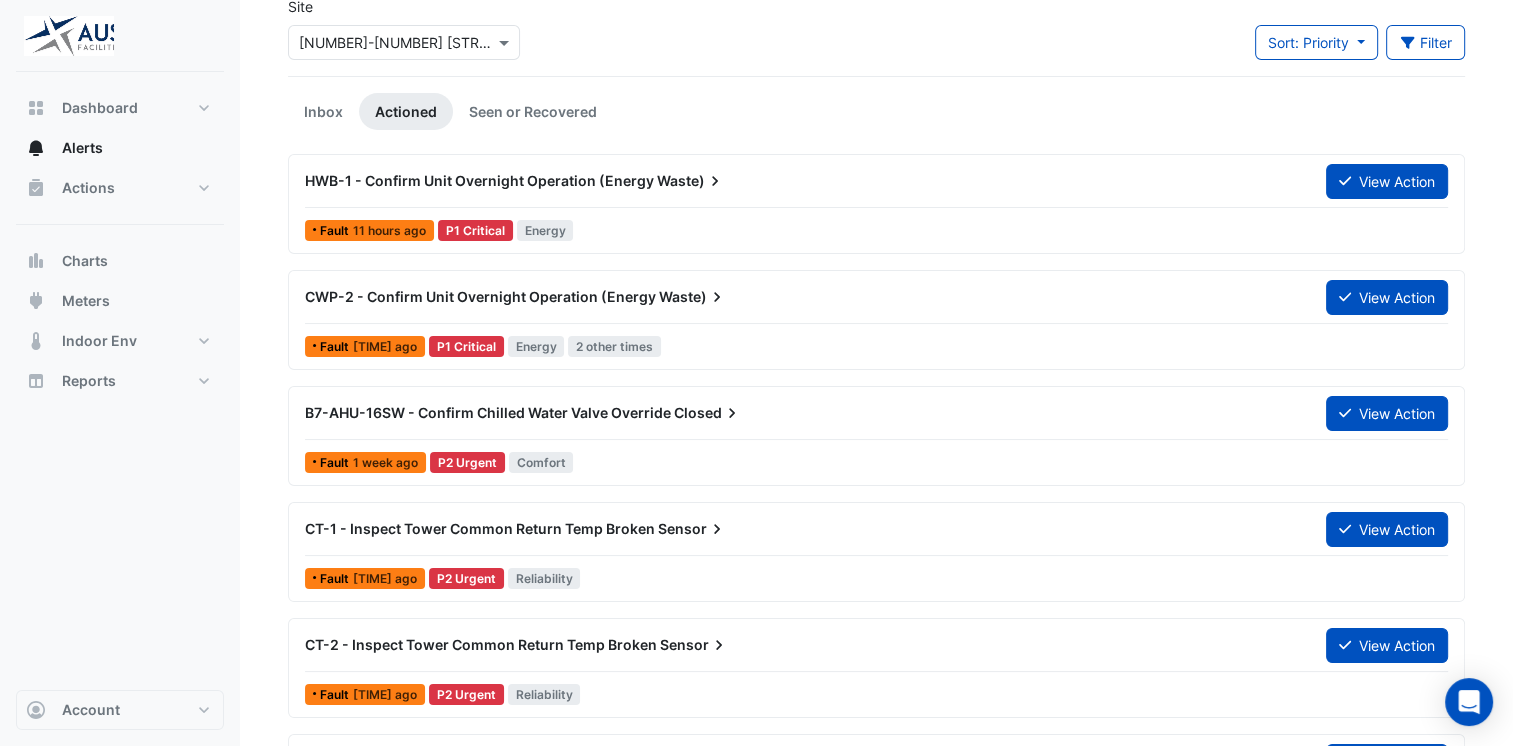 scroll, scrollTop: 200, scrollLeft: 0, axis: vertical 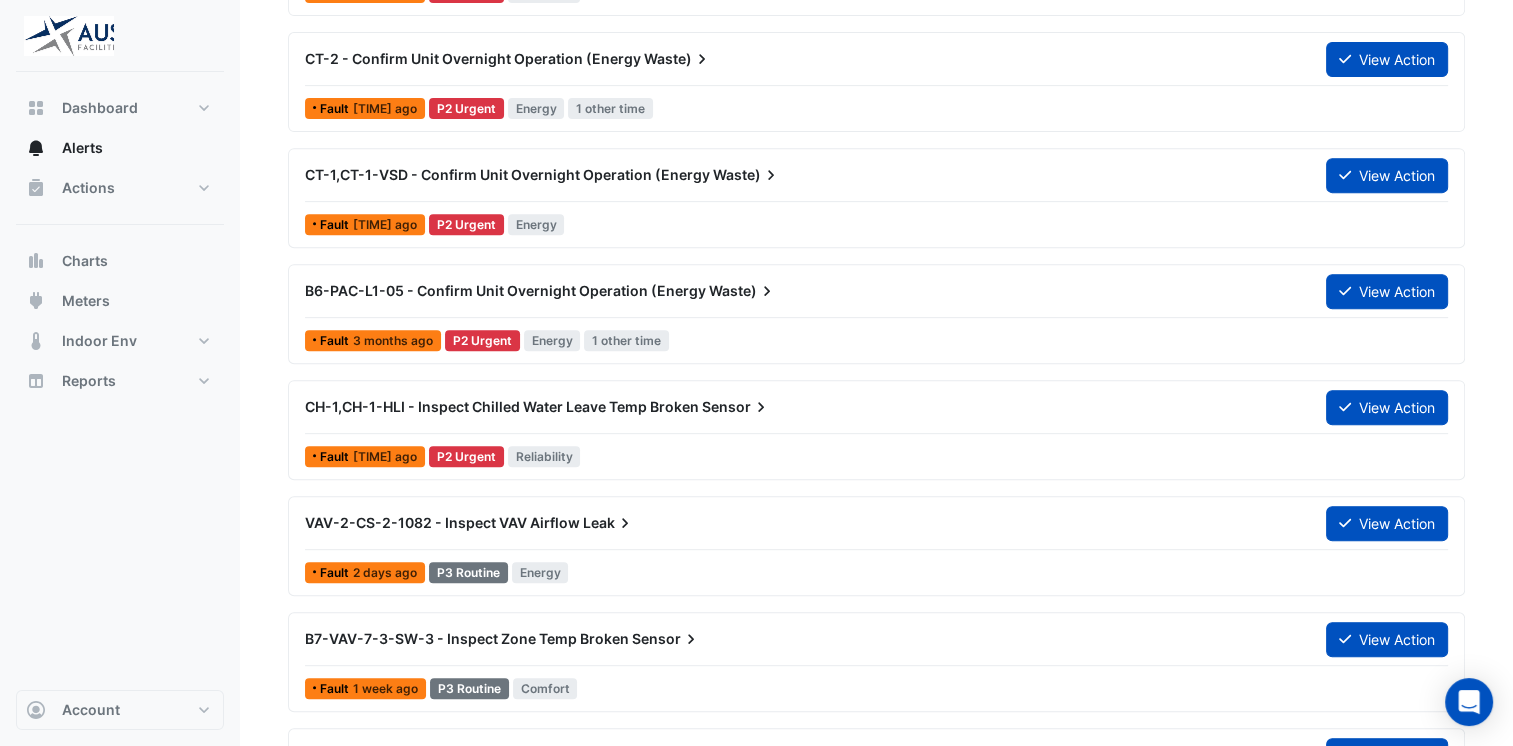 click on "B6-PAC-L1-05 - Confirm Unit Overnight Operation (Energy" at bounding box center (505, 290) 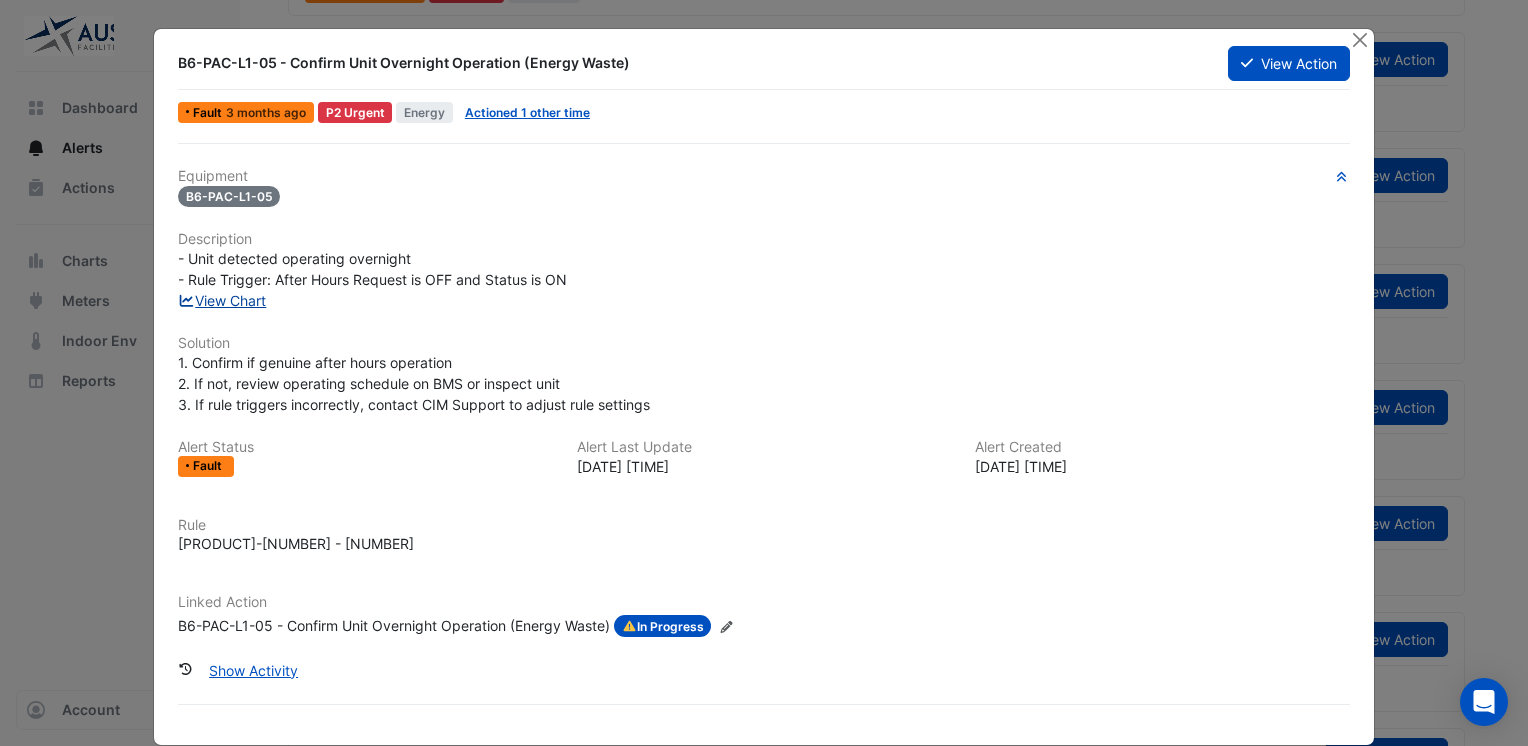 click on "View Chart" 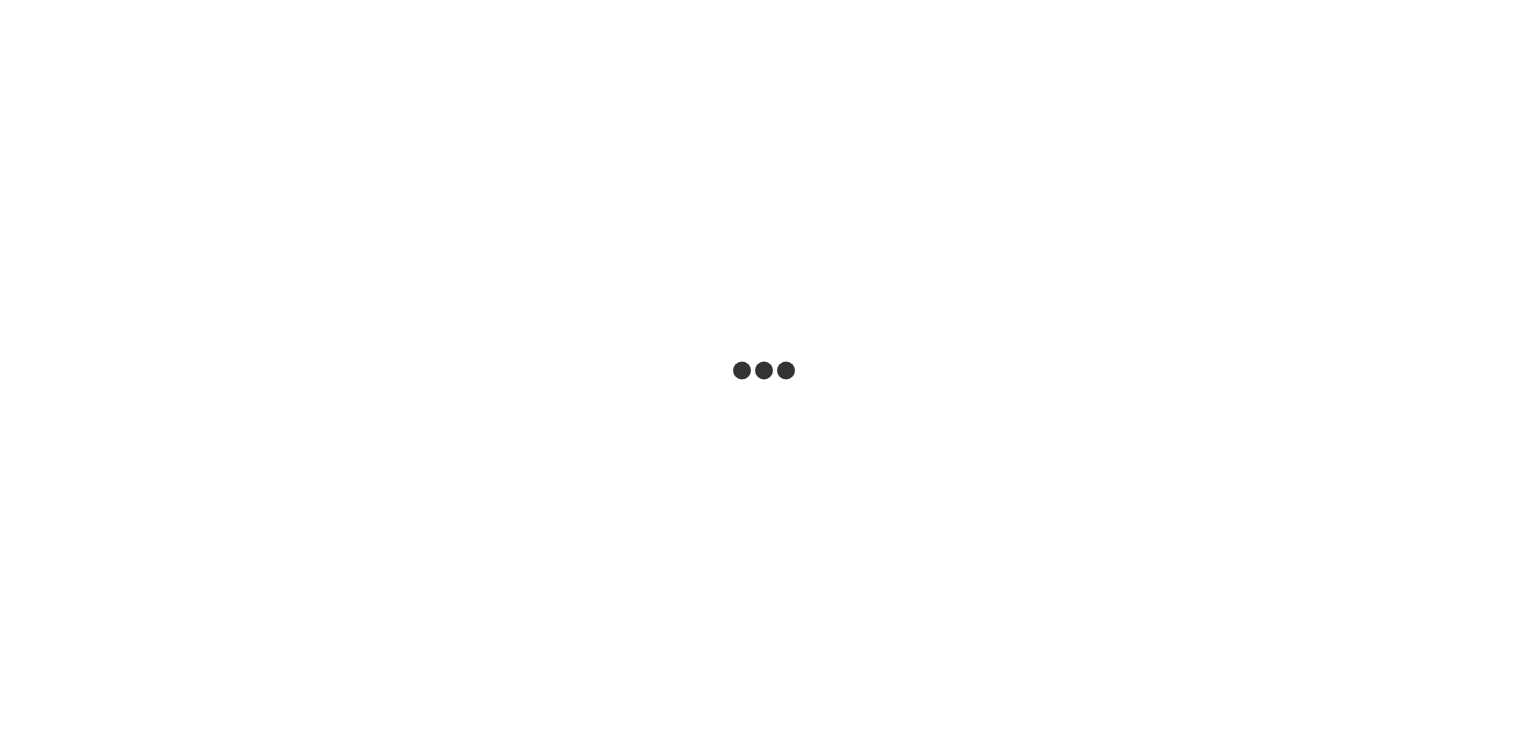 scroll, scrollTop: 0, scrollLeft: 0, axis: both 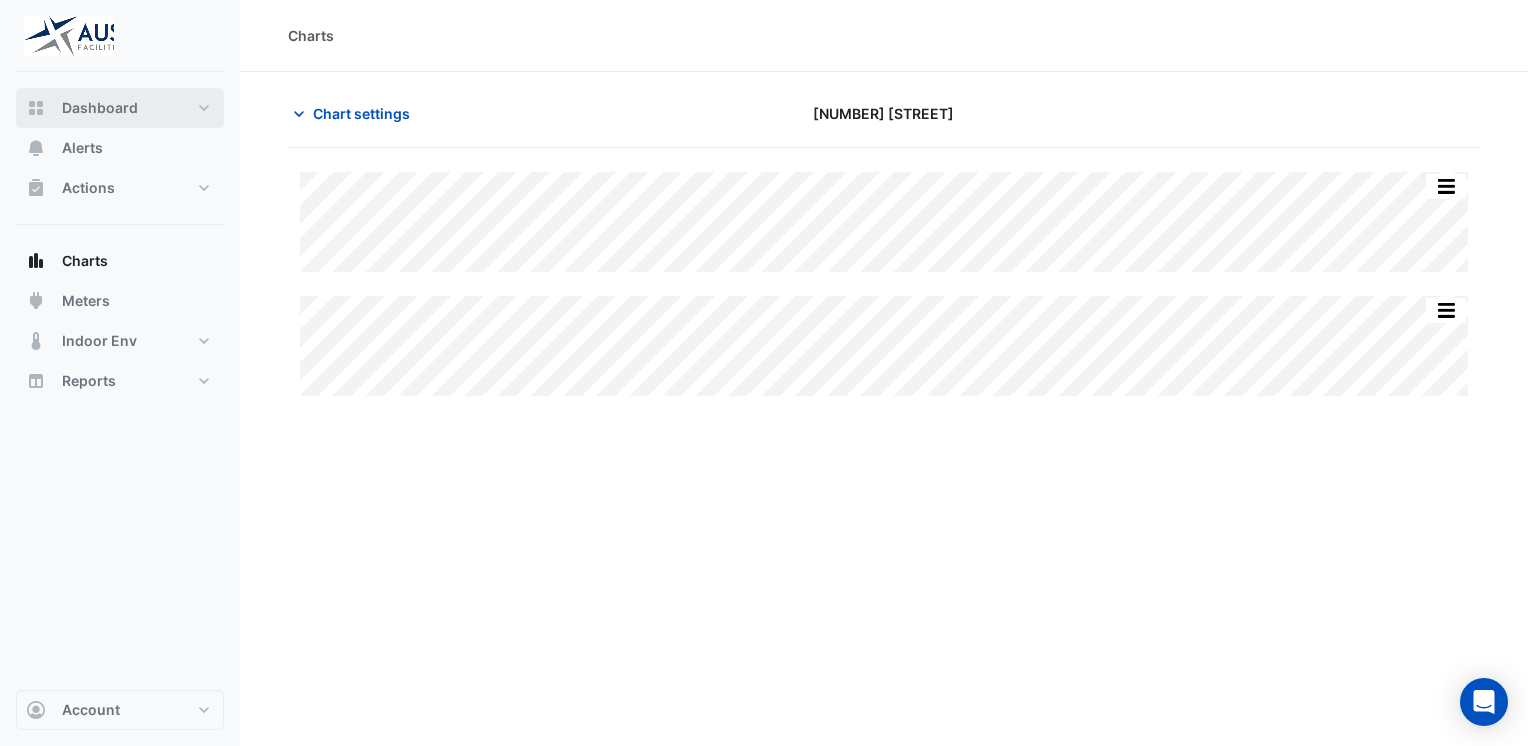 click on "Dashboard" at bounding box center [100, 108] 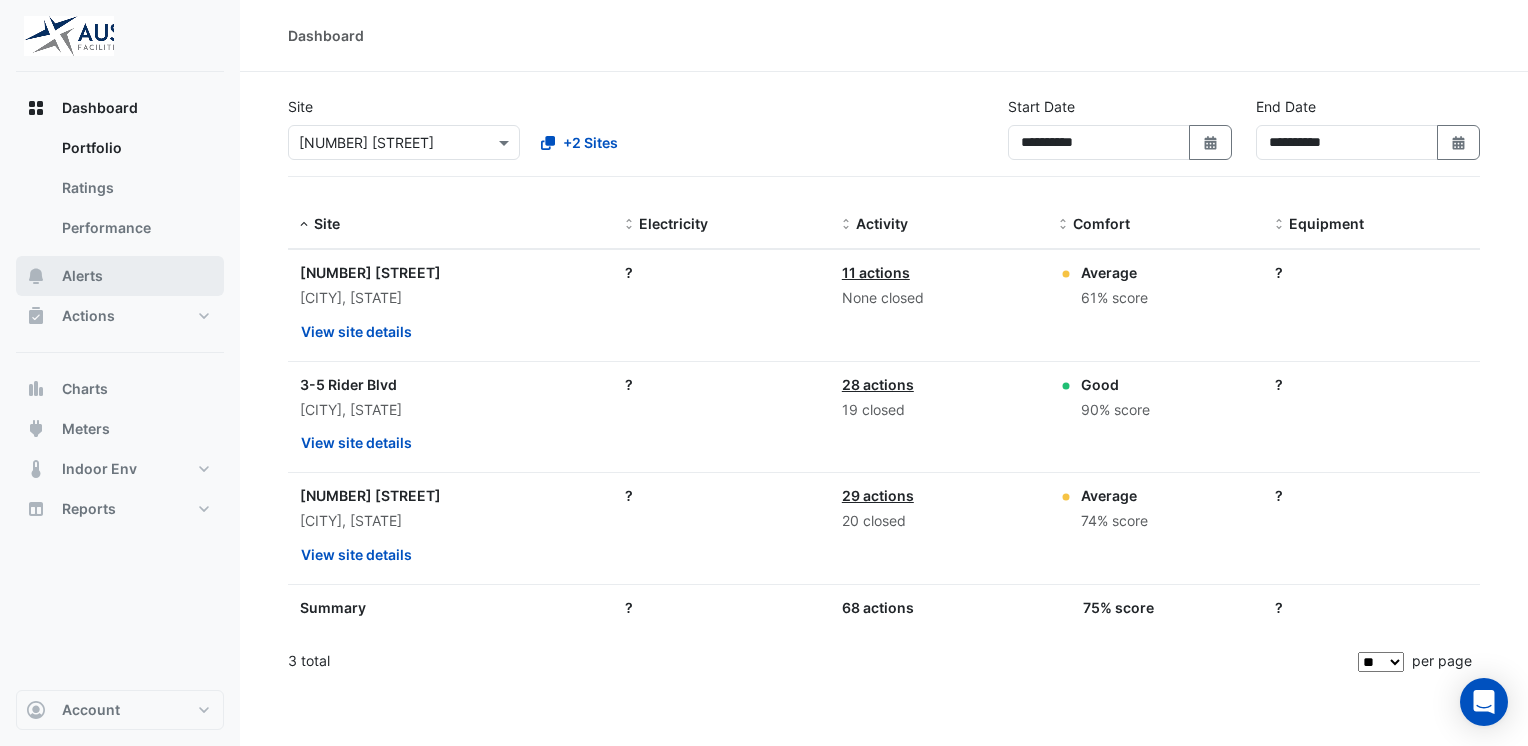 click on "Alerts" at bounding box center [82, 276] 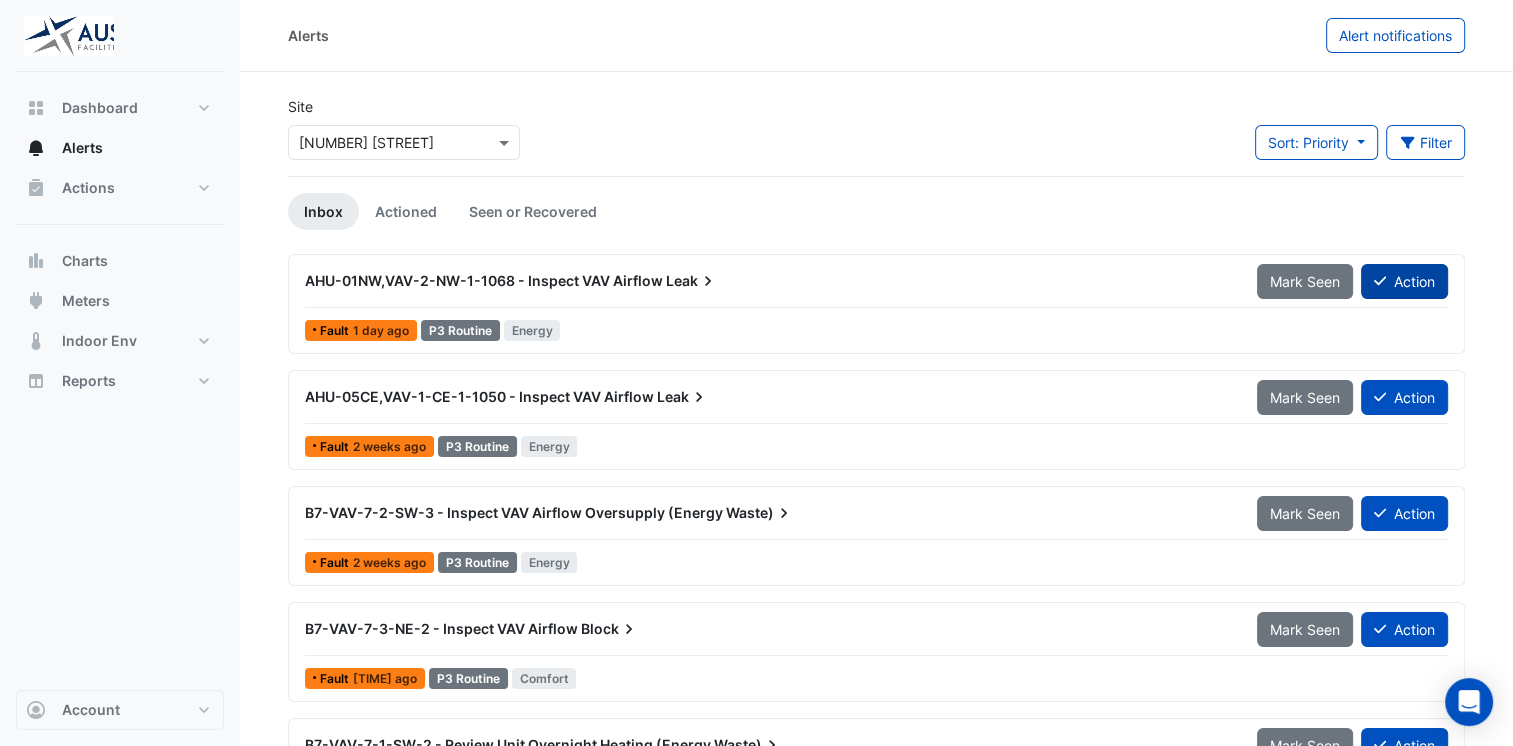click on "Action" at bounding box center (1404, 281) 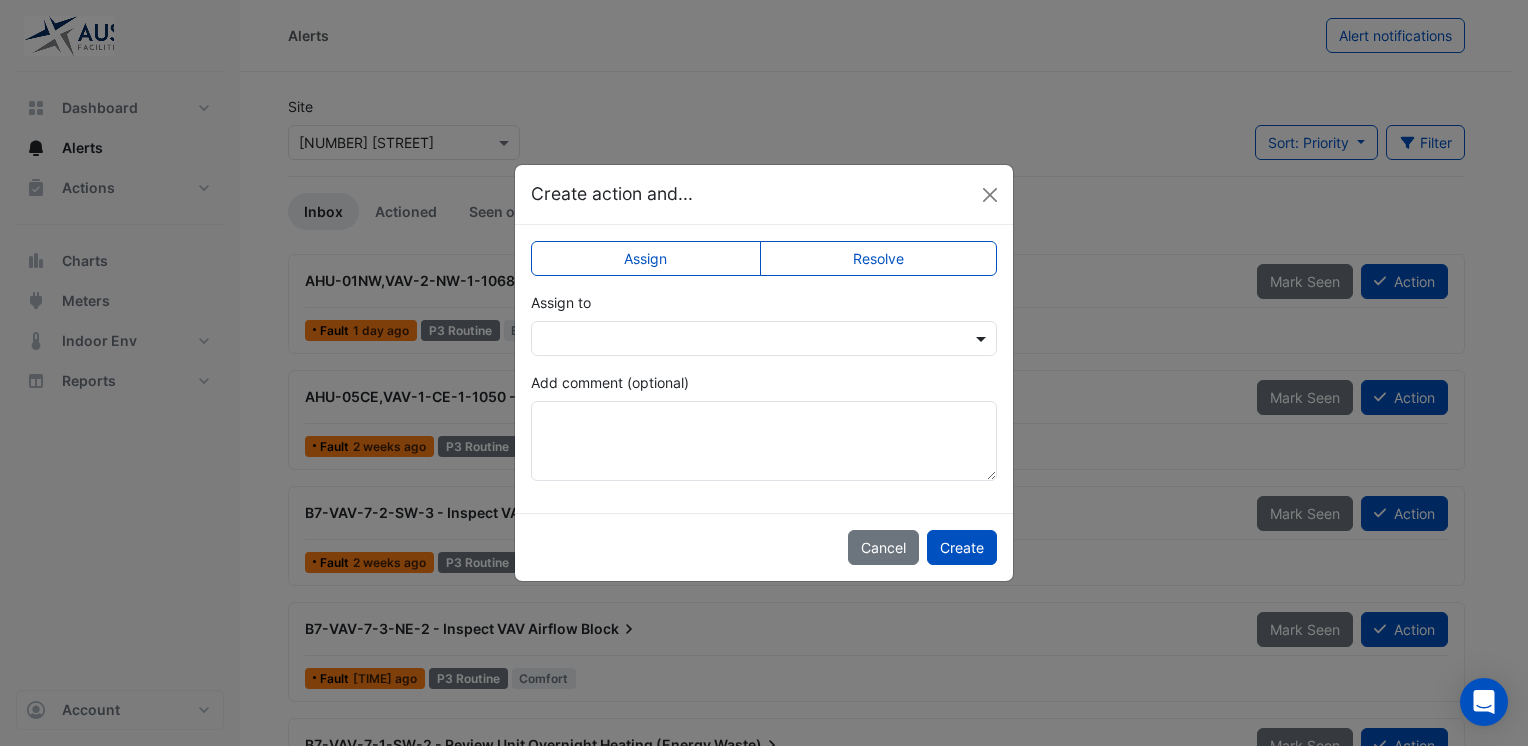 click at bounding box center (983, 338) 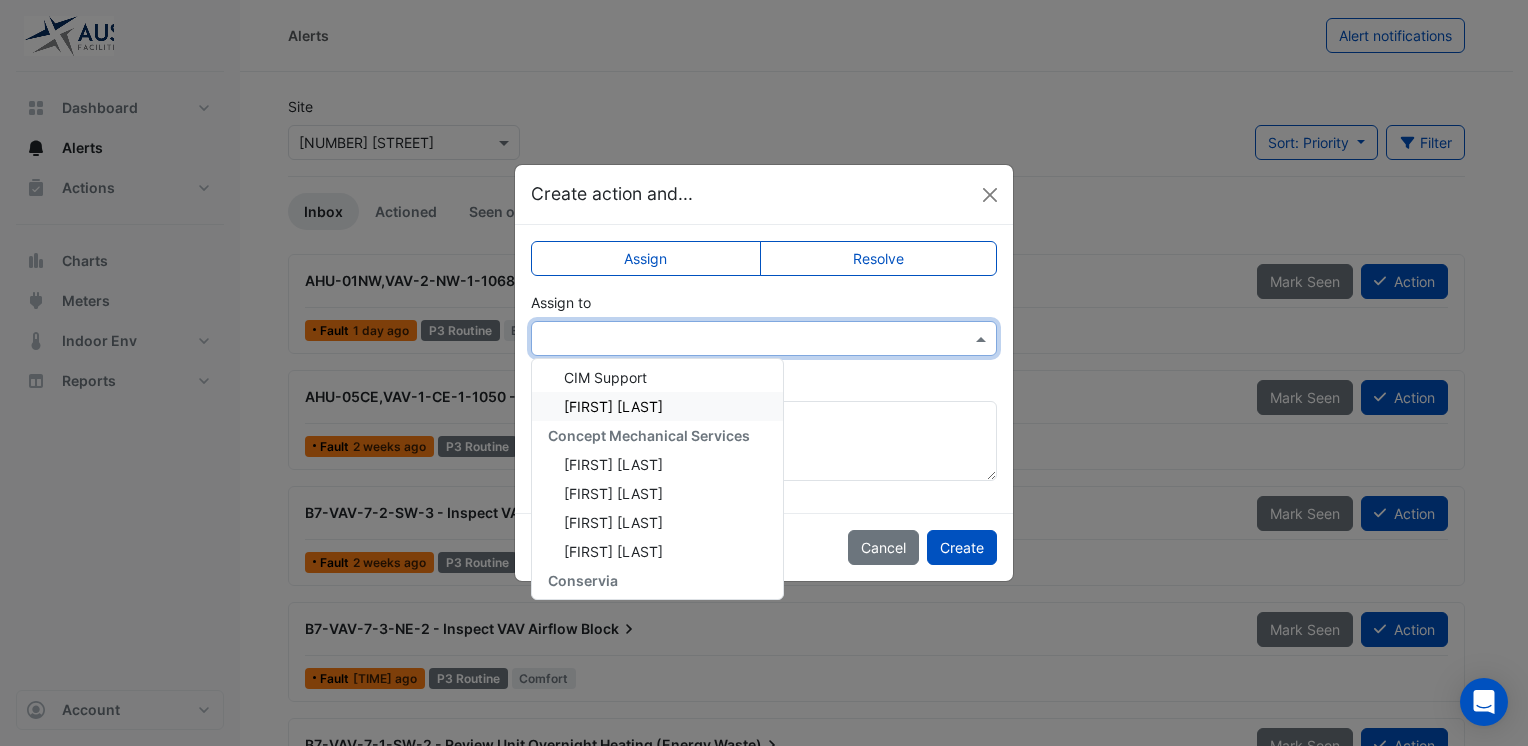 scroll, scrollTop: 268, scrollLeft: 0, axis: vertical 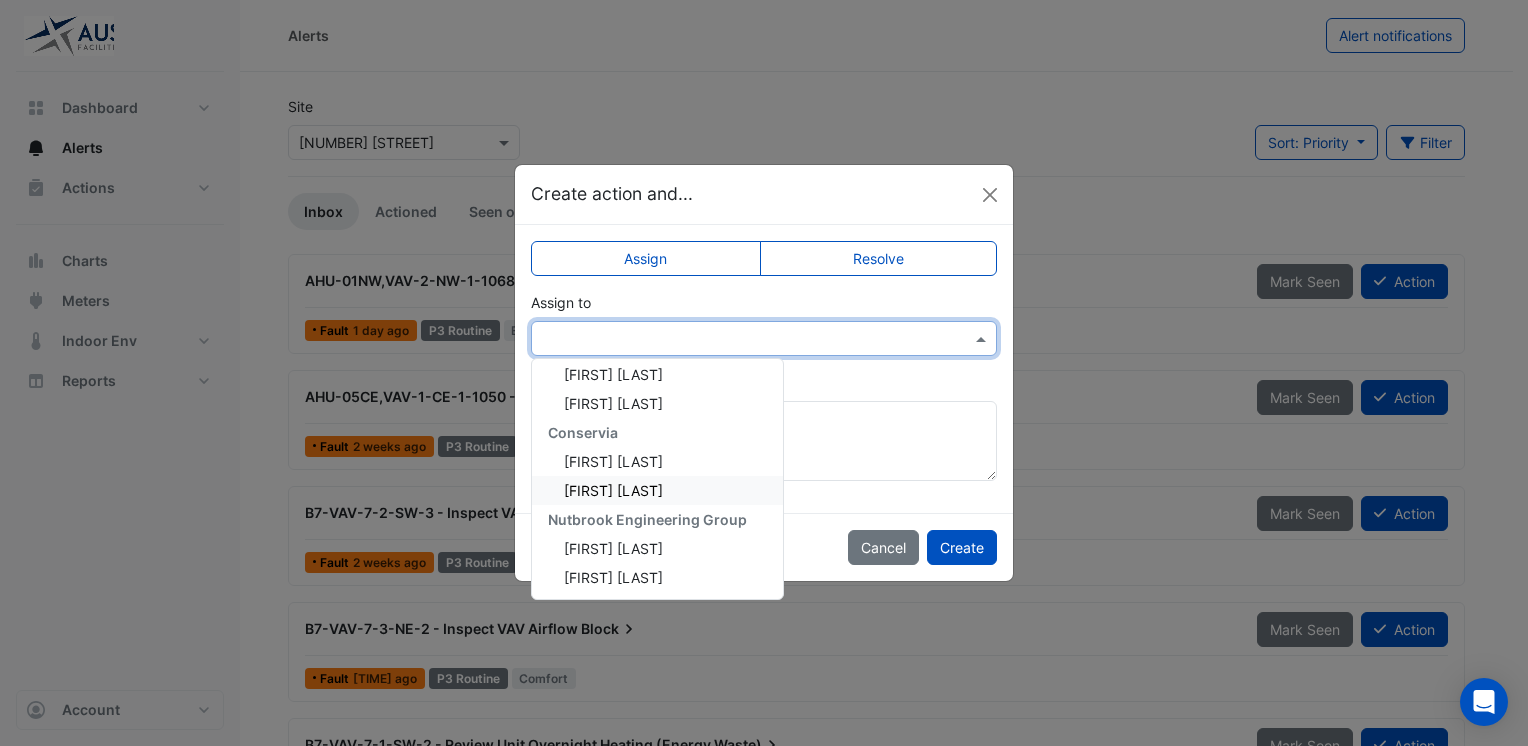 click on "[FIRST] [LAST]" at bounding box center [613, 490] 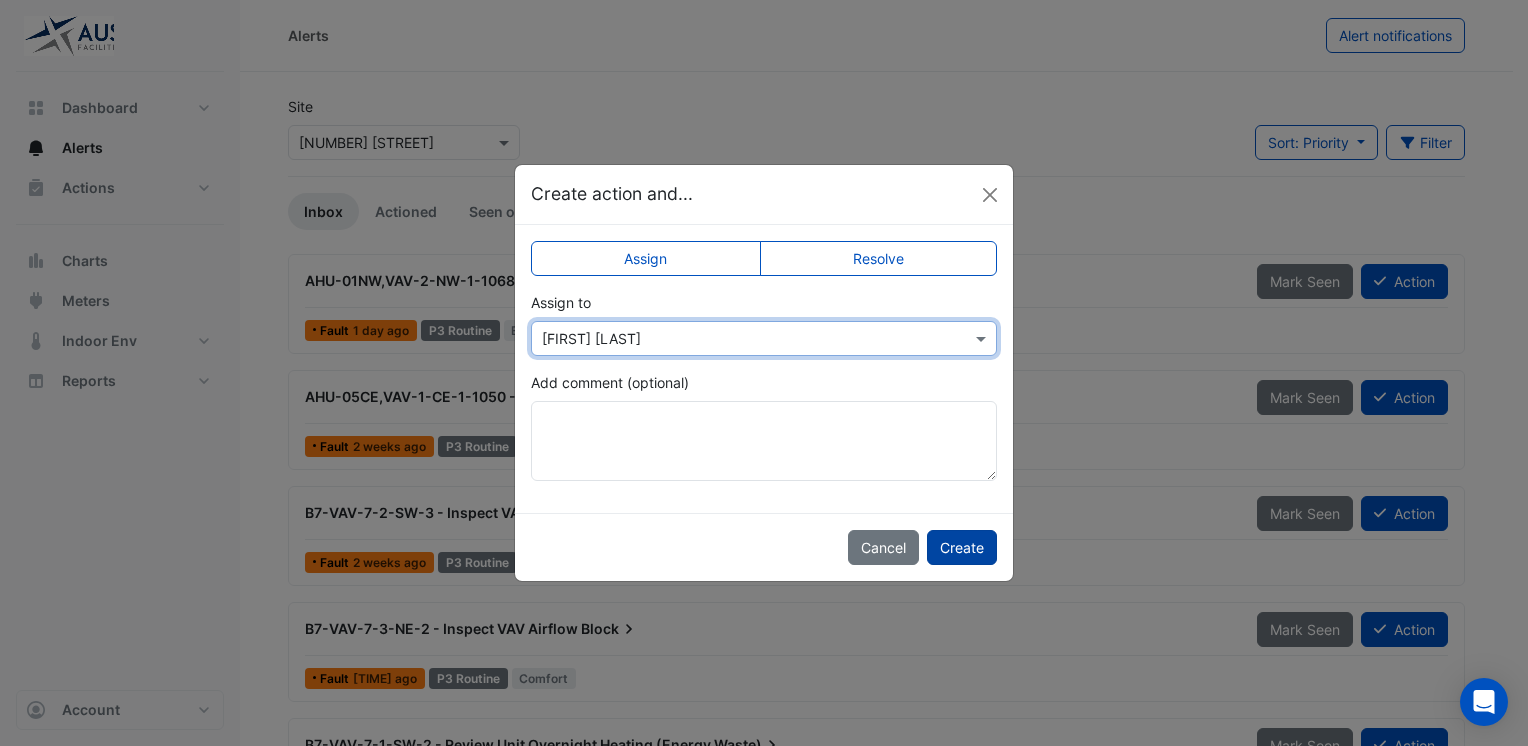 click on "Create" 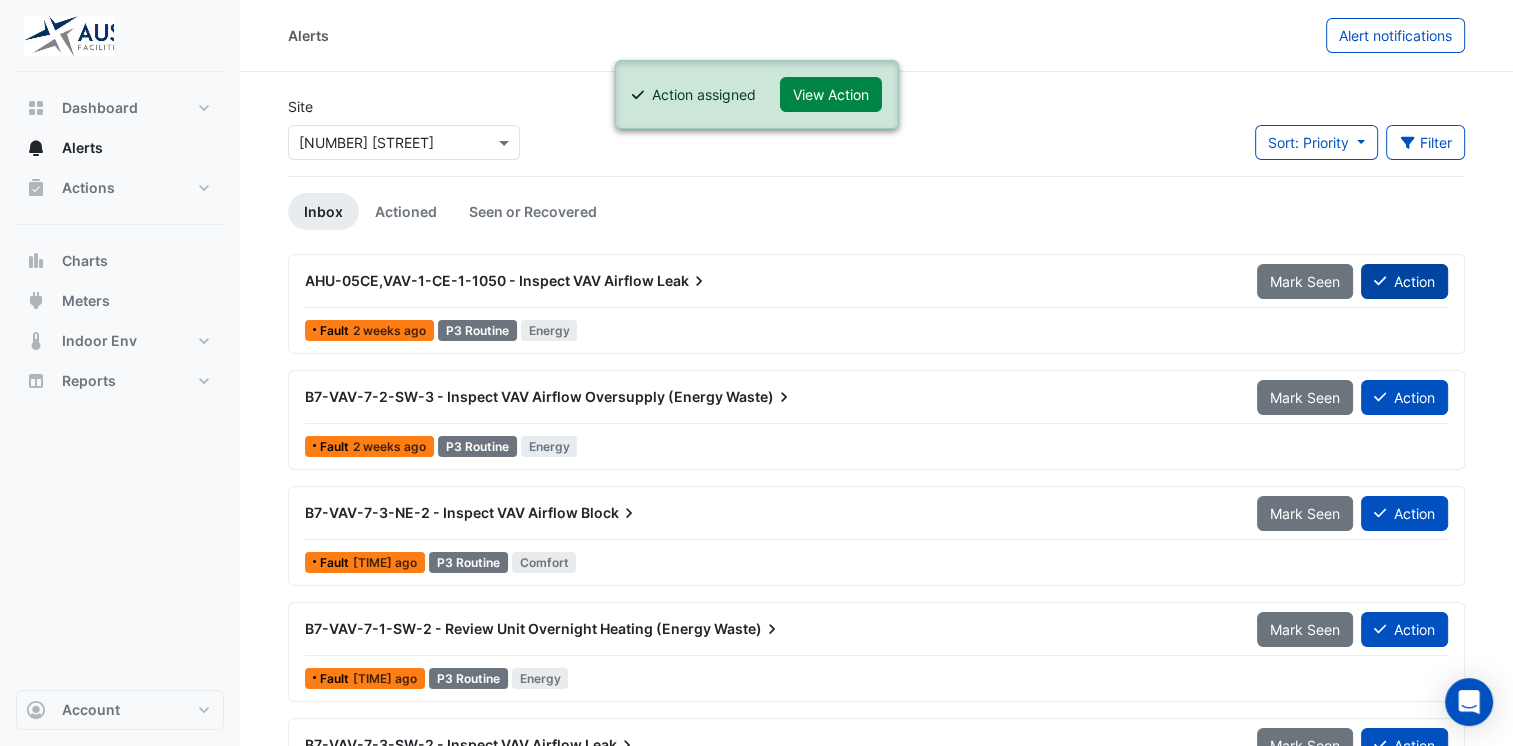 click on "Action" at bounding box center [1404, 281] 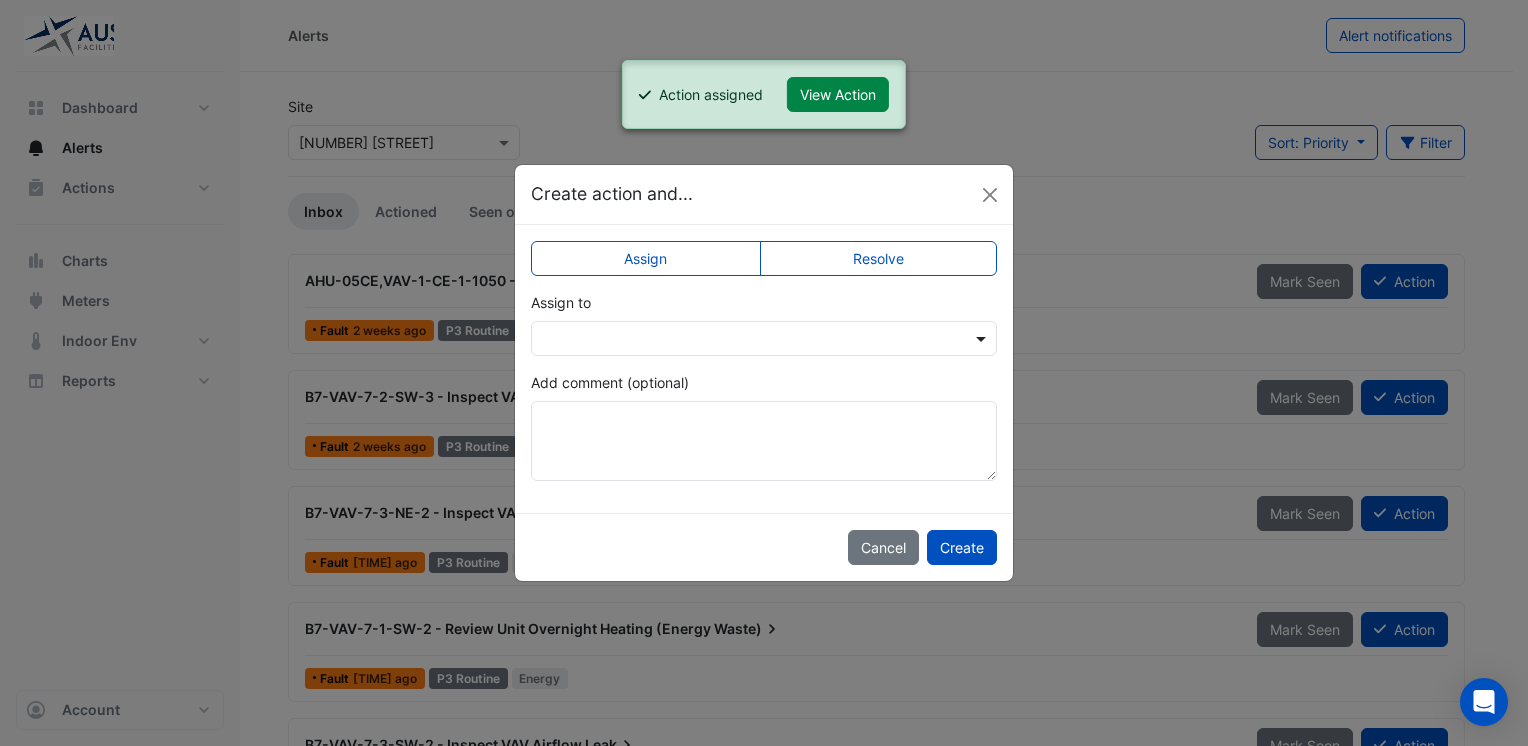 click at bounding box center (983, 338) 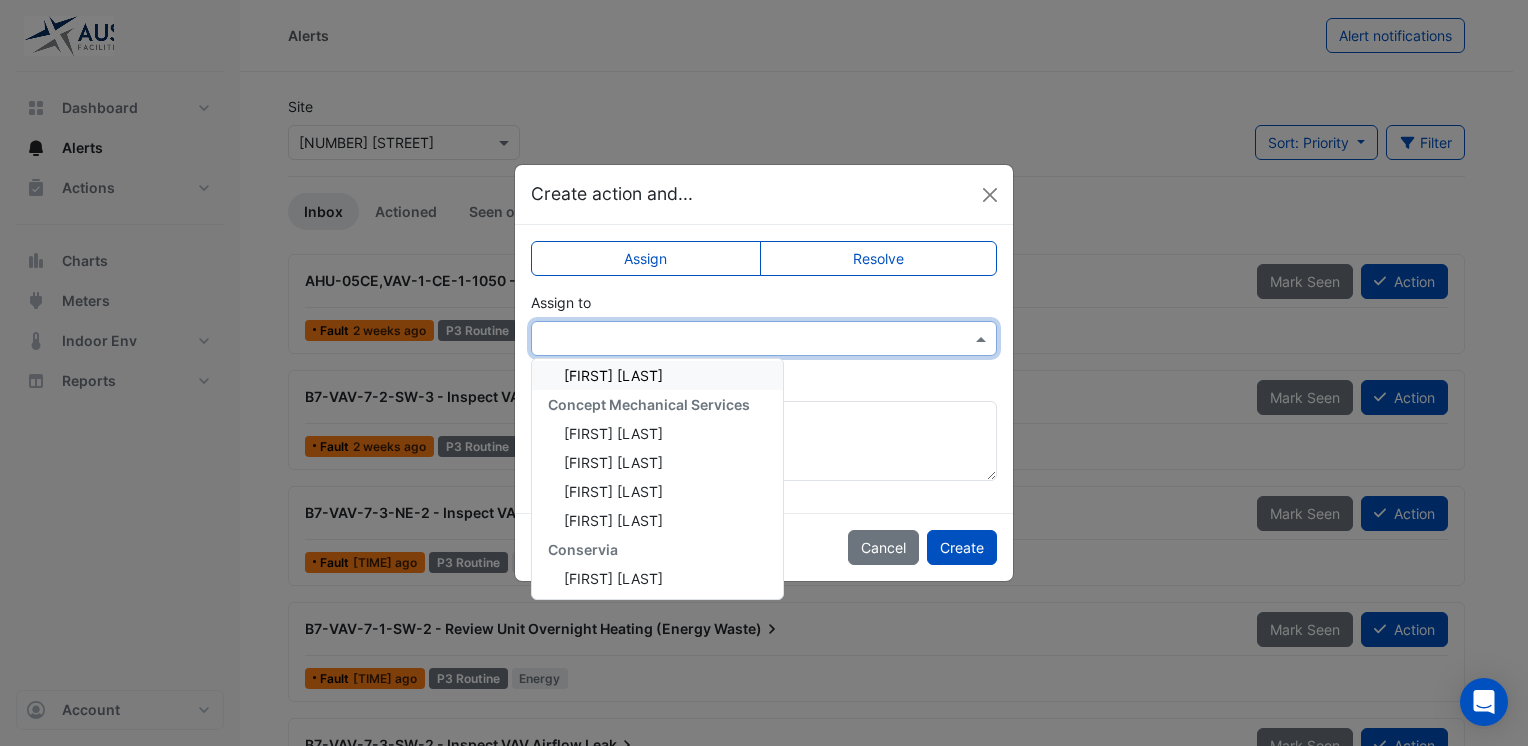scroll, scrollTop: 200, scrollLeft: 0, axis: vertical 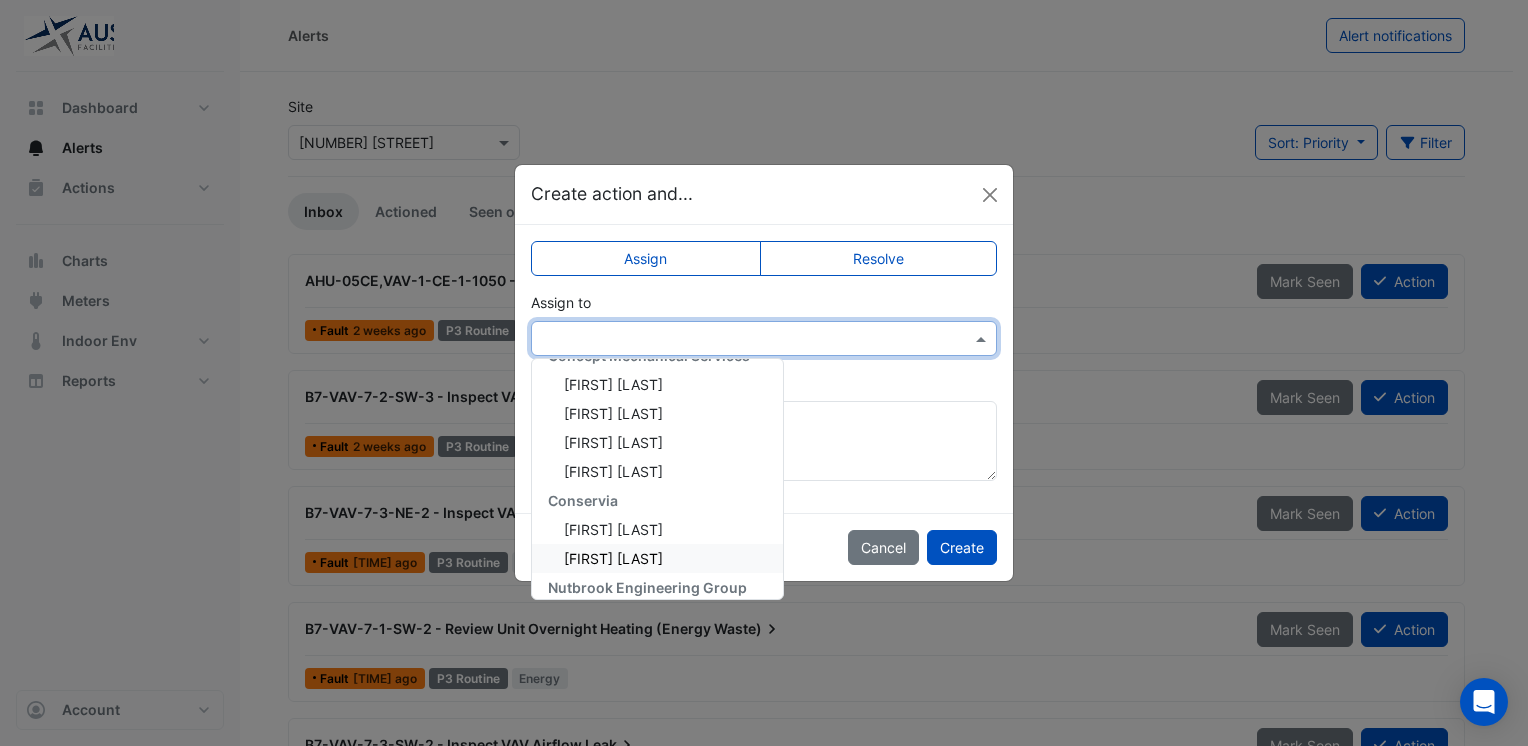 click on "[FIRST] [LAST]" at bounding box center [613, 558] 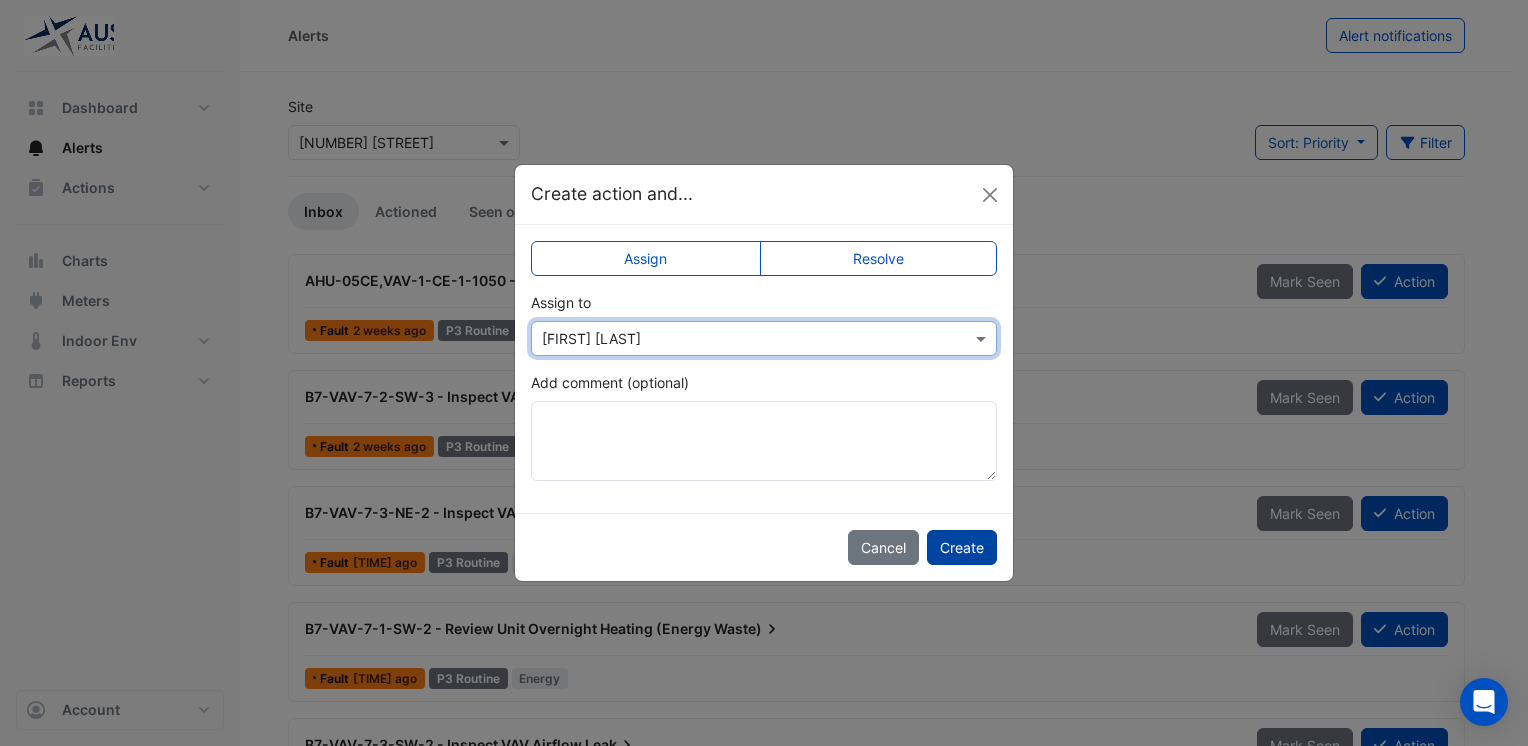 click on "Create" 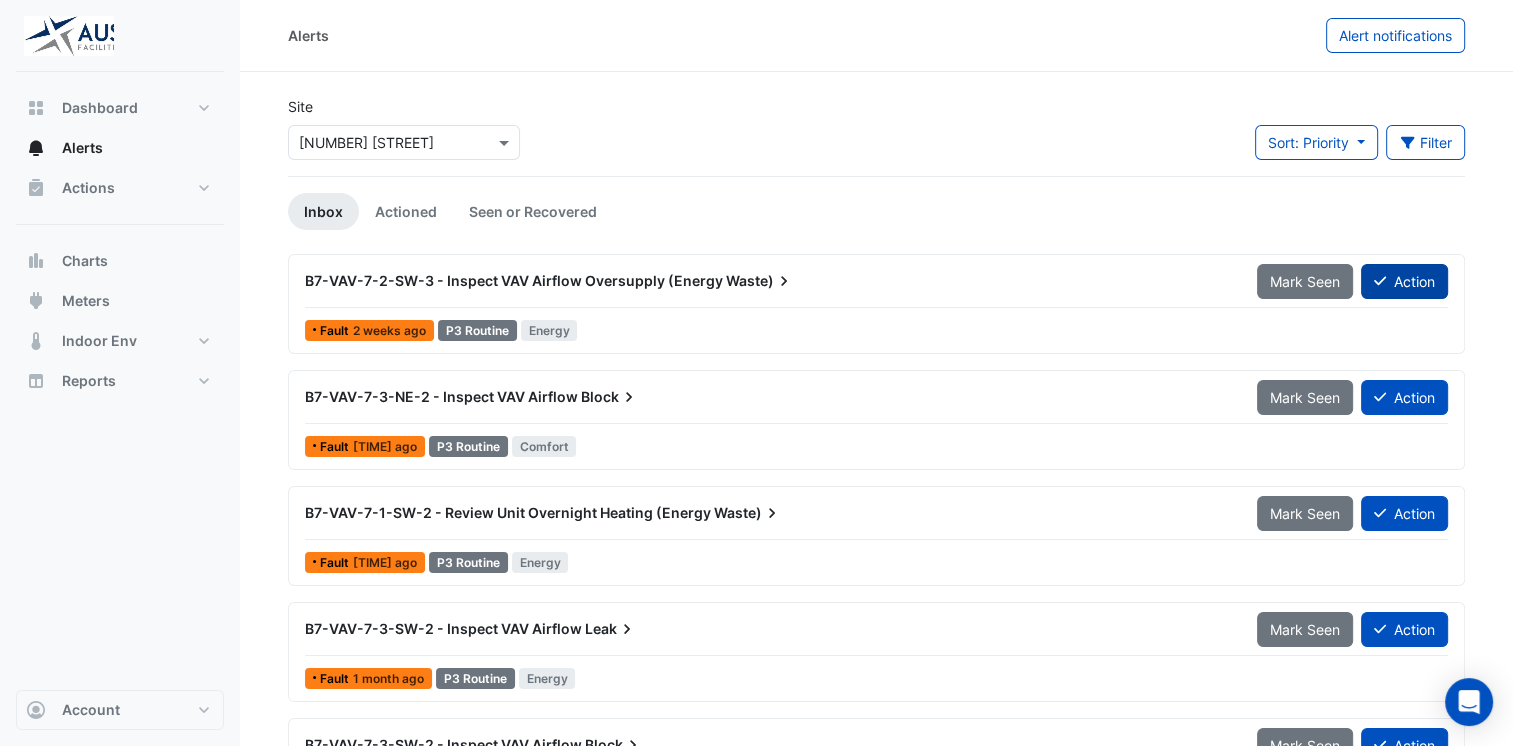 click on "Action" at bounding box center (1404, 281) 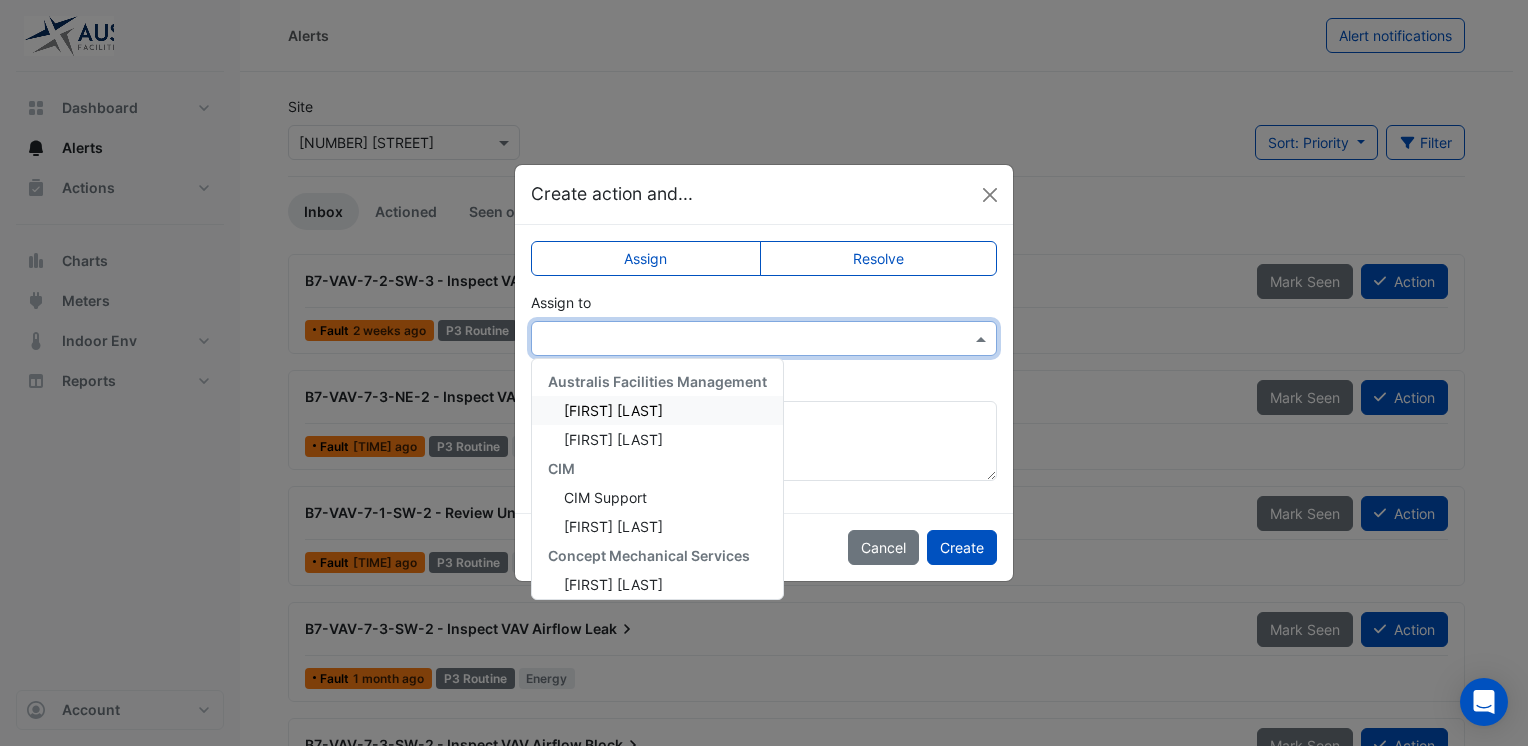 click at bounding box center [983, 338] 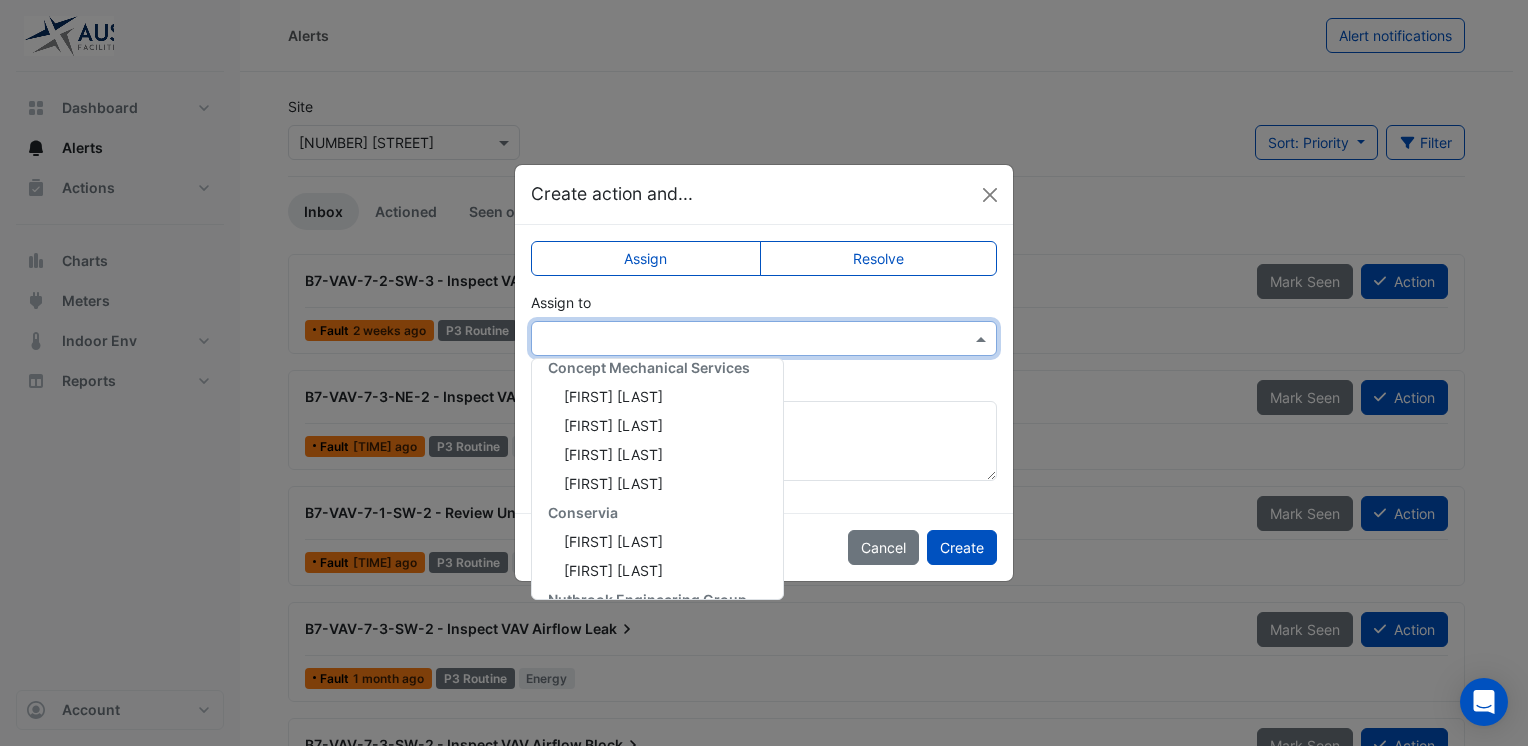 scroll, scrollTop: 200, scrollLeft: 0, axis: vertical 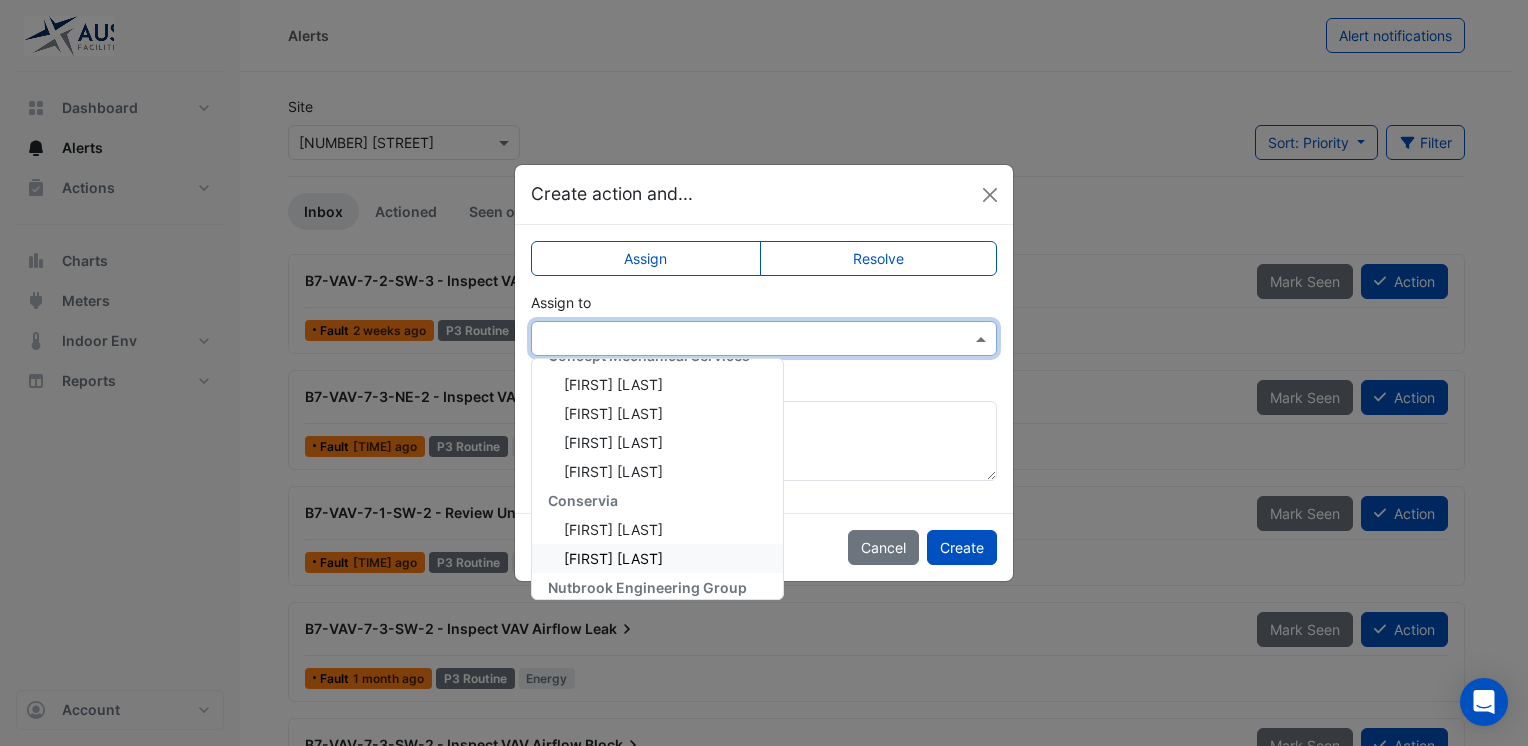click on "[FIRST] [LAST]" at bounding box center (613, 558) 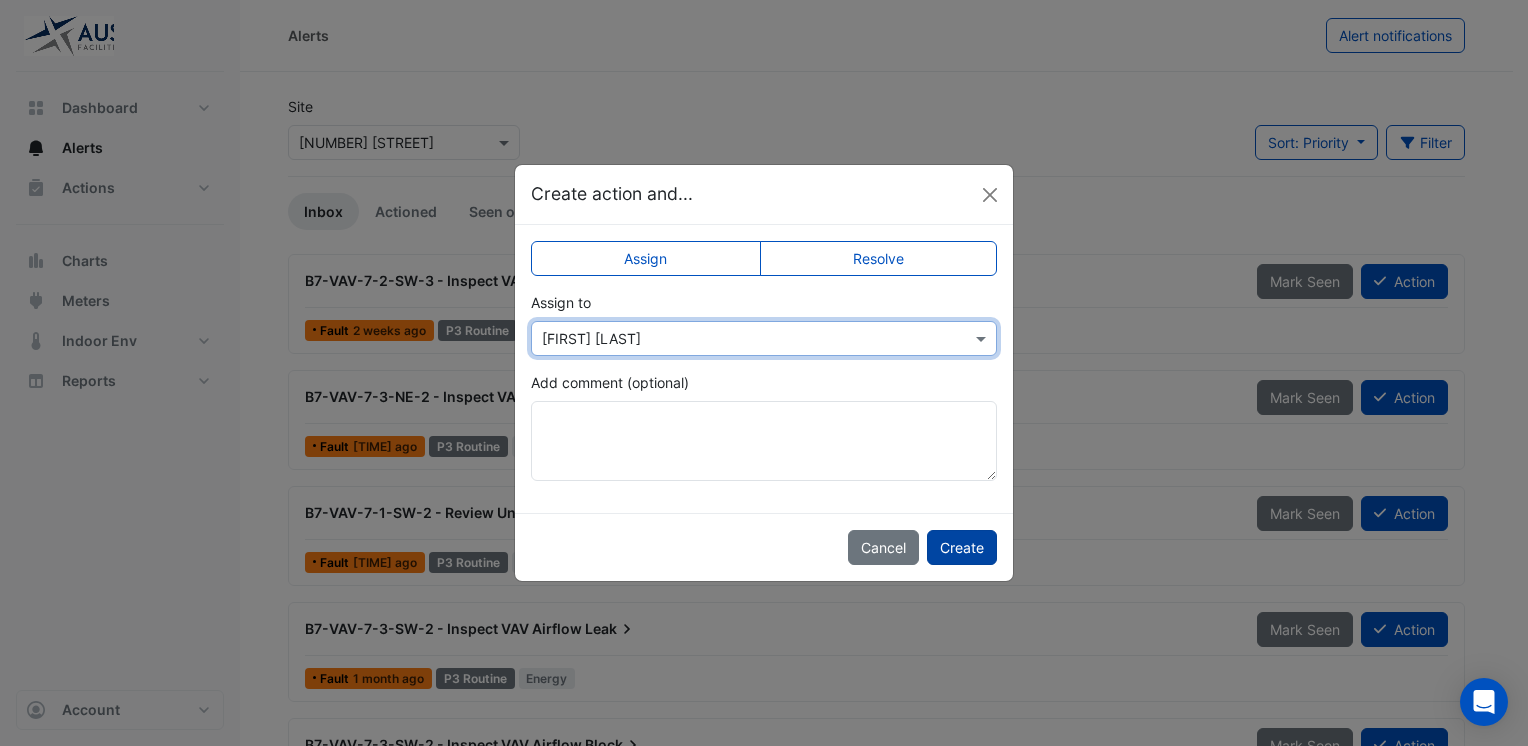 click on "Create" 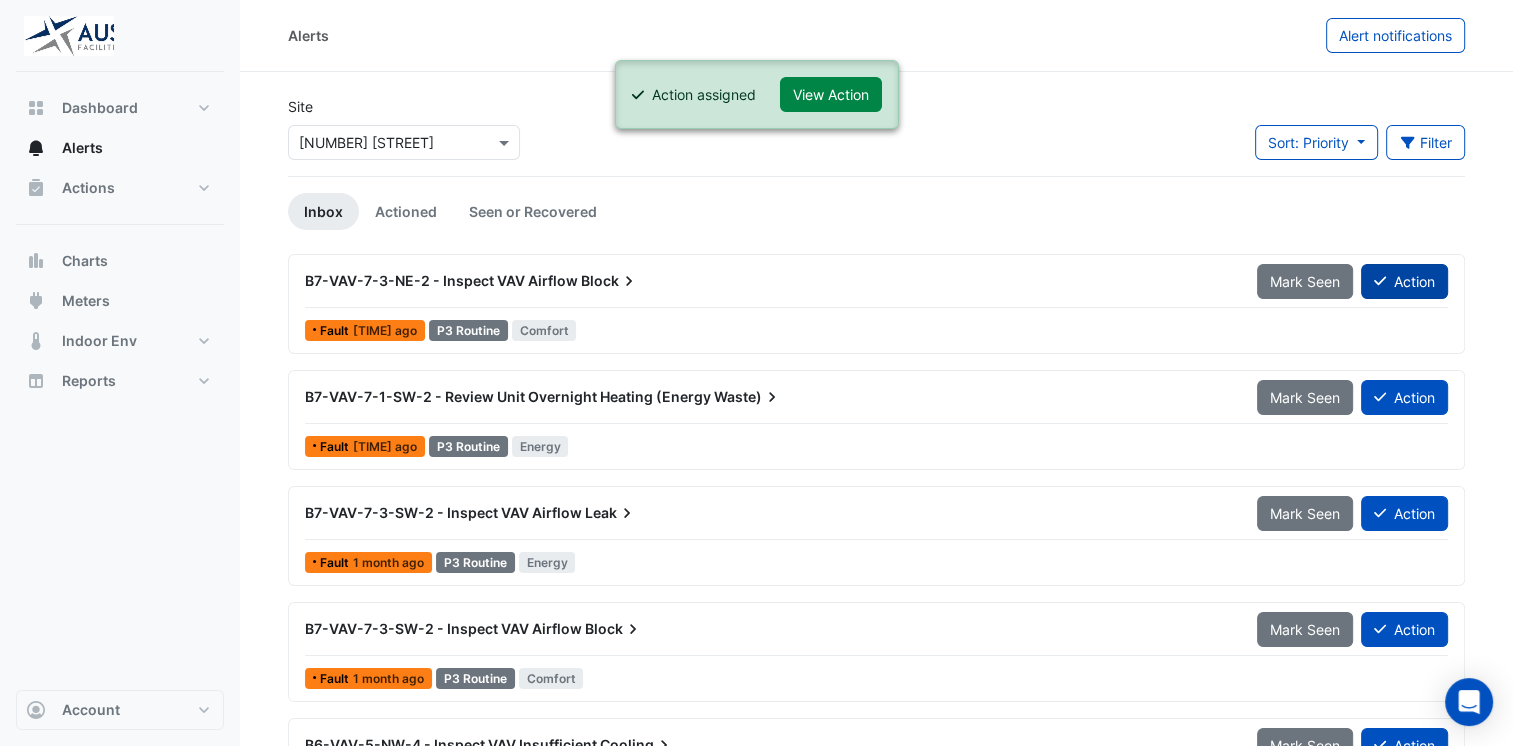 click on "Action" at bounding box center (1404, 281) 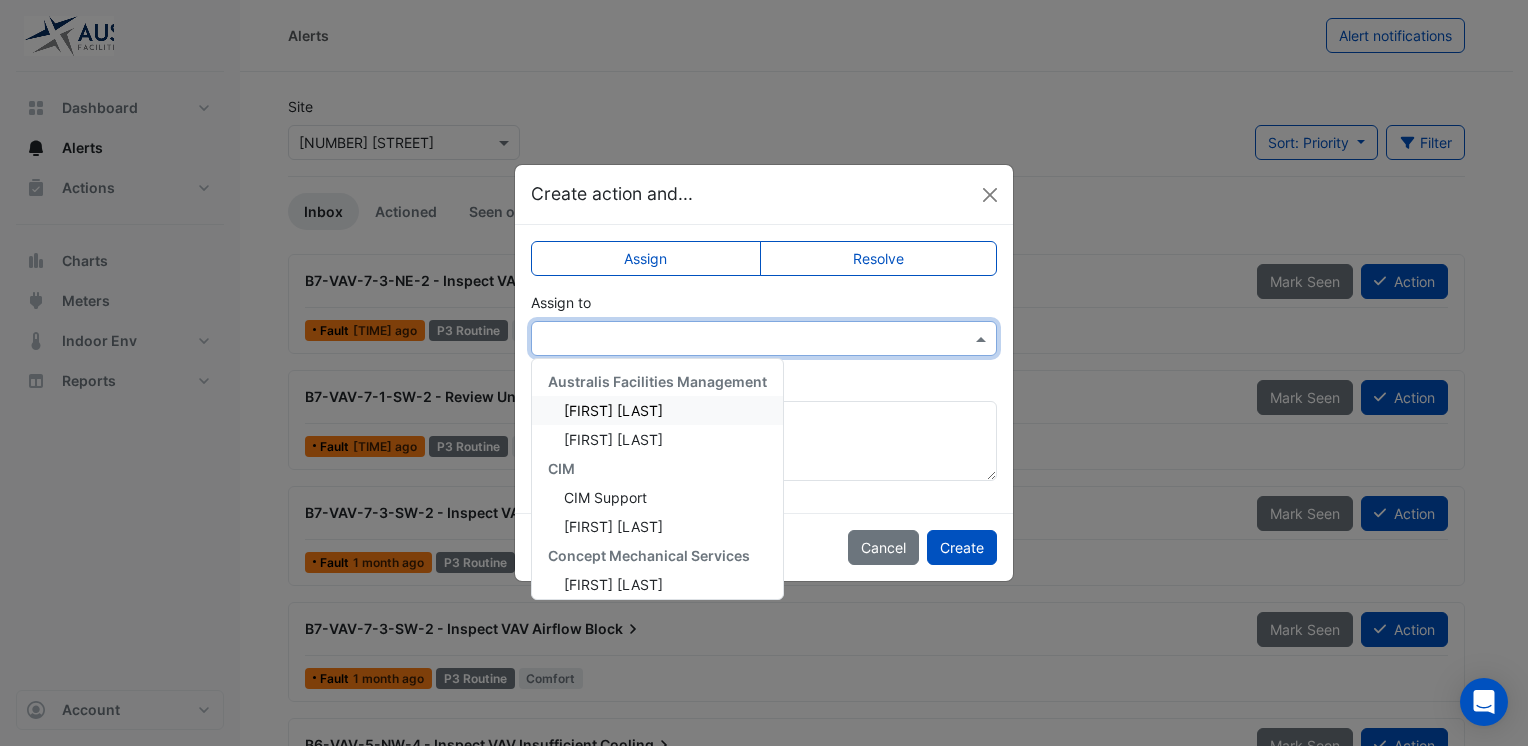 click at bounding box center (983, 338) 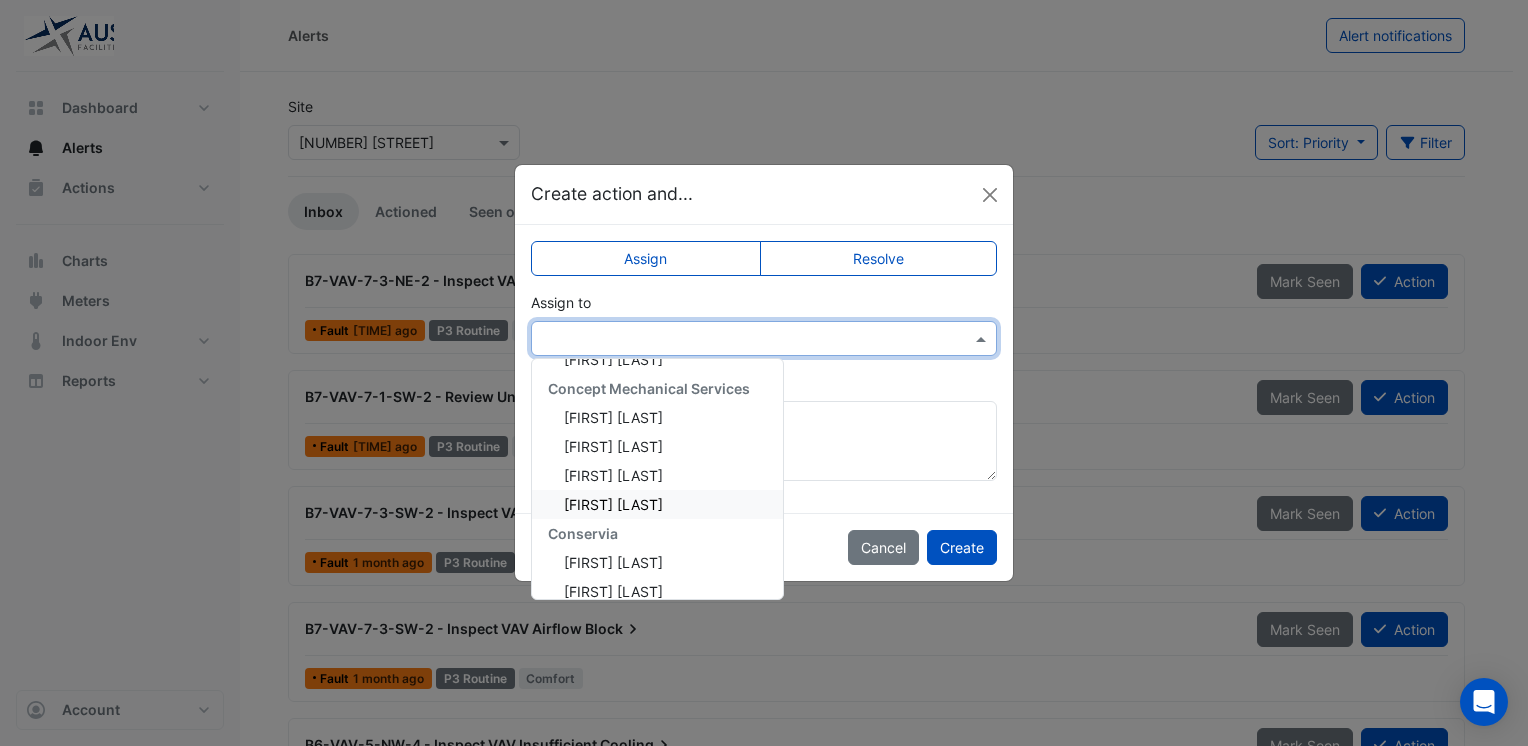 scroll, scrollTop: 200, scrollLeft: 0, axis: vertical 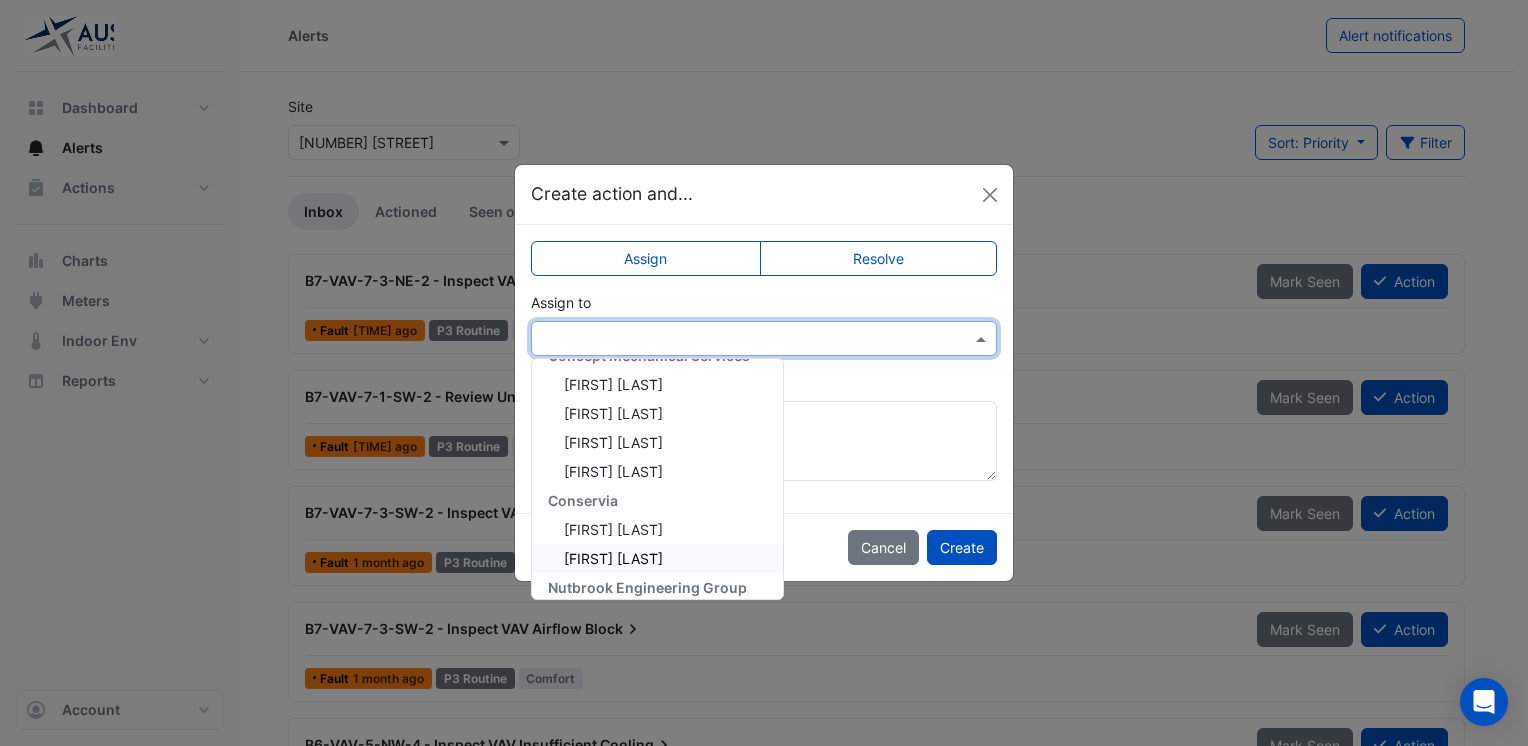 click on "[FIRST] [LAST]" at bounding box center (613, 558) 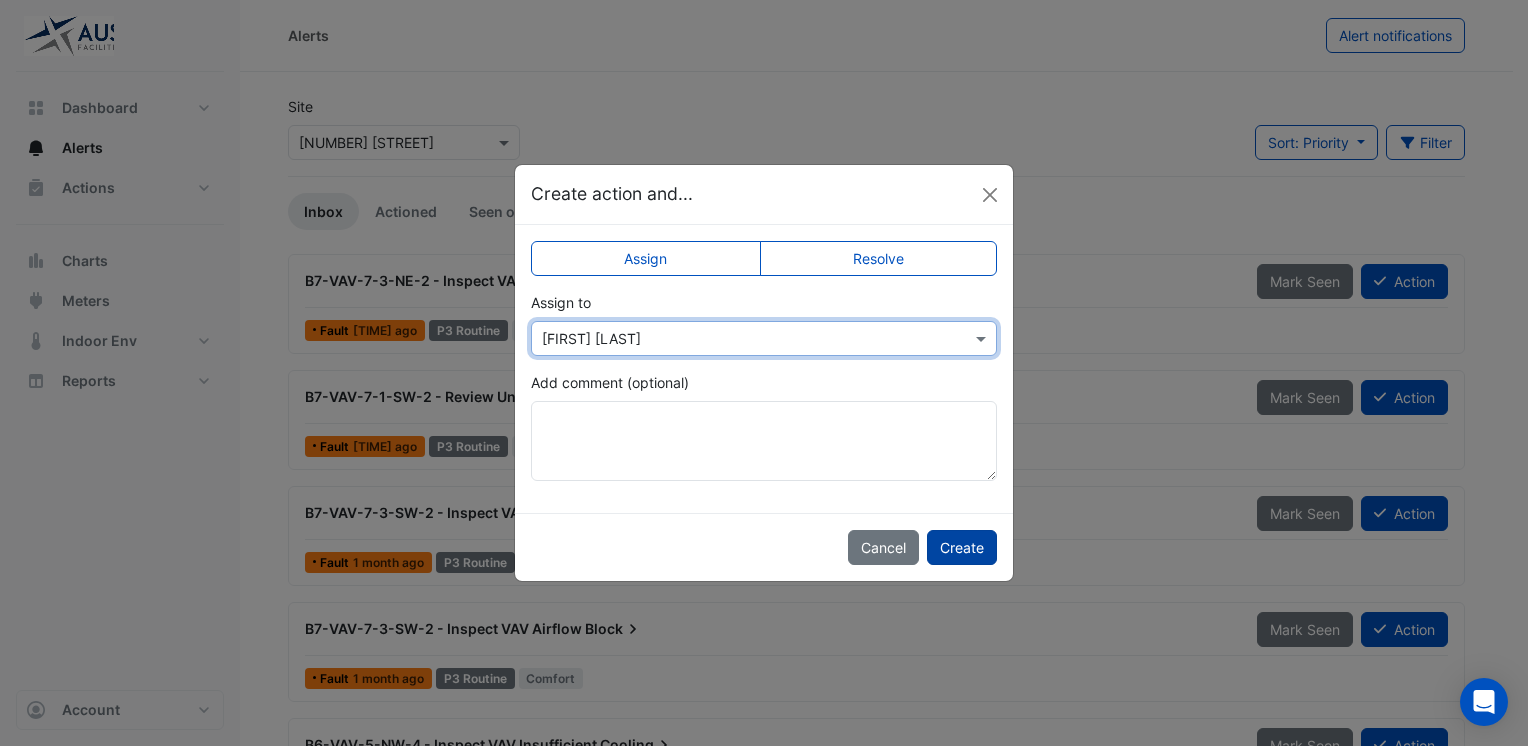 click on "Create" 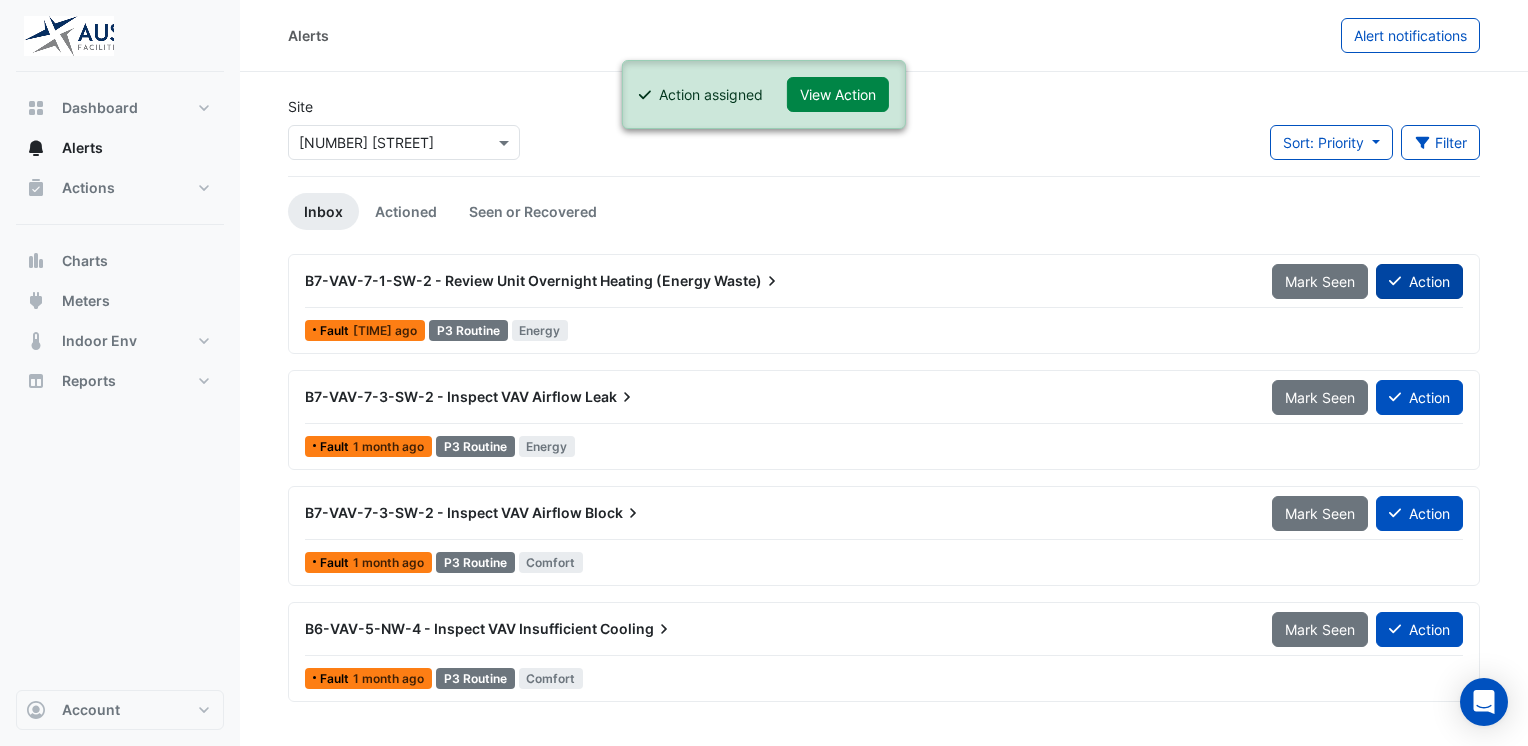 click on "Action" at bounding box center [1419, 281] 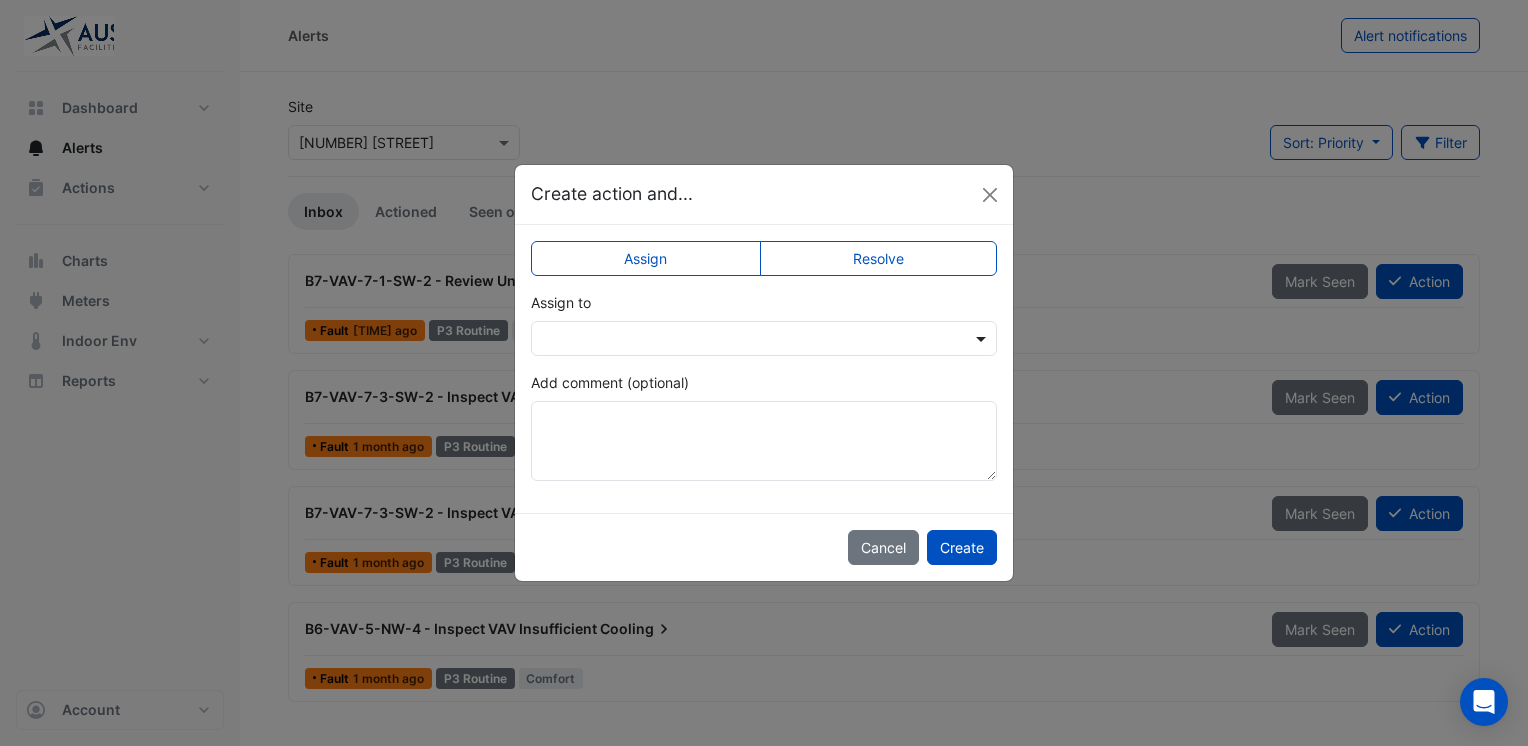 click at bounding box center (983, 338) 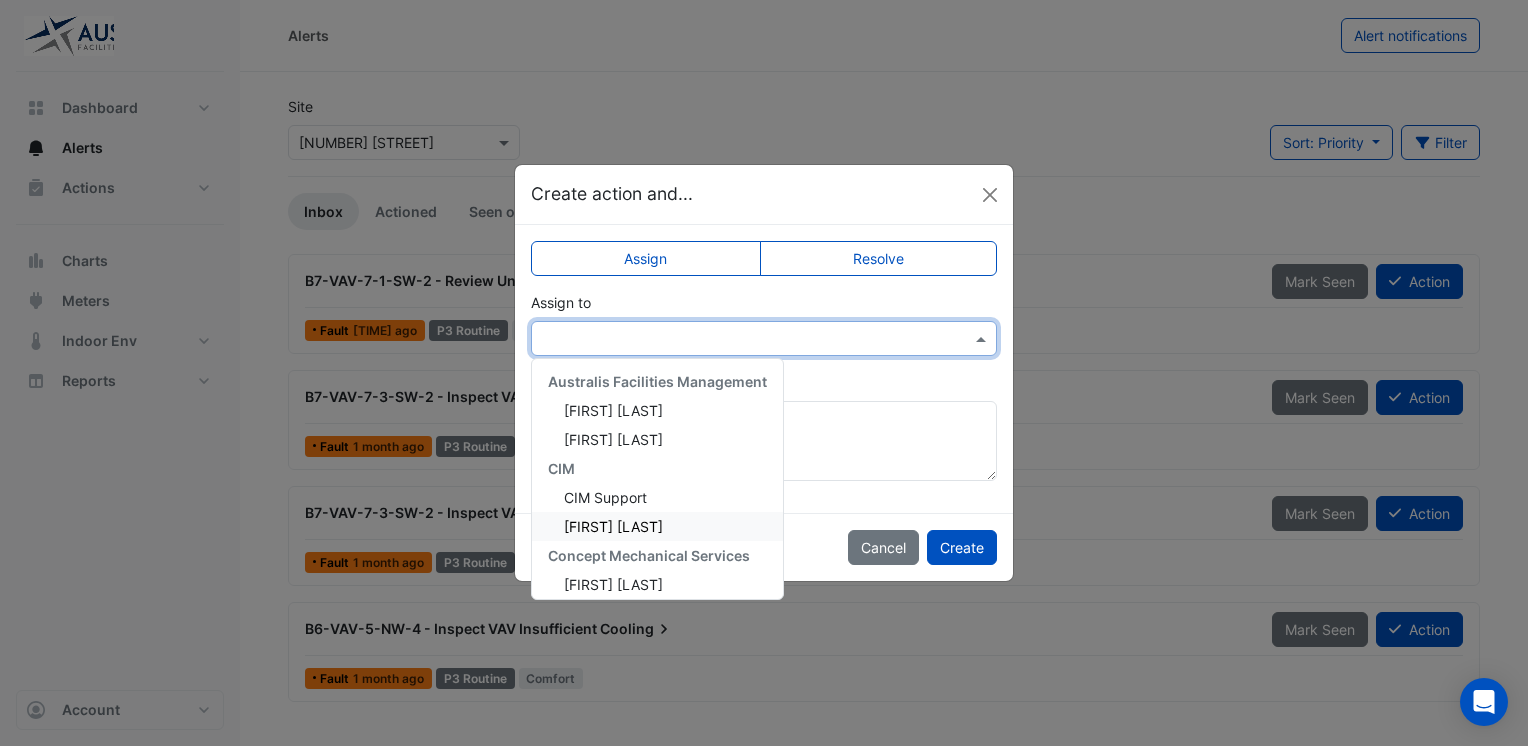 scroll, scrollTop: 268, scrollLeft: 0, axis: vertical 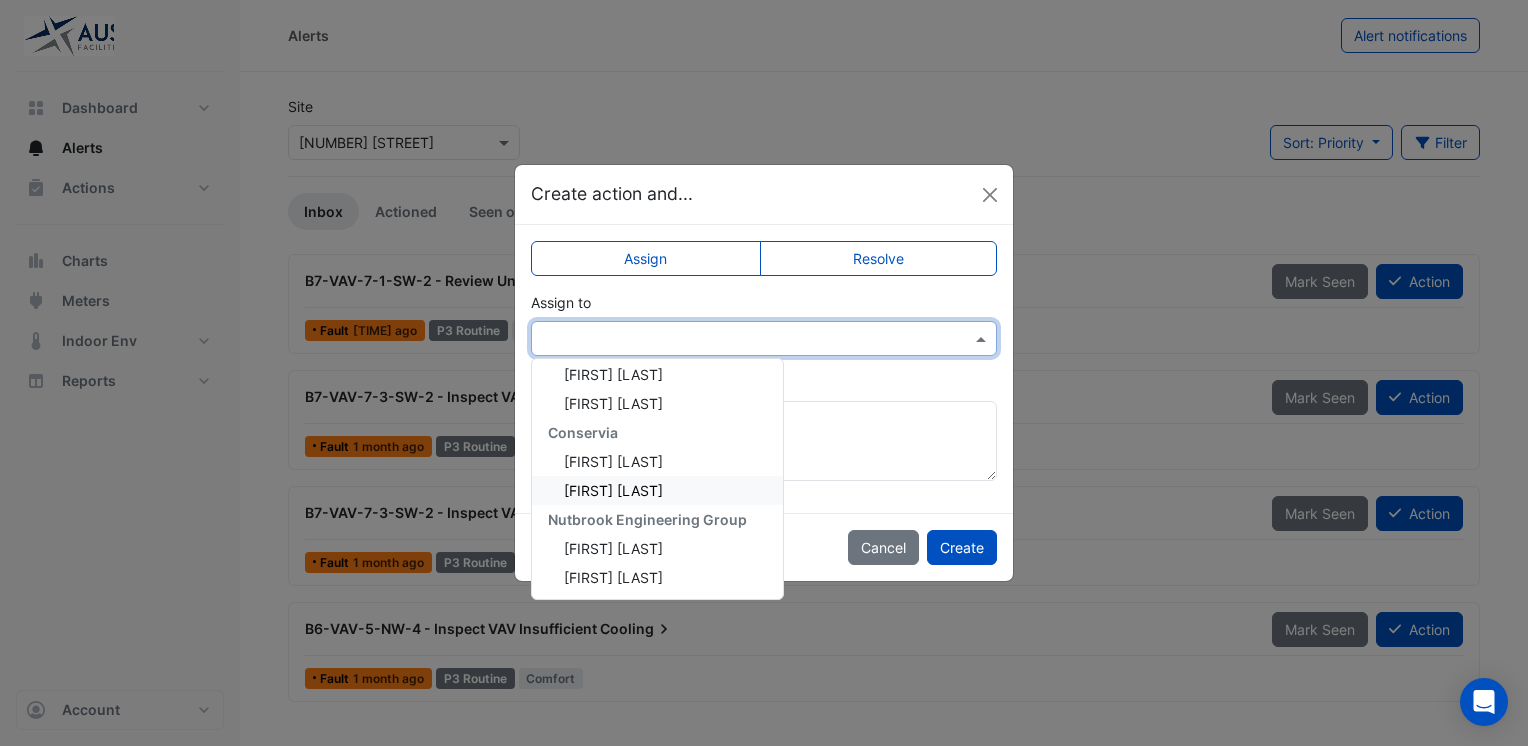 click on "[FIRST] [LAST]" at bounding box center (613, 490) 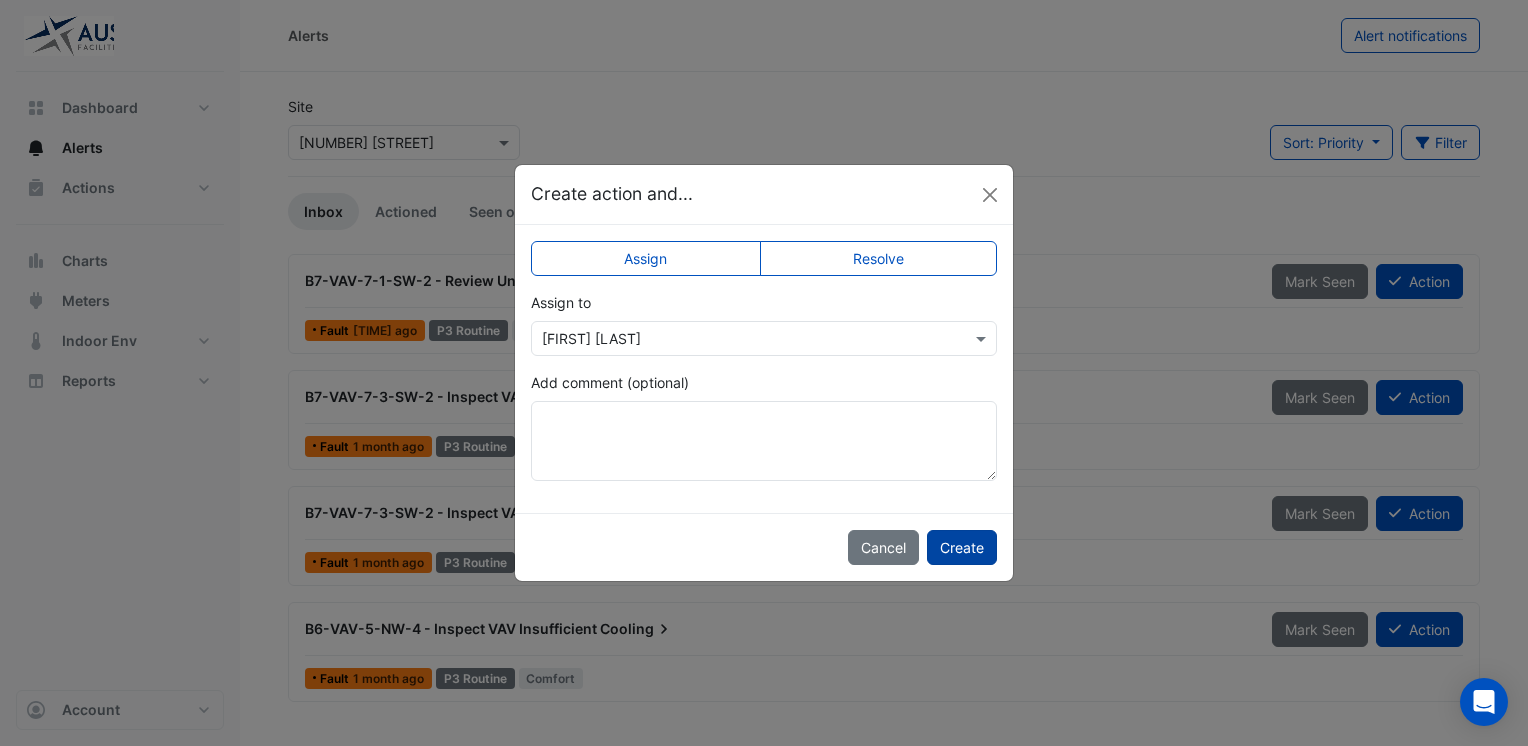 click on "Create" 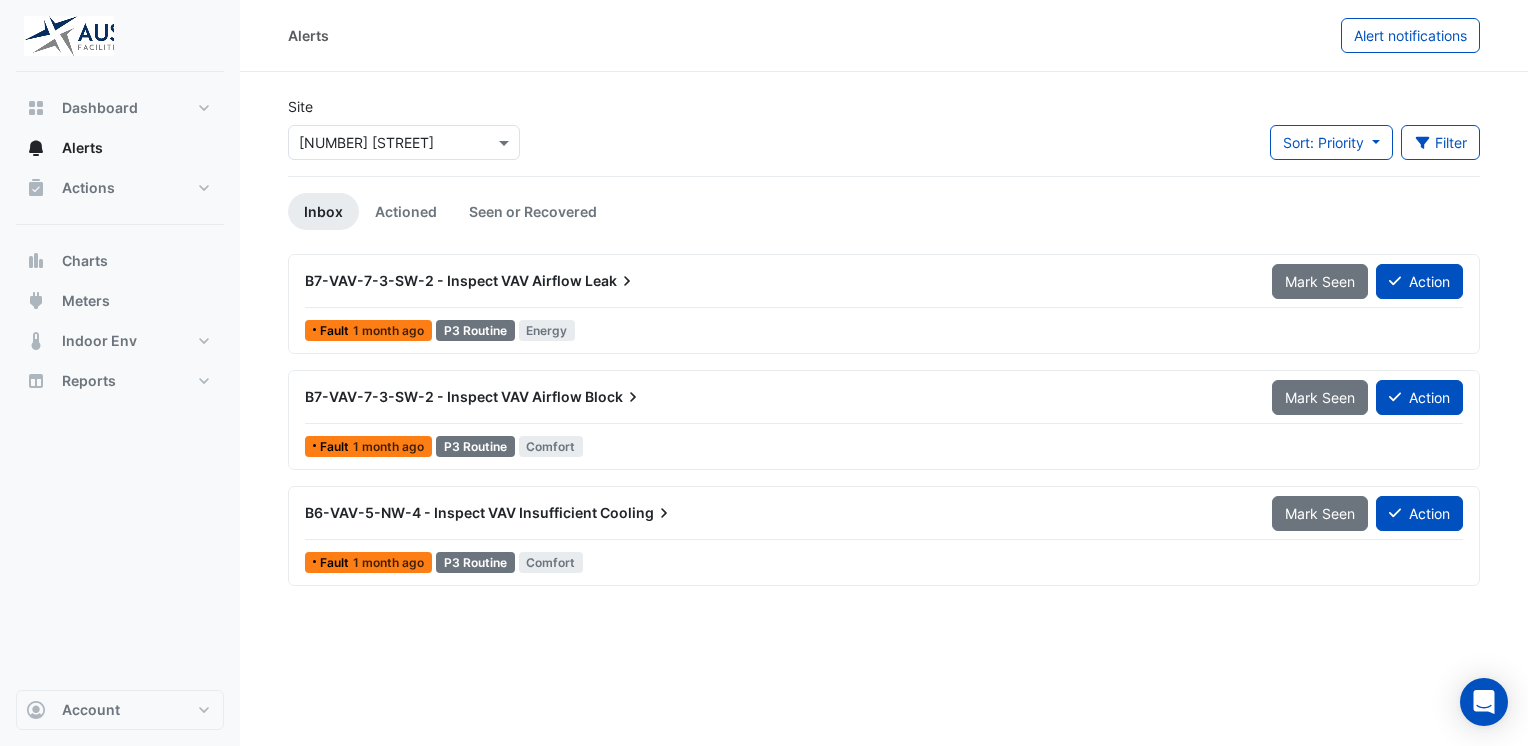 click on "B7-VAV-7-3-SW-2 - Inspect VAV Airflow" at bounding box center (443, 280) 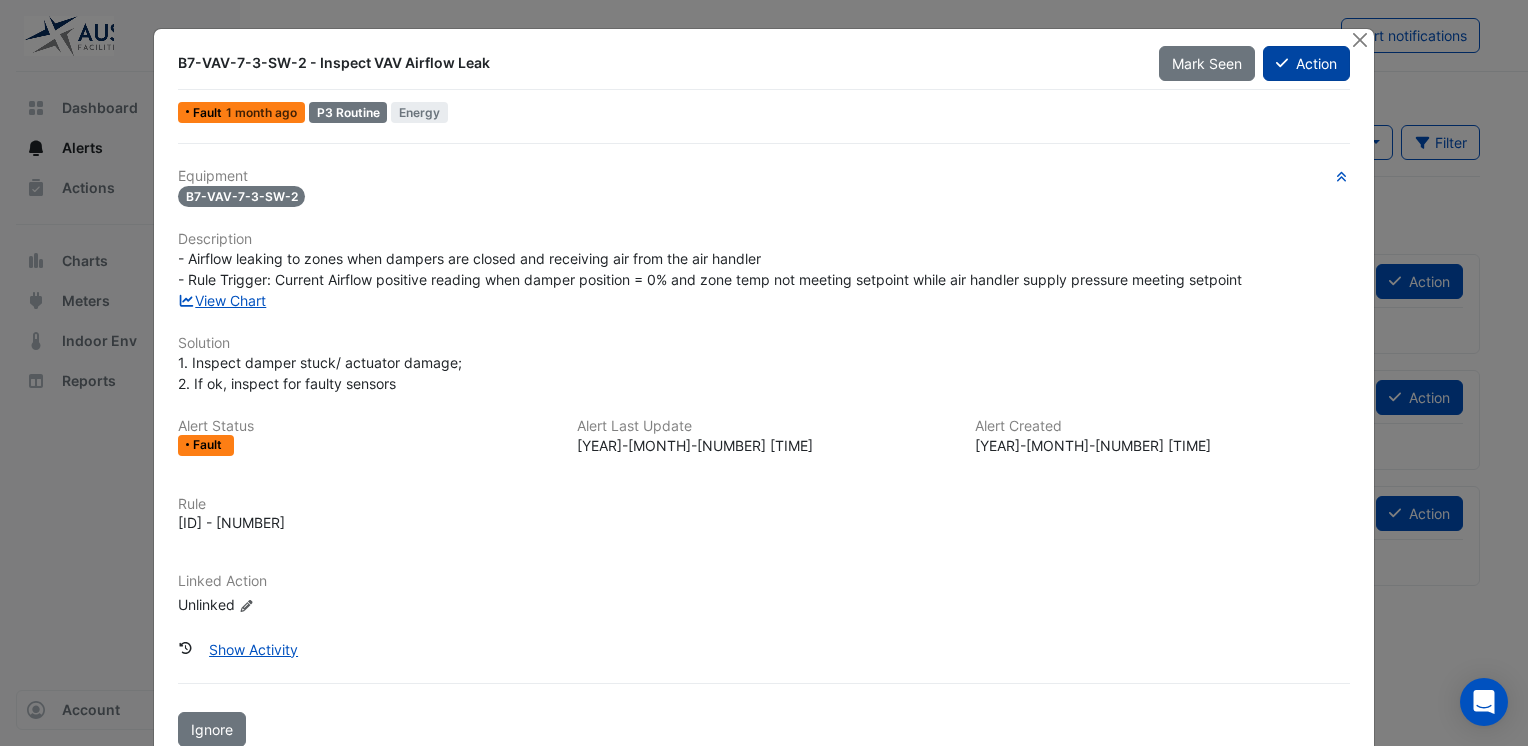 click on "Action" 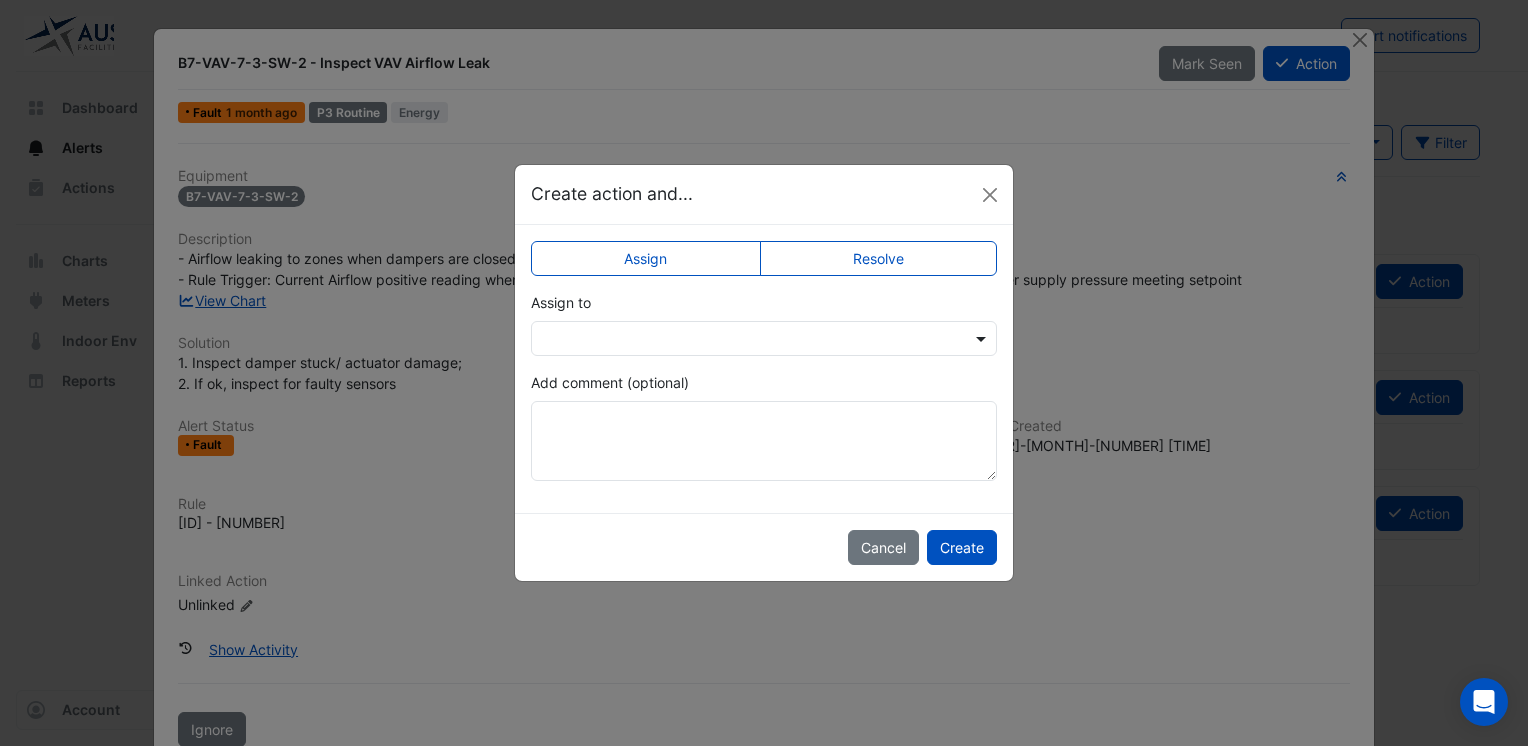 click at bounding box center [983, 338] 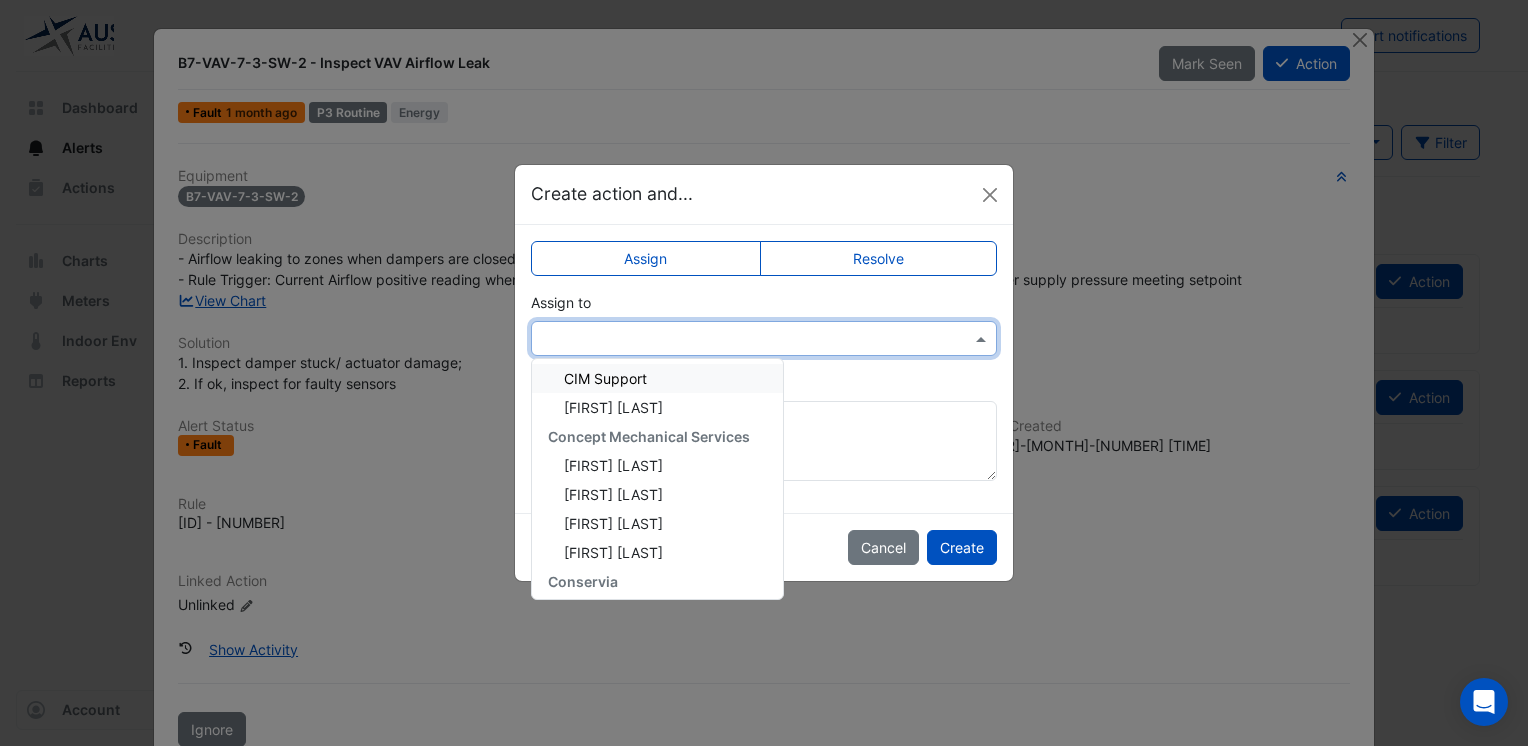 scroll, scrollTop: 200, scrollLeft: 0, axis: vertical 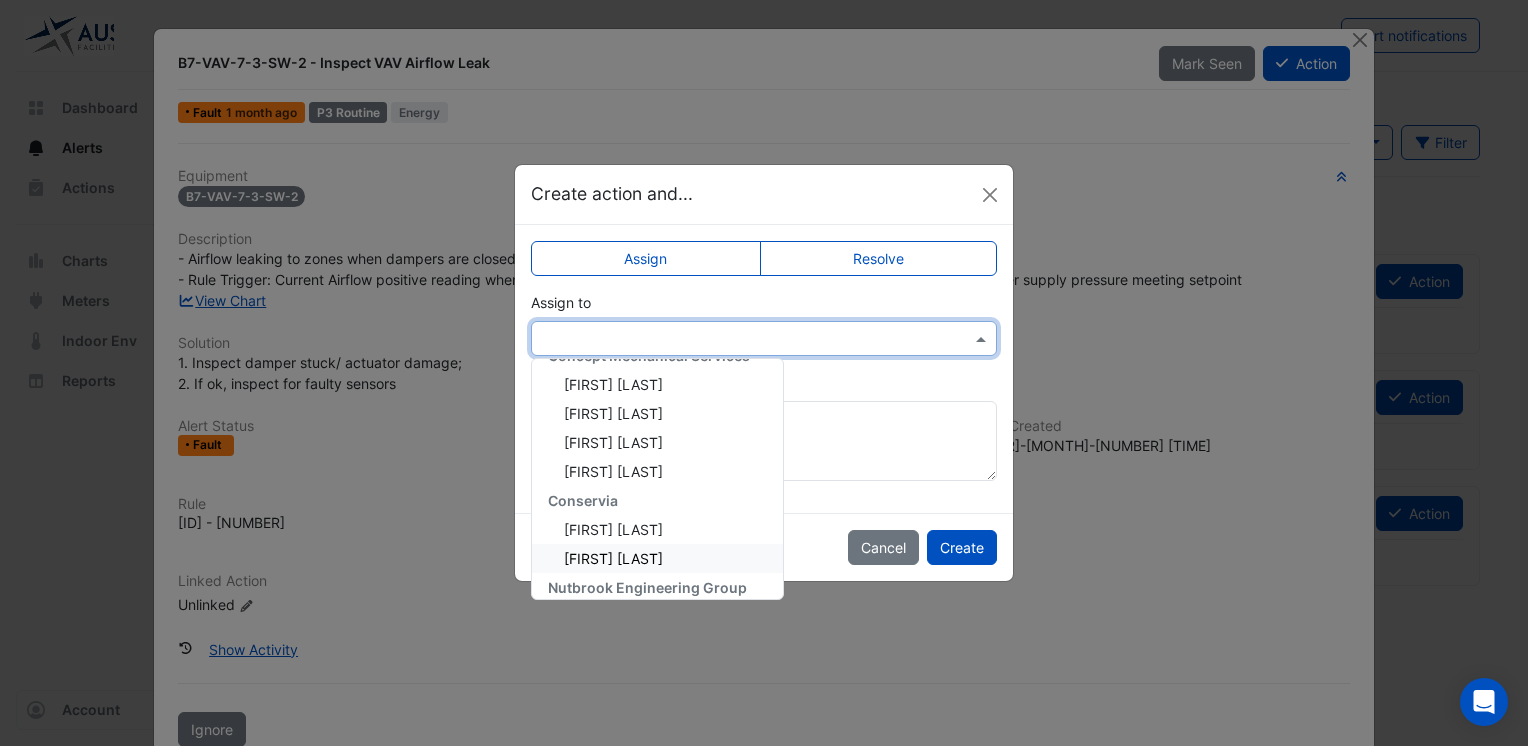 click on "[FIRST] [LAST]" at bounding box center [613, 558] 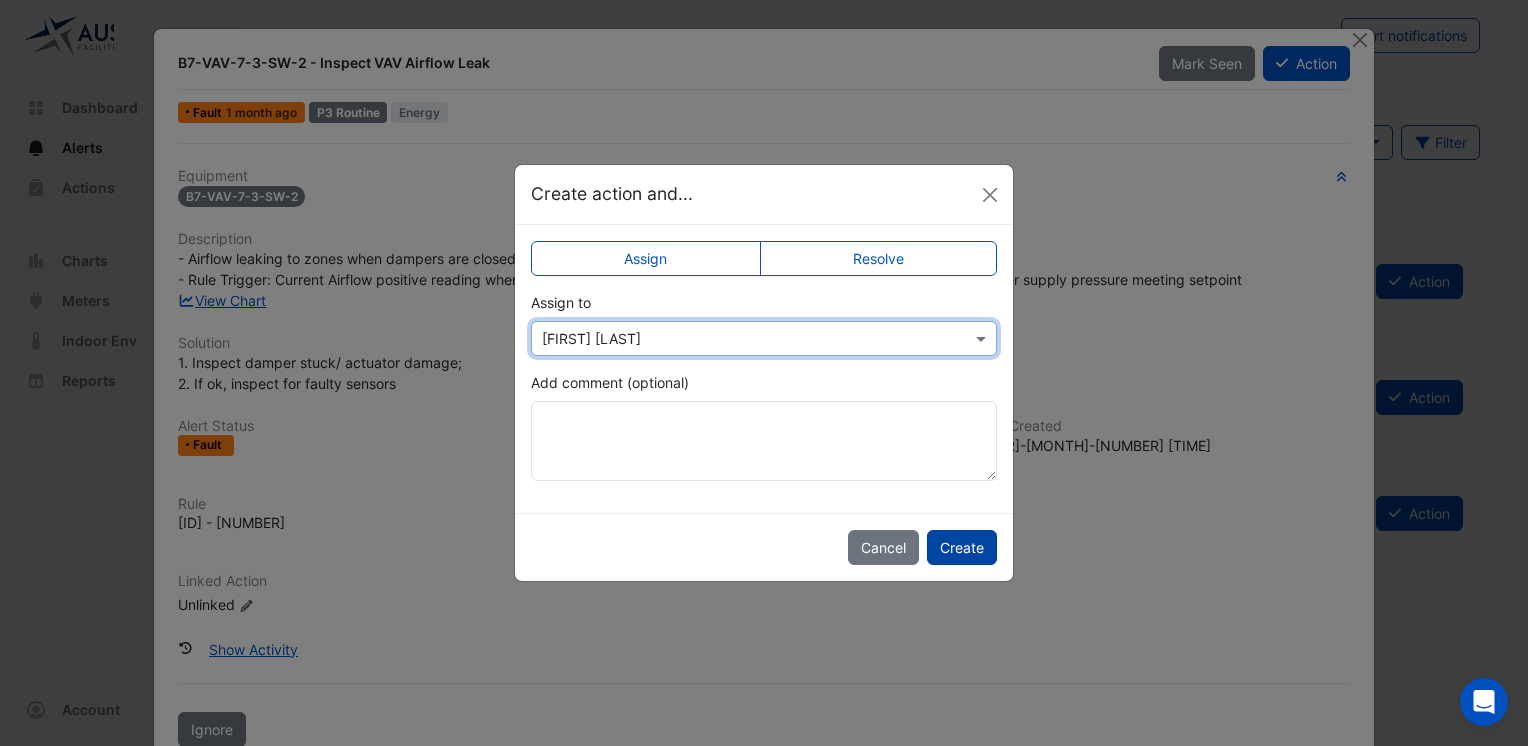 click on "Create" 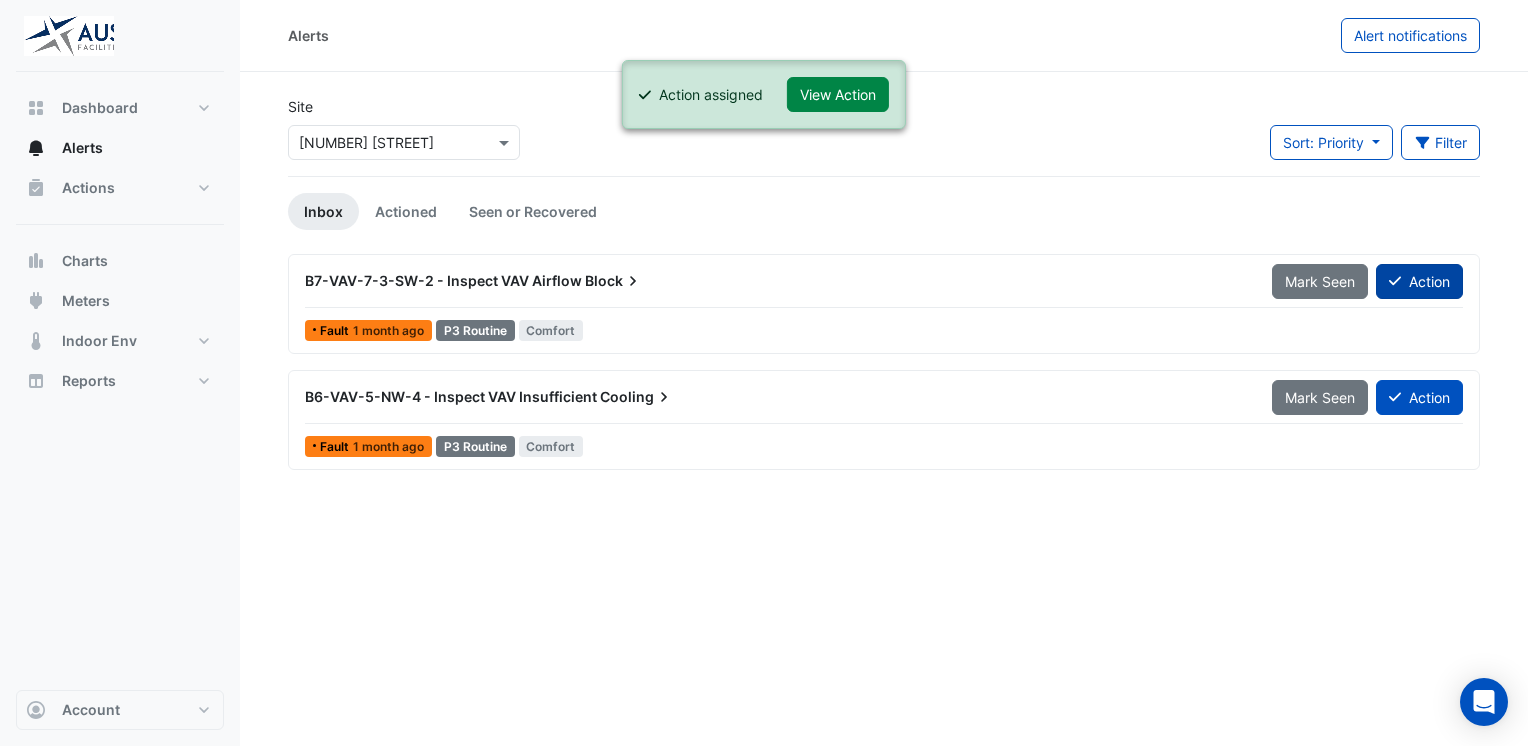 click on "Action" at bounding box center [1419, 281] 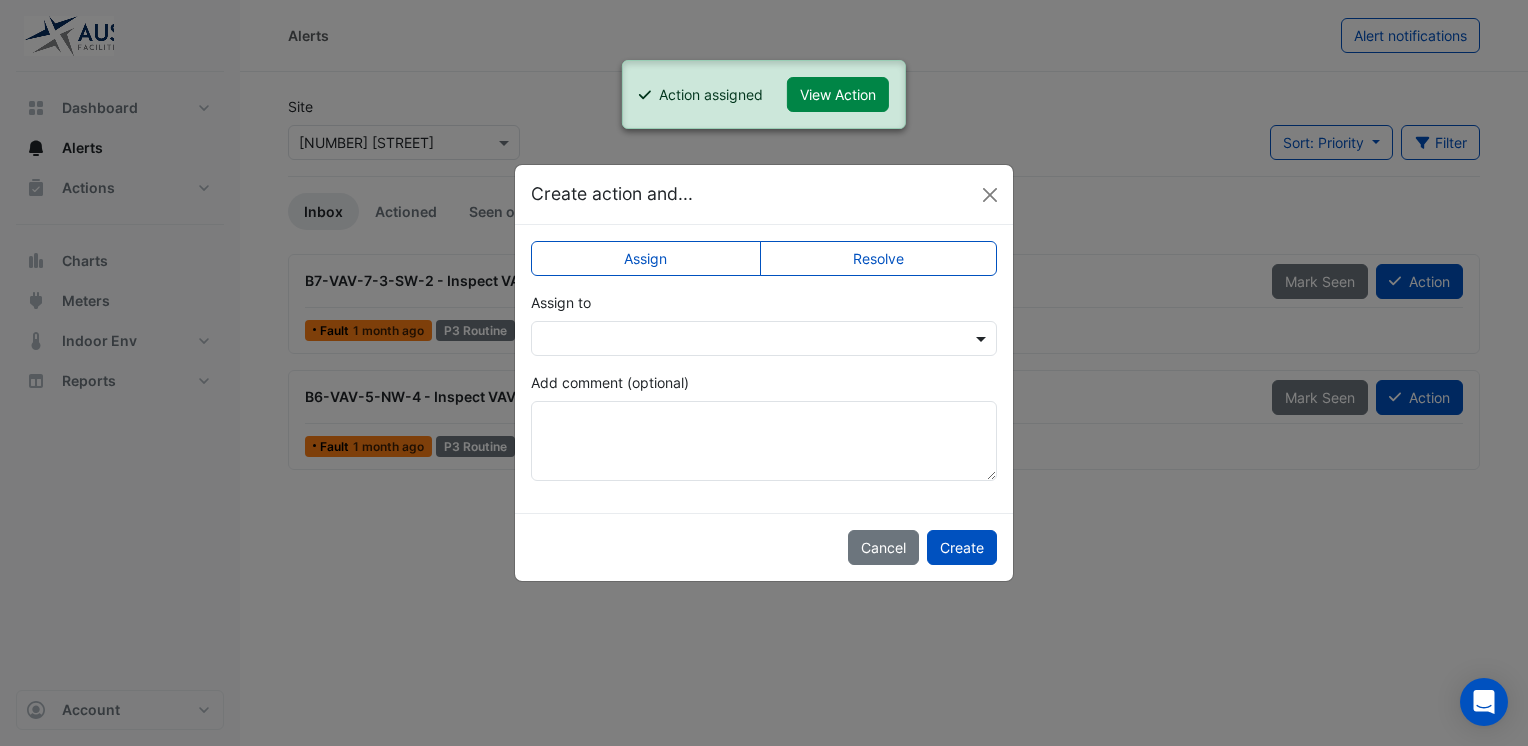 click at bounding box center [983, 338] 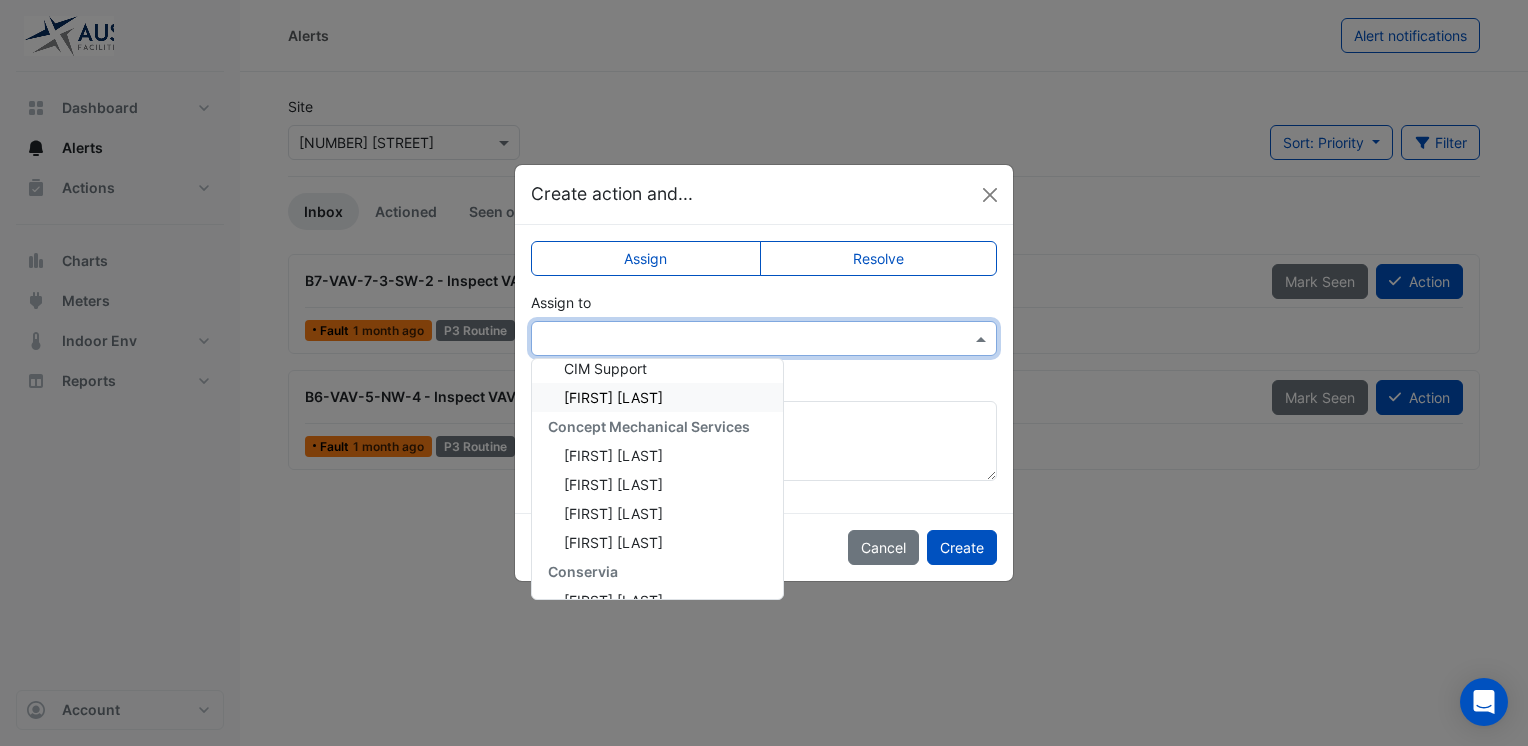 scroll, scrollTop: 200, scrollLeft: 0, axis: vertical 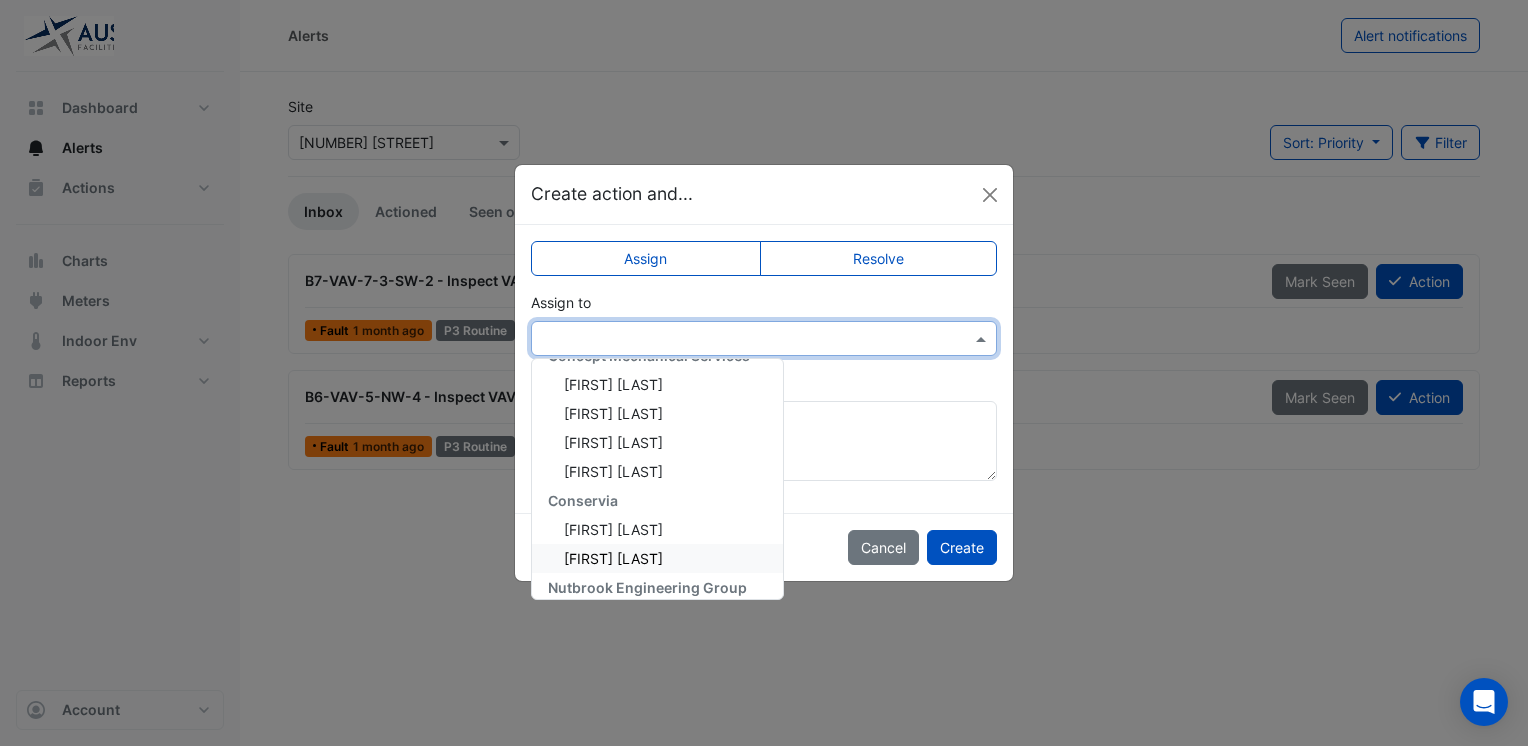 click on "[FIRST] [LAST]" at bounding box center [613, 558] 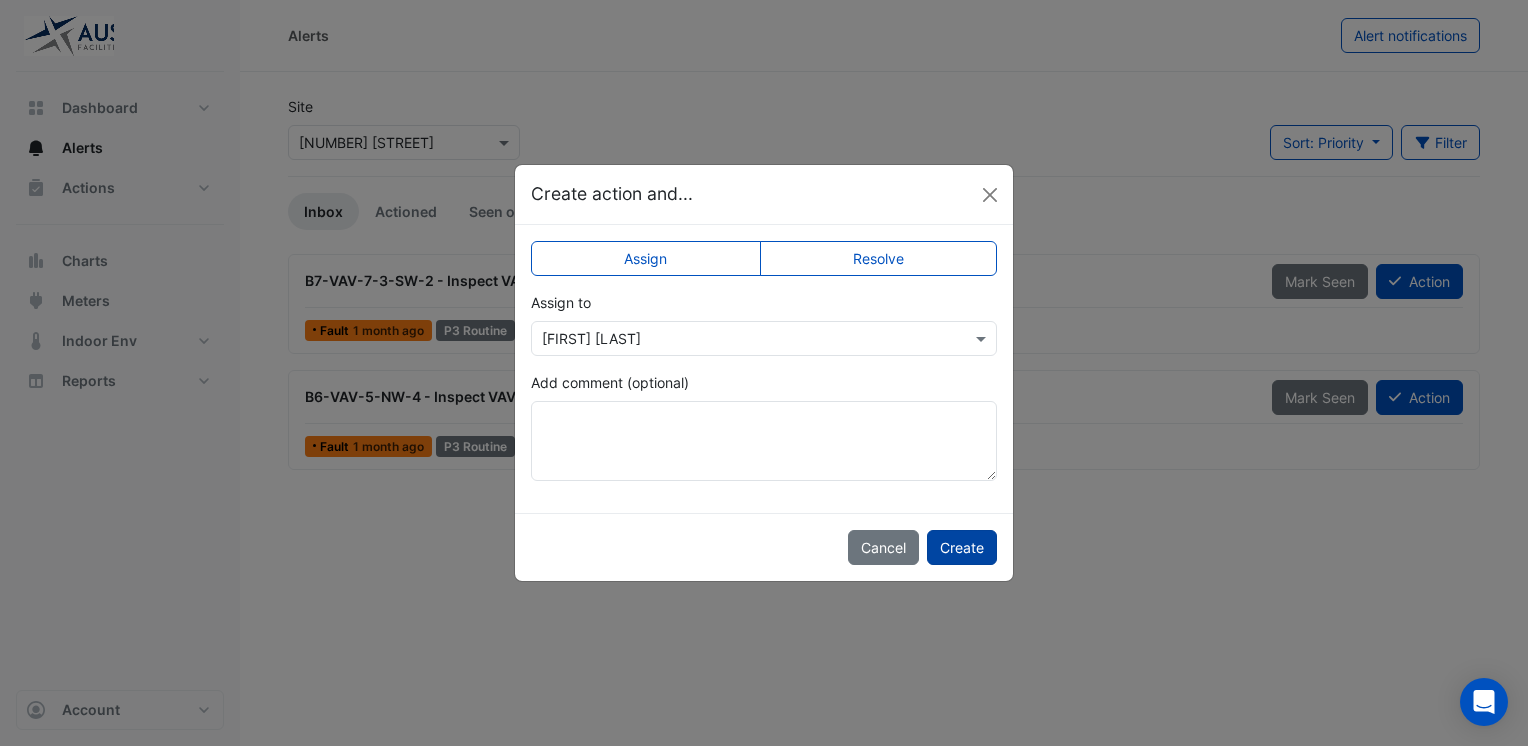 click on "Create" 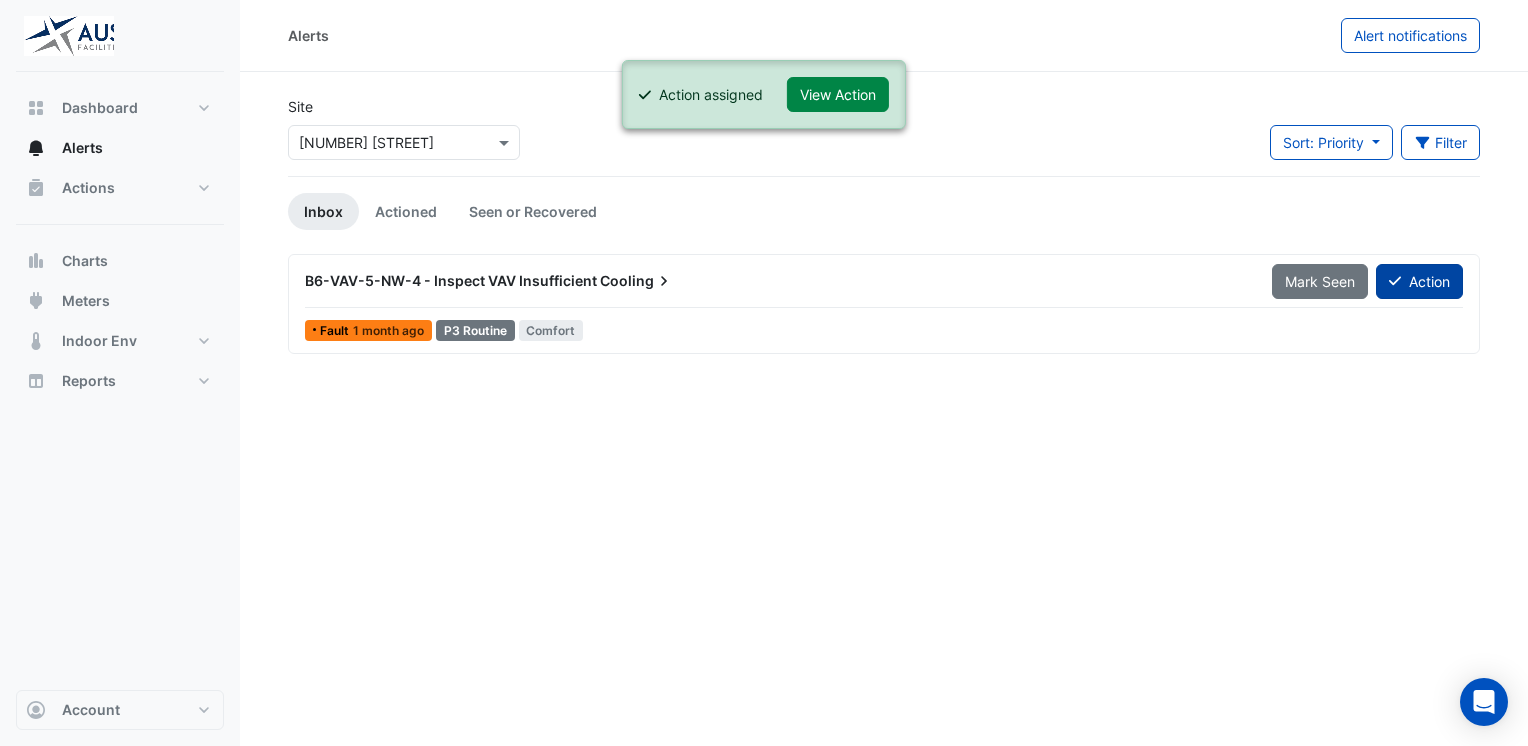 click on "Action" at bounding box center [1419, 281] 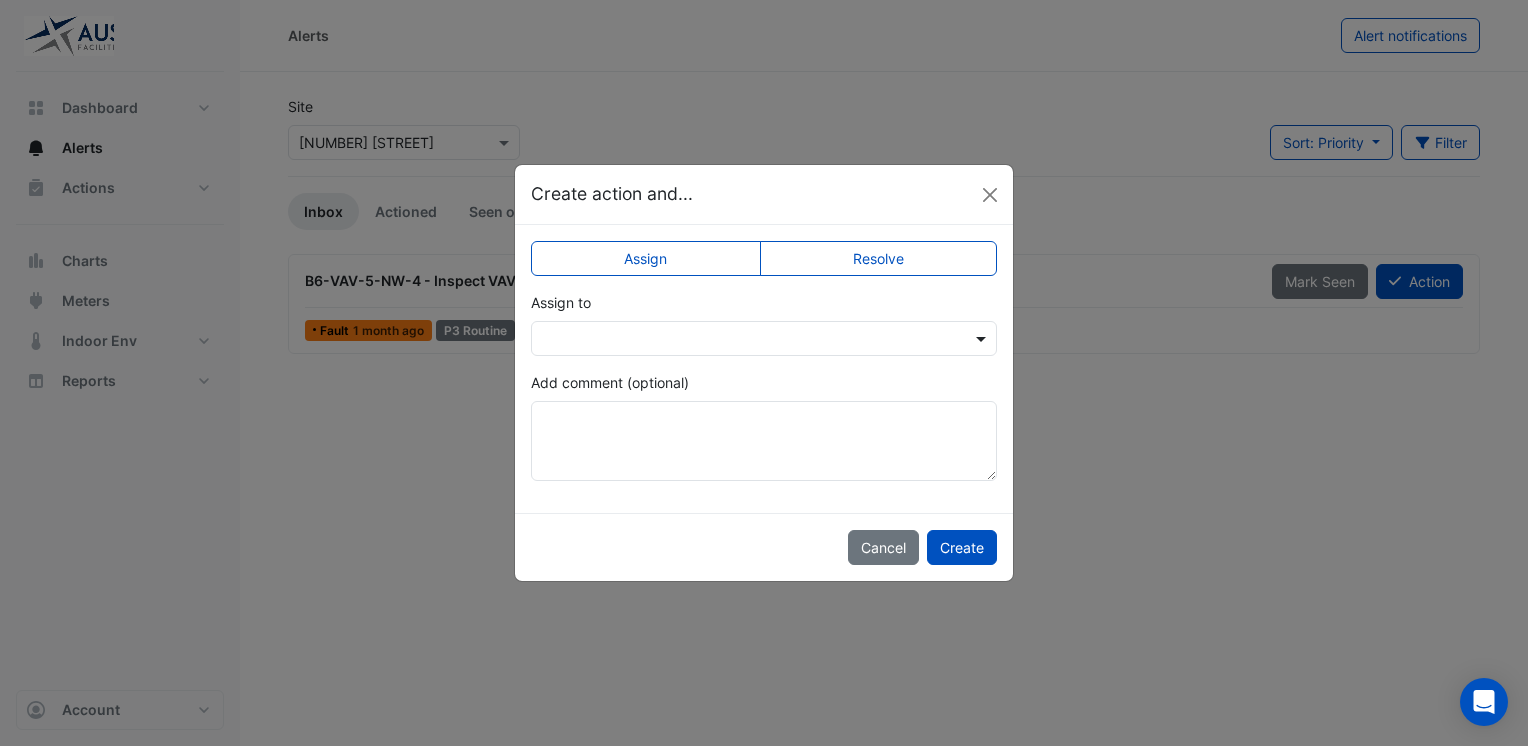 click at bounding box center [983, 338] 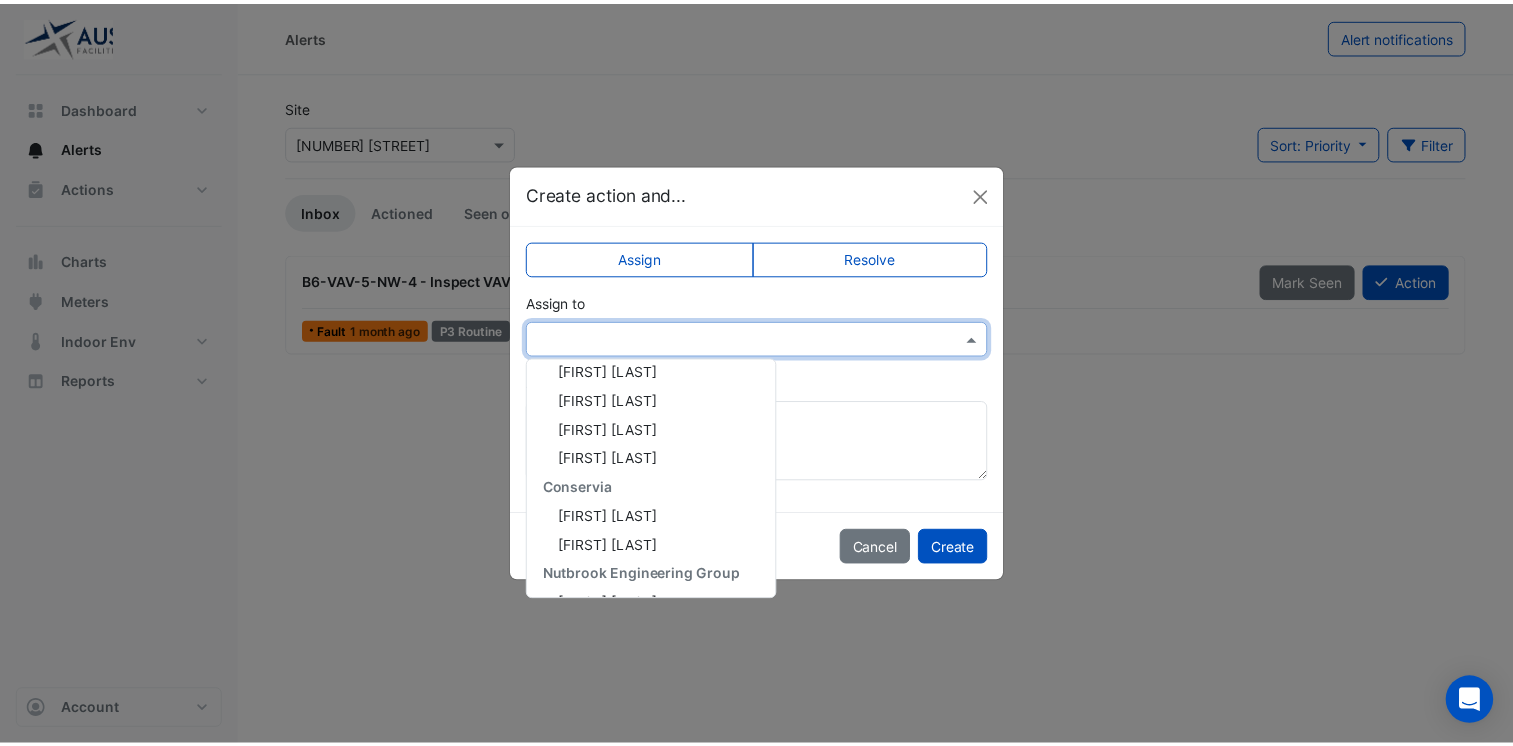 scroll, scrollTop: 268, scrollLeft: 0, axis: vertical 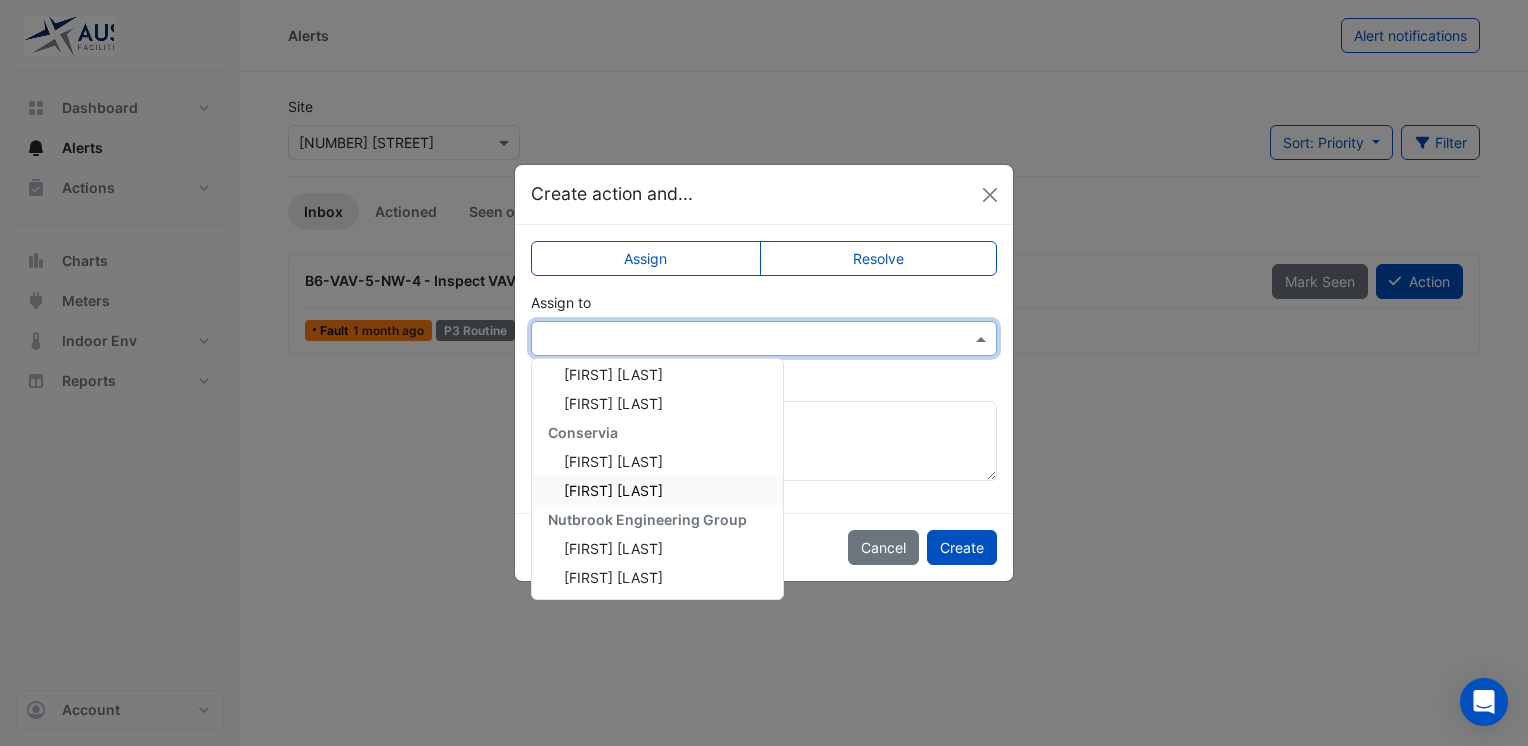 click on "[FIRST] [LAST]" at bounding box center [613, 490] 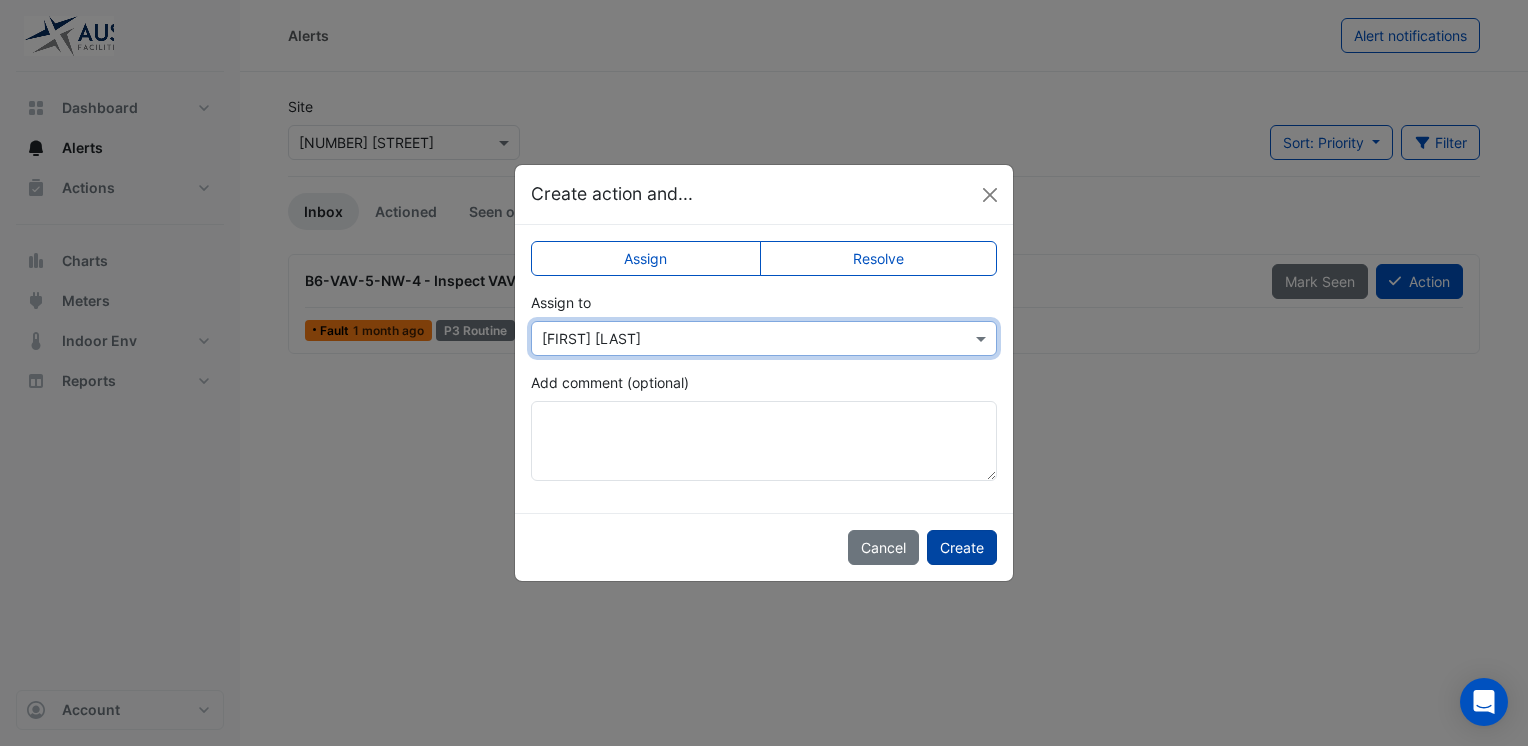 click on "Create" 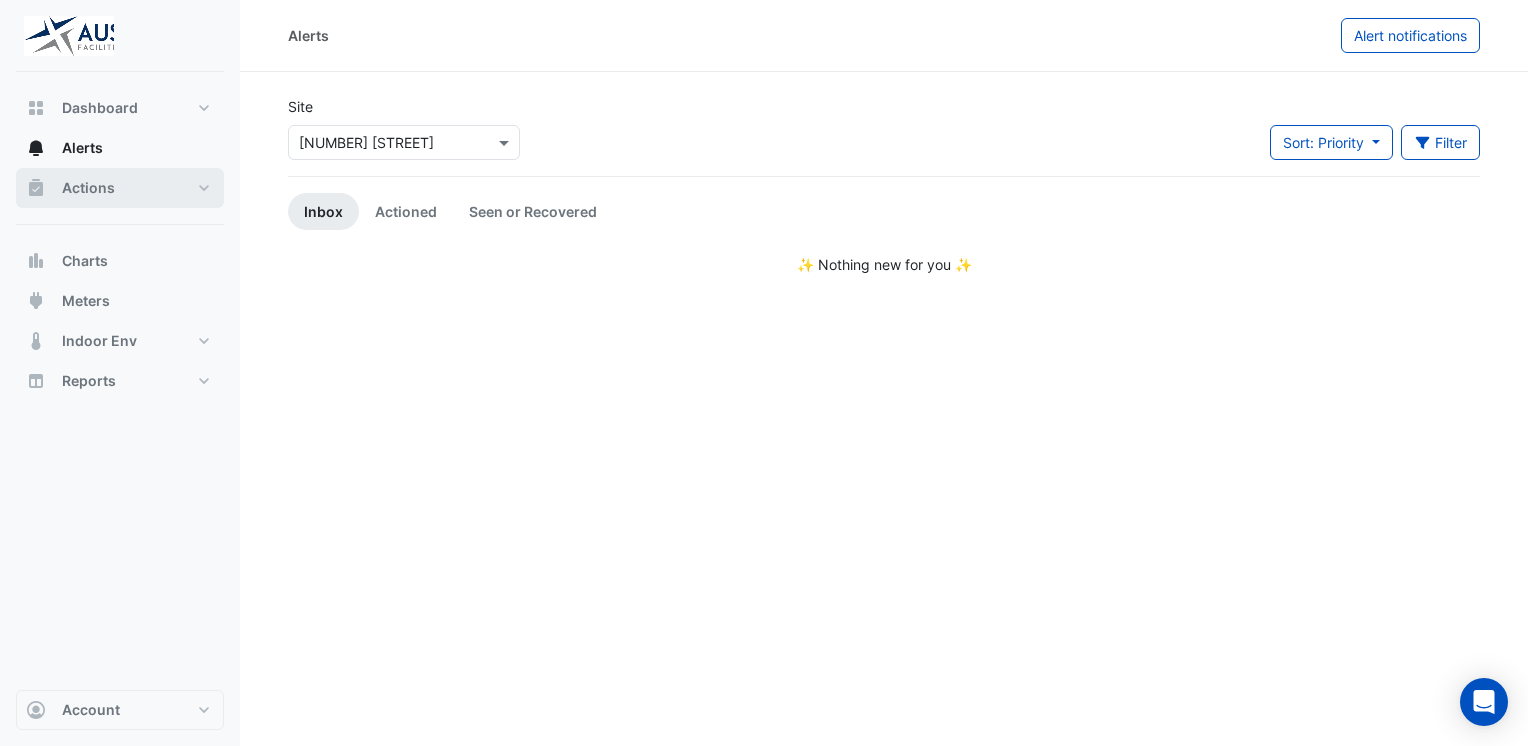 click on "Actions" at bounding box center [120, 188] 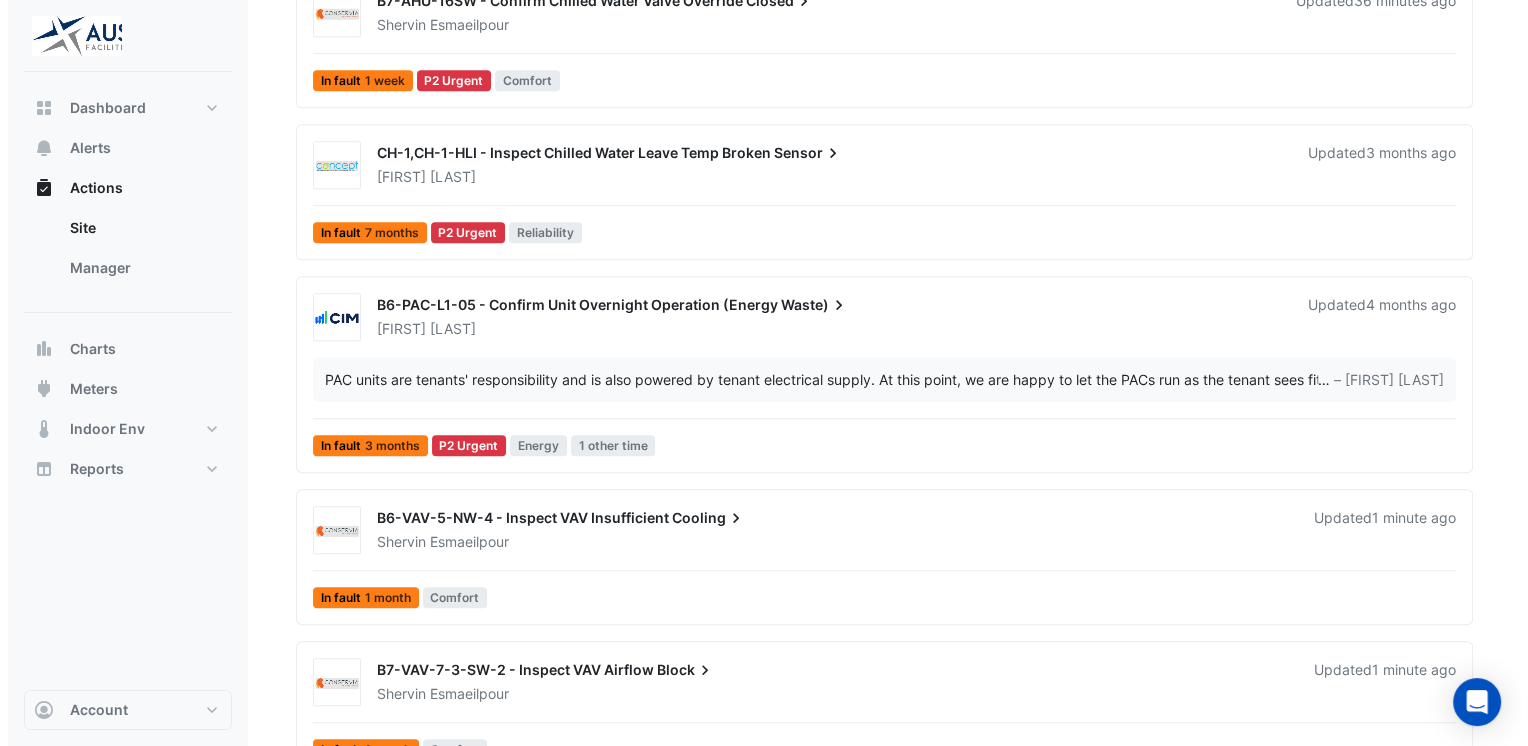 scroll, scrollTop: 1200, scrollLeft: 0, axis: vertical 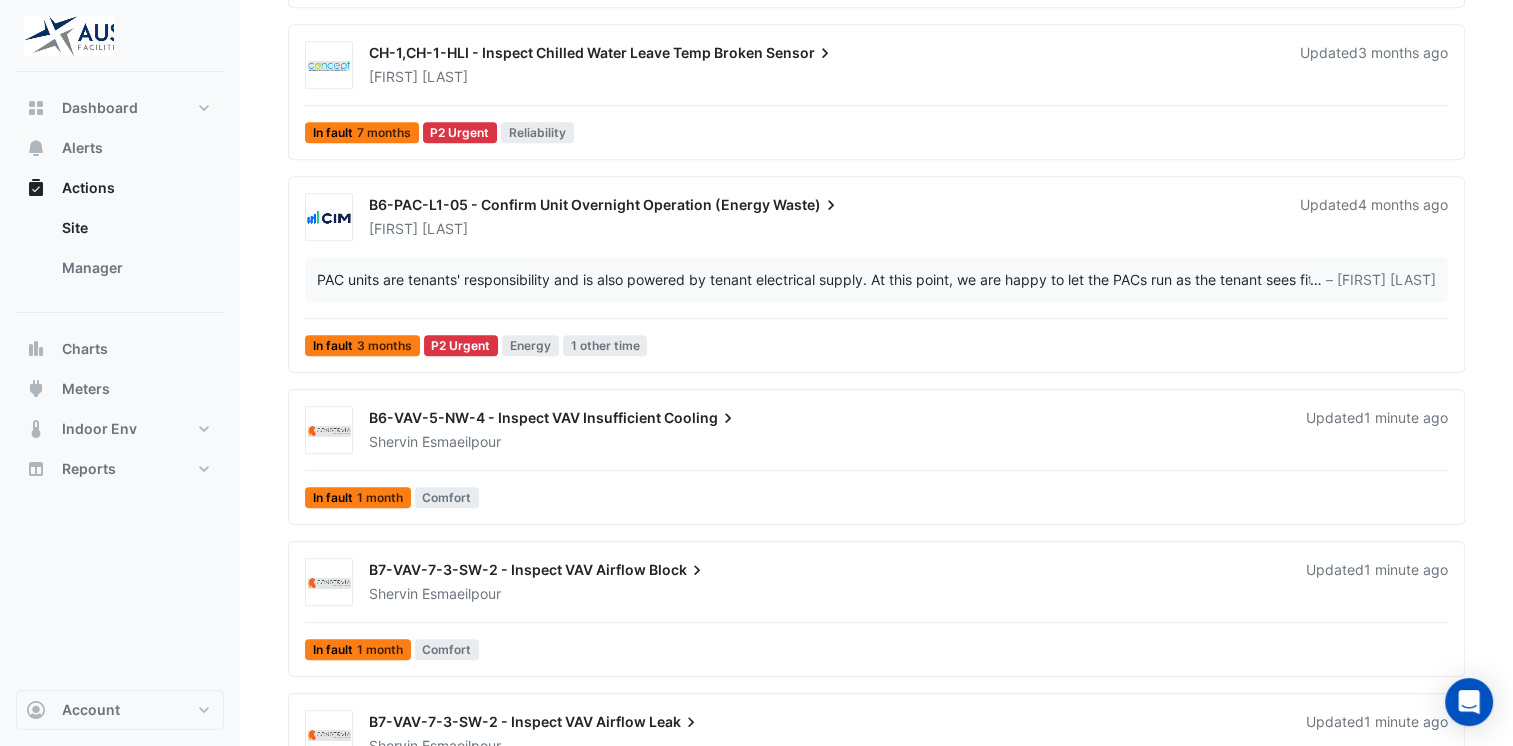 click on "PAC units are tenants' responsibility and is also powered by tenant electrical supply. At this point, we are happy to let the PACs run as the tenant sees fit.
The BMS only monitors the PACs in so far as the temperature and pressure of the tenant condenser water.
Recommend to change Rule Trigger for all PAC units regarding after hours." at bounding box center (813, 279) 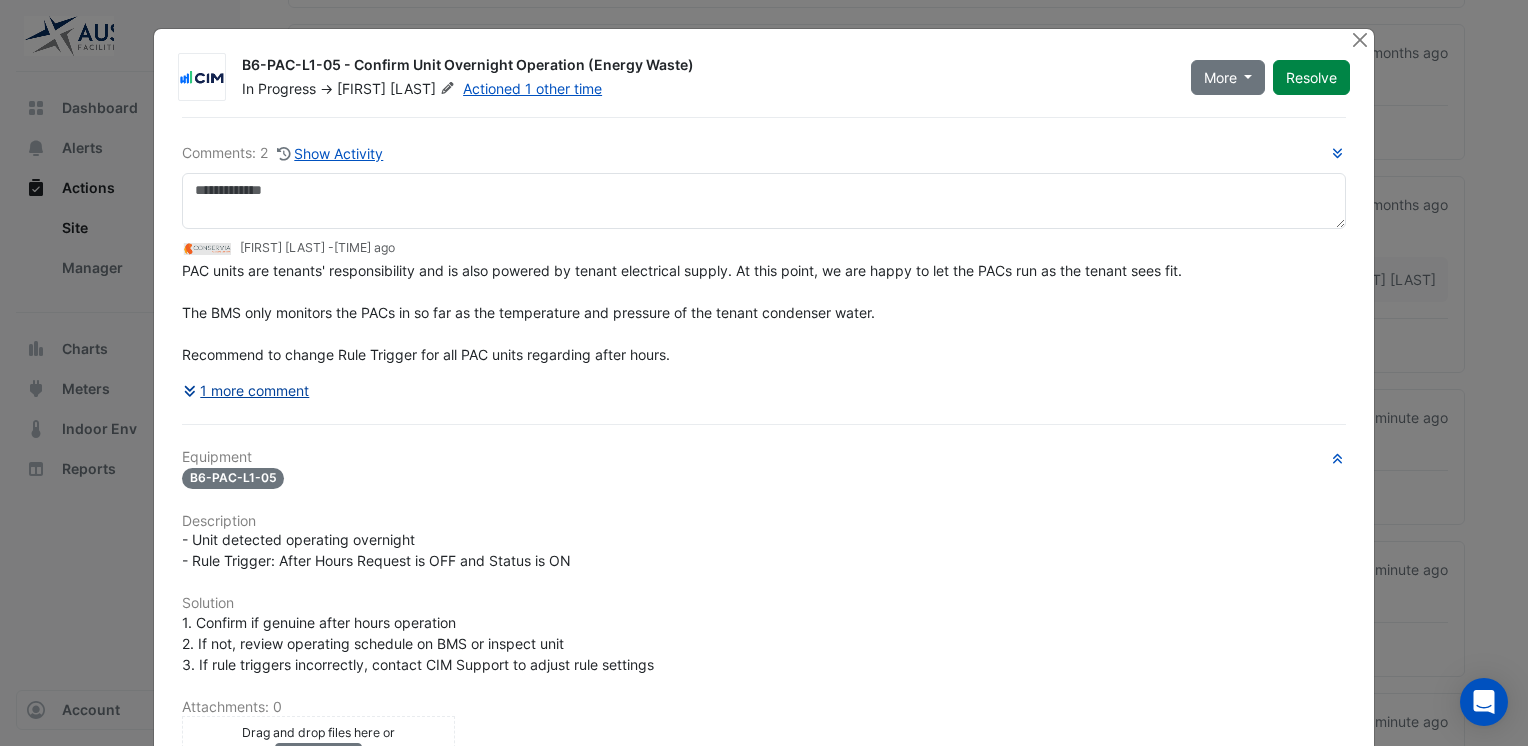 click on "1 more comment" 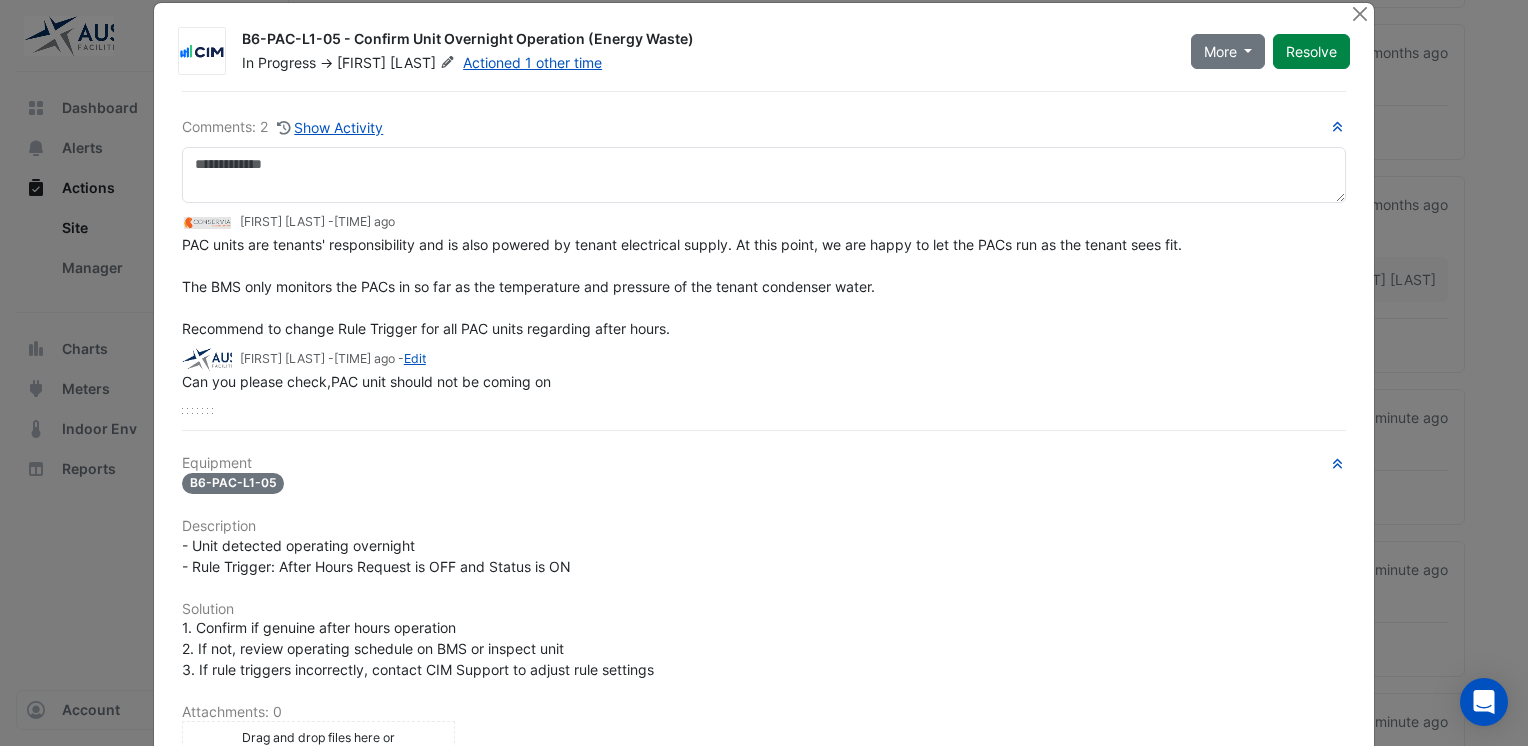 scroll, scrollTop: 0, scrollLeft: 0, axis: both 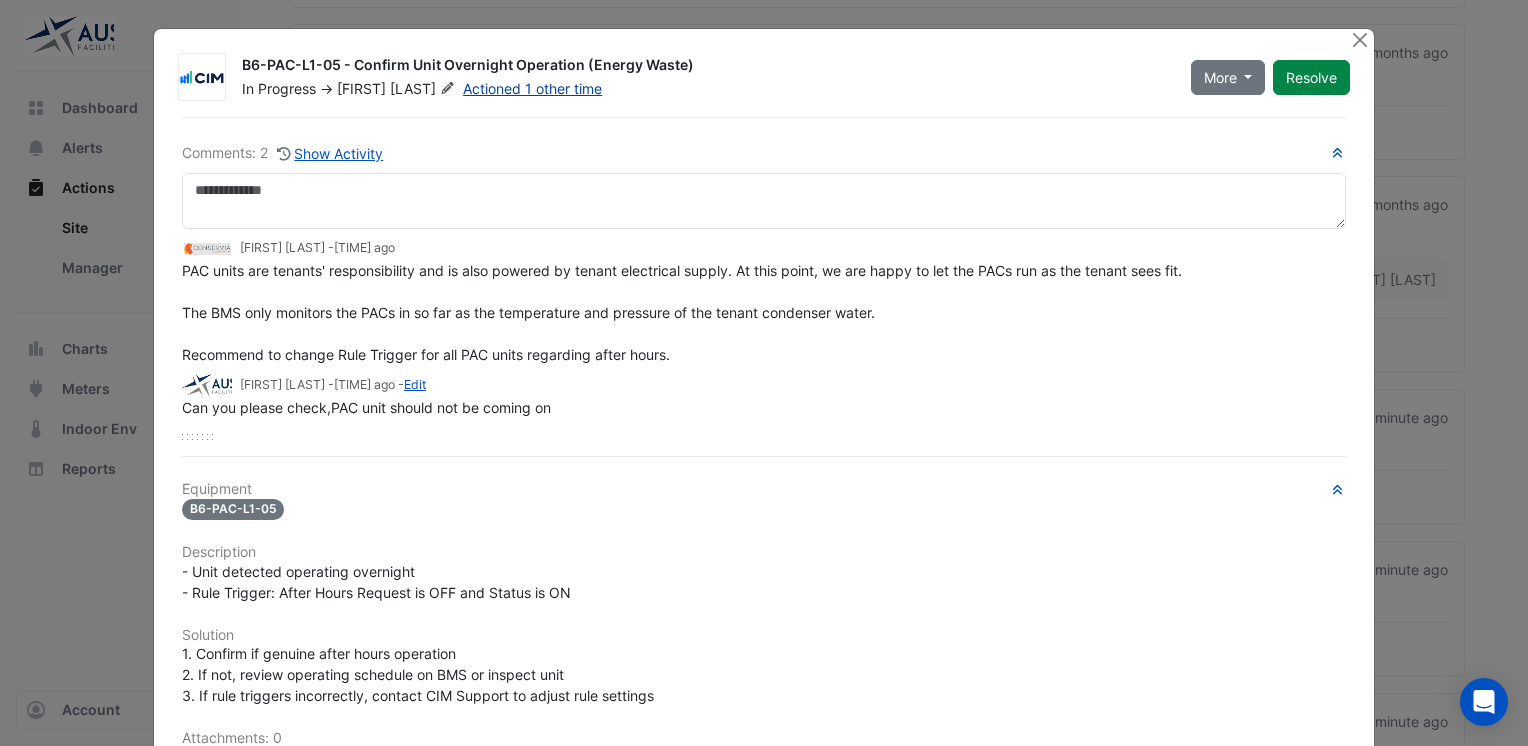click on "Actioned 1 other time" 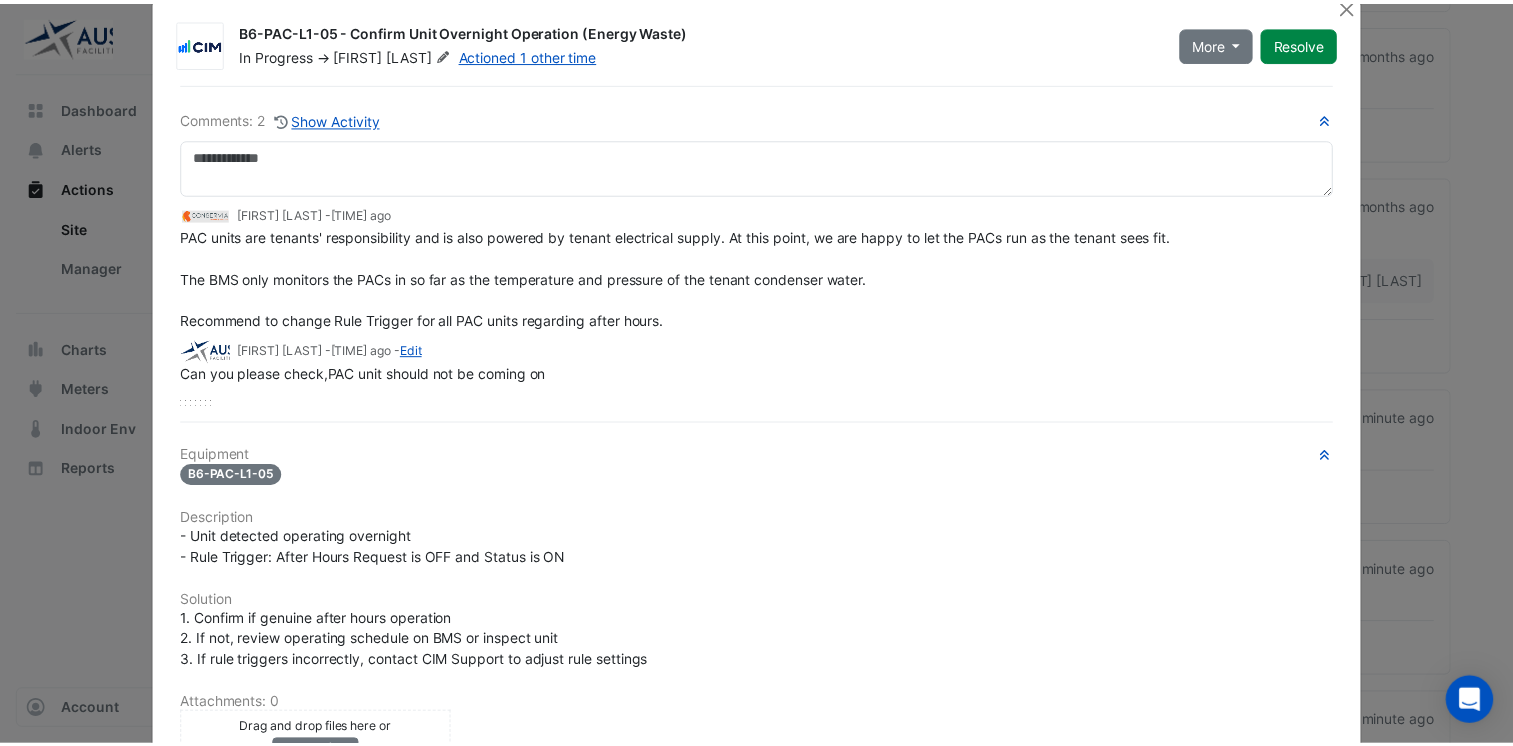 scroll, scrollTop: 0, scrollLeft: 0, axis: both 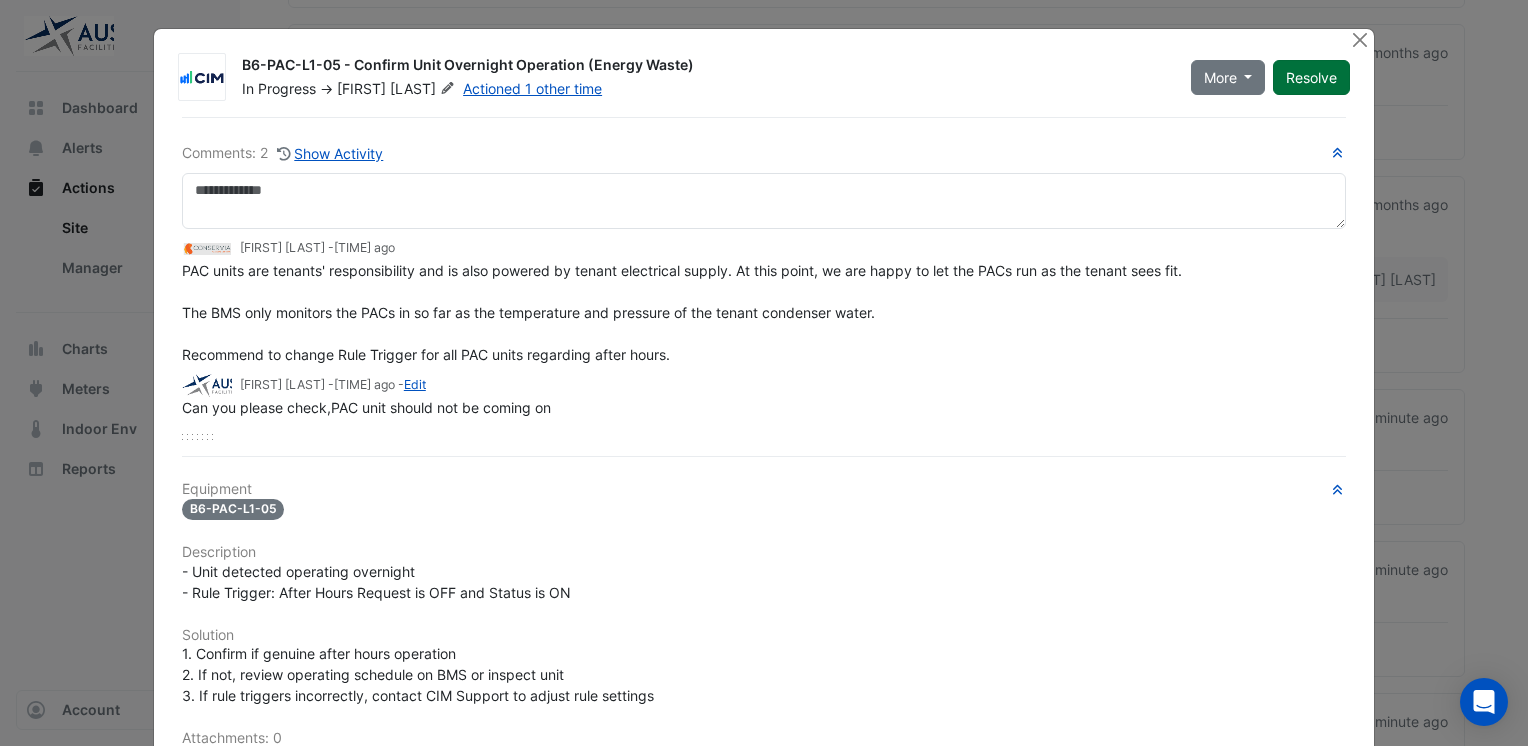 click on "Resolve" 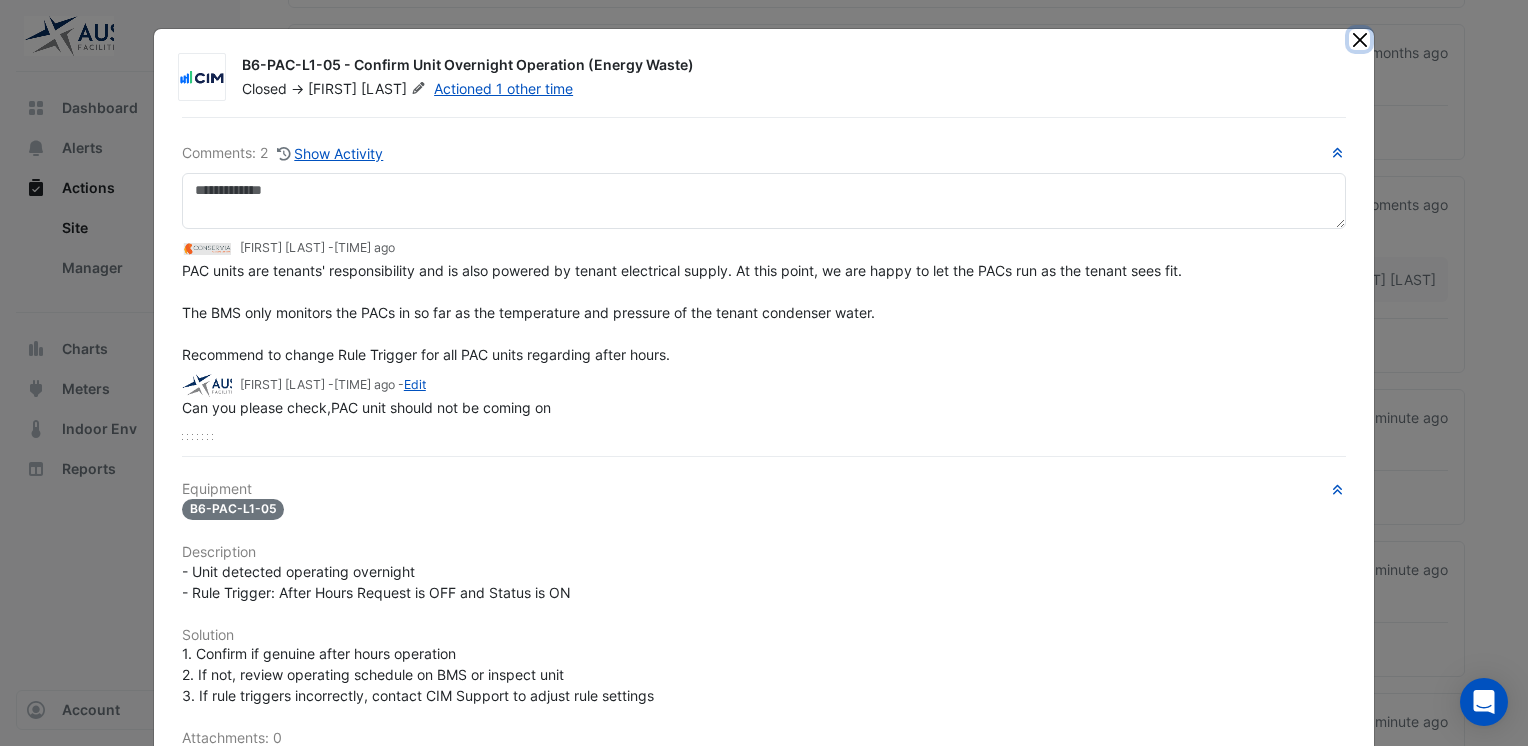 click 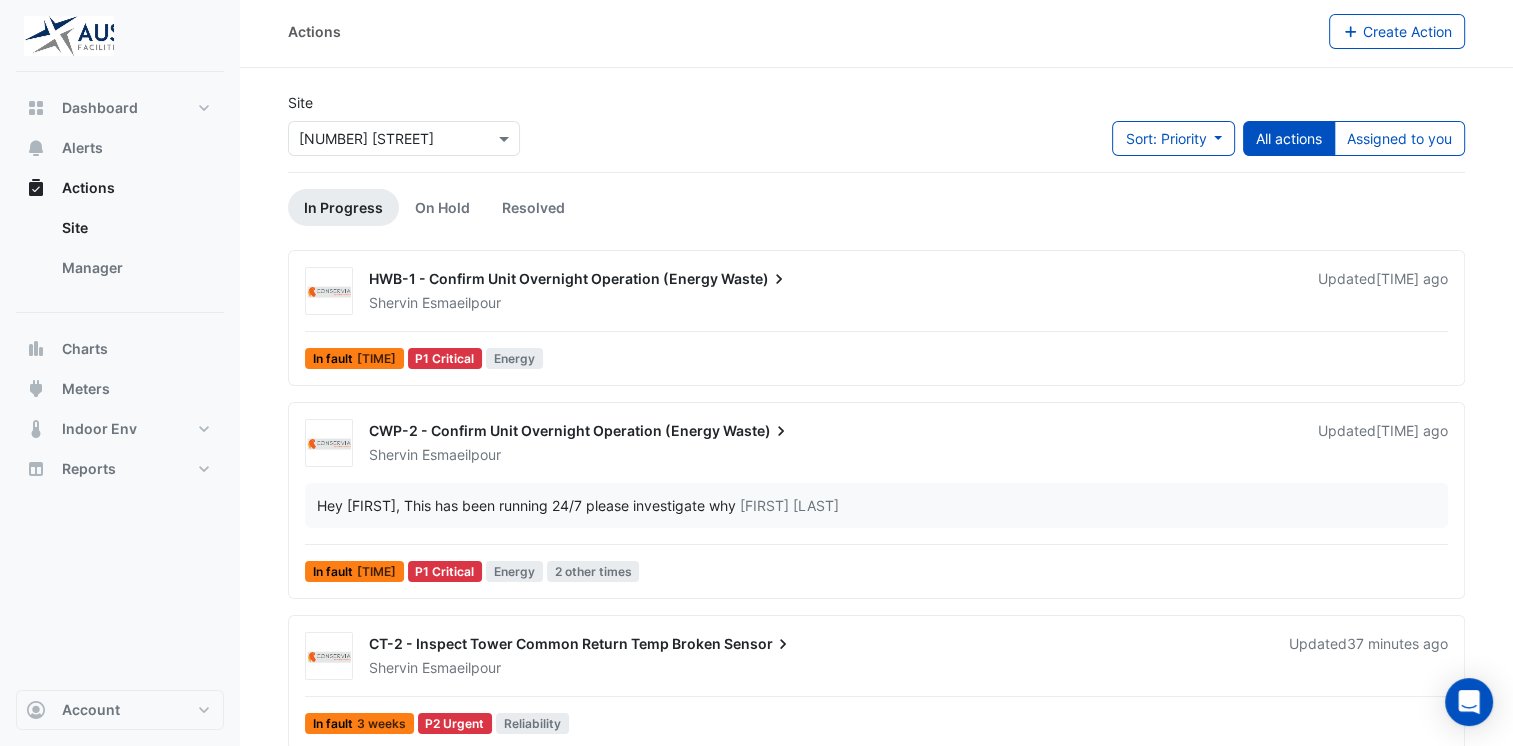 scroll, scrollTop: 0, scrollLeft: 0, axis: both 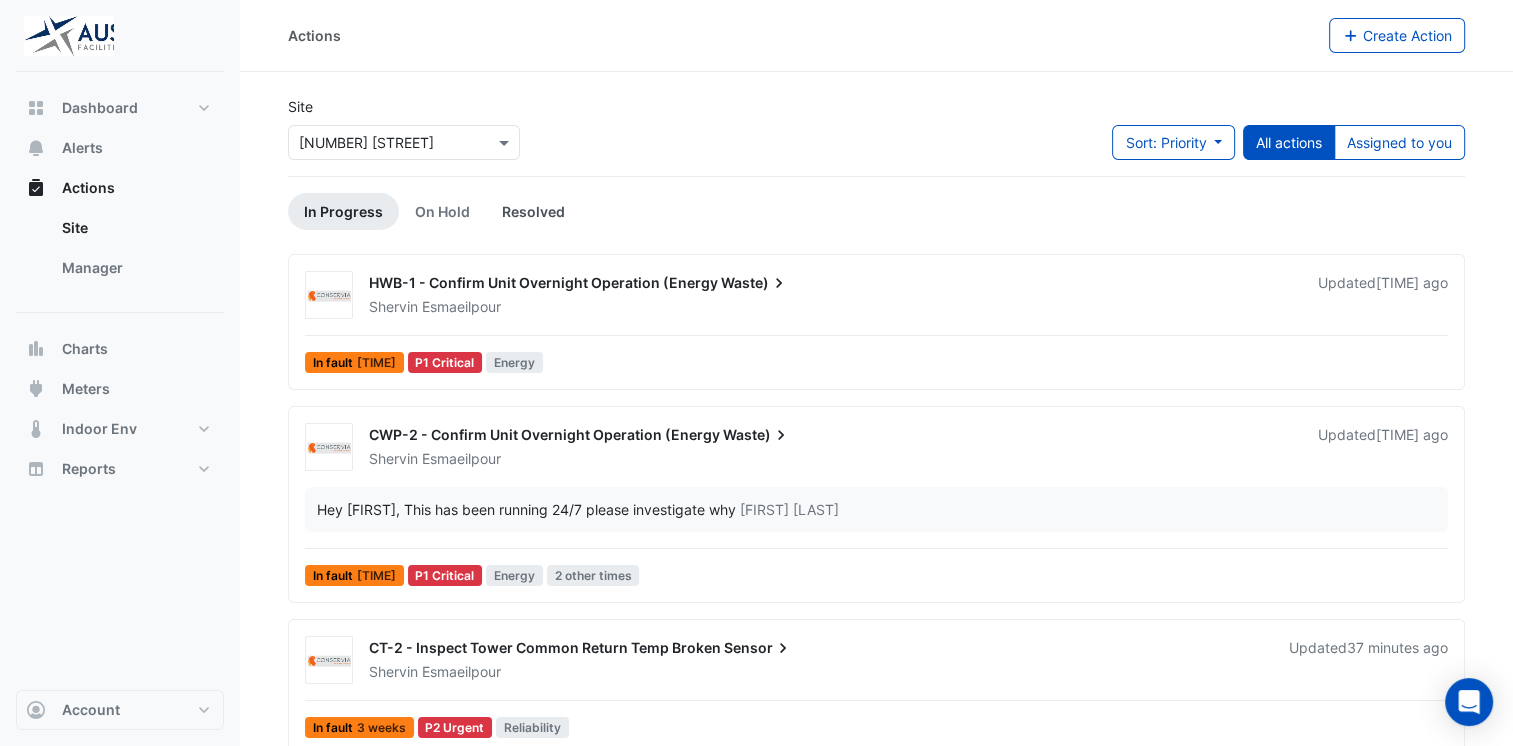 click on "Resolved" at bounding box center (533, 211) 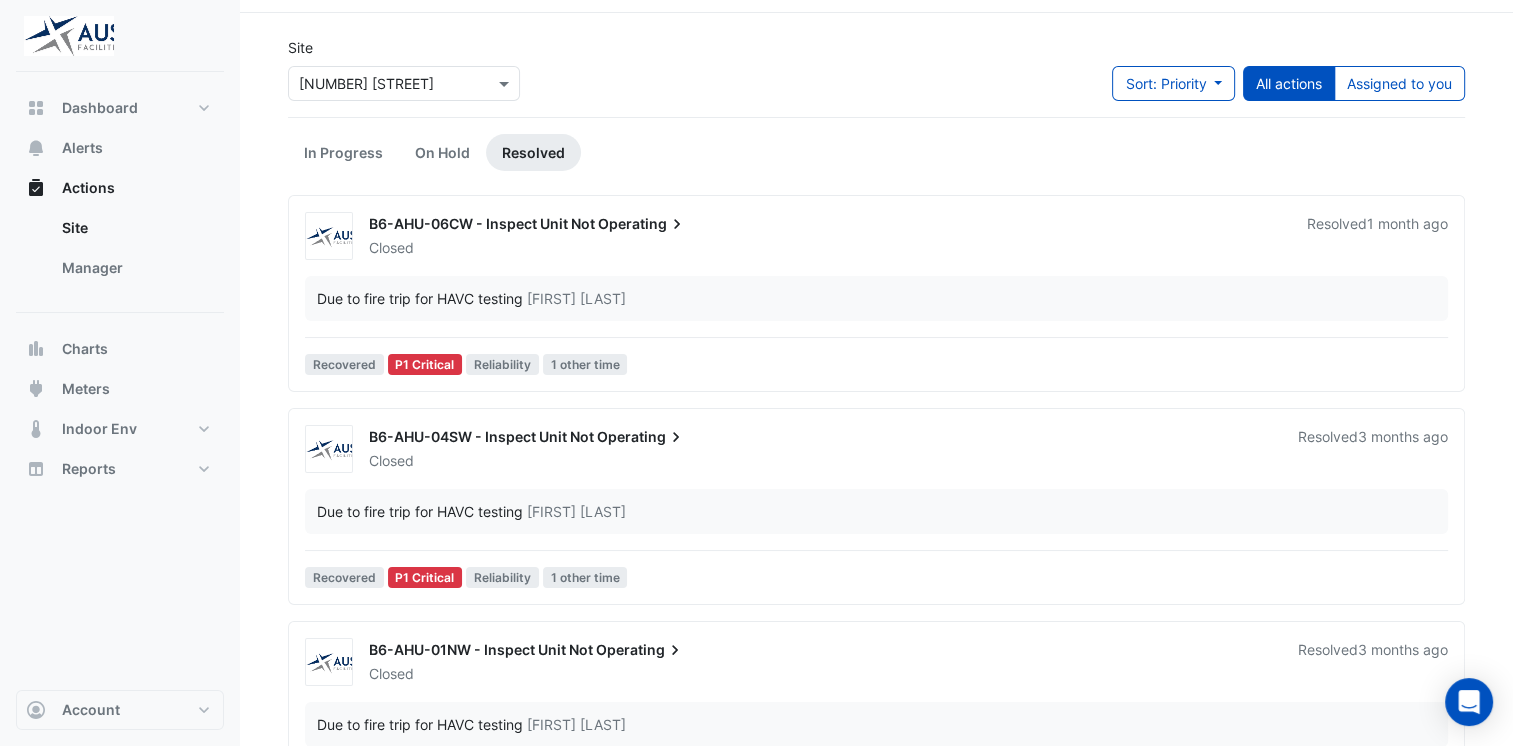 scroll, scrollTop: 0, scrollLeft: 0, axis: both 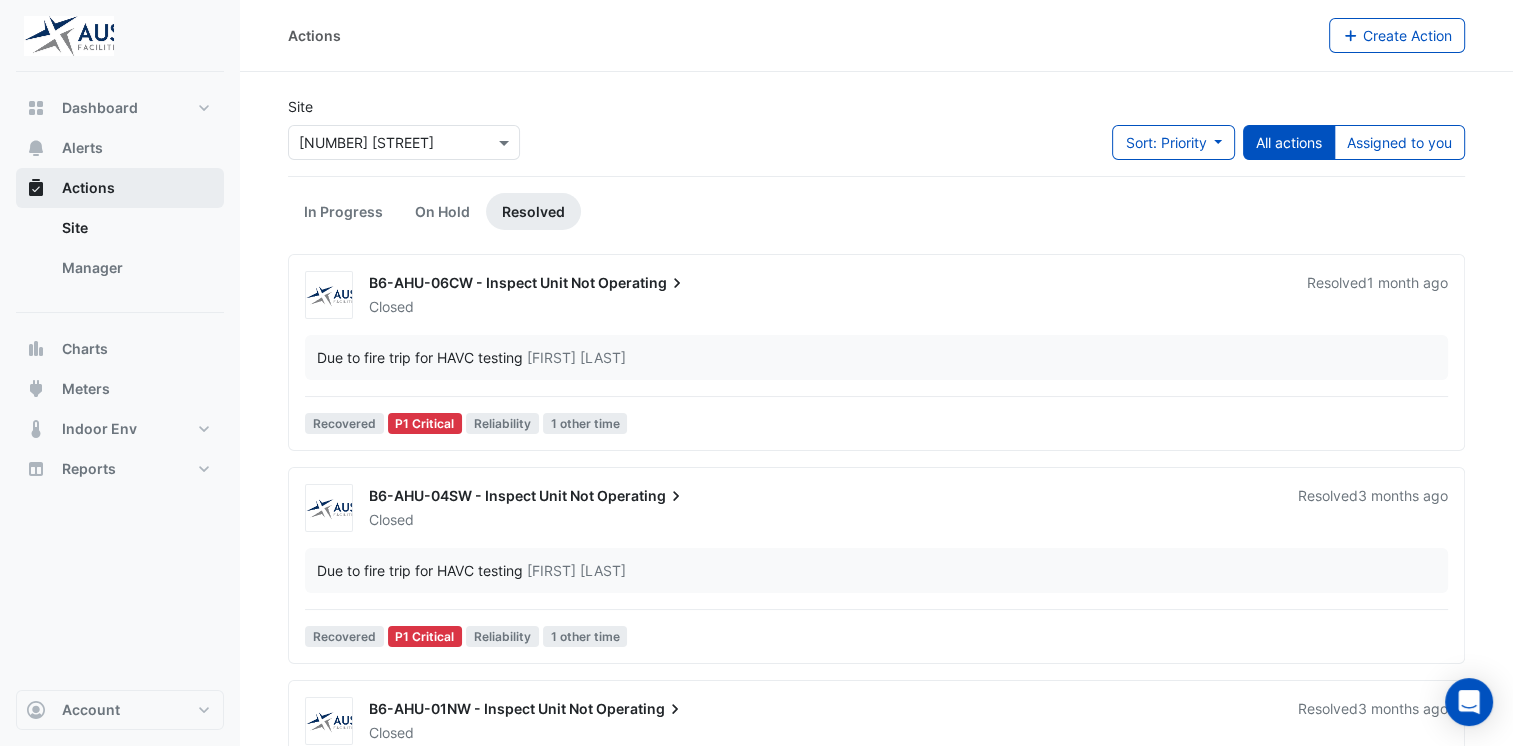 click on "Actions" at bounding box center [88, 188] 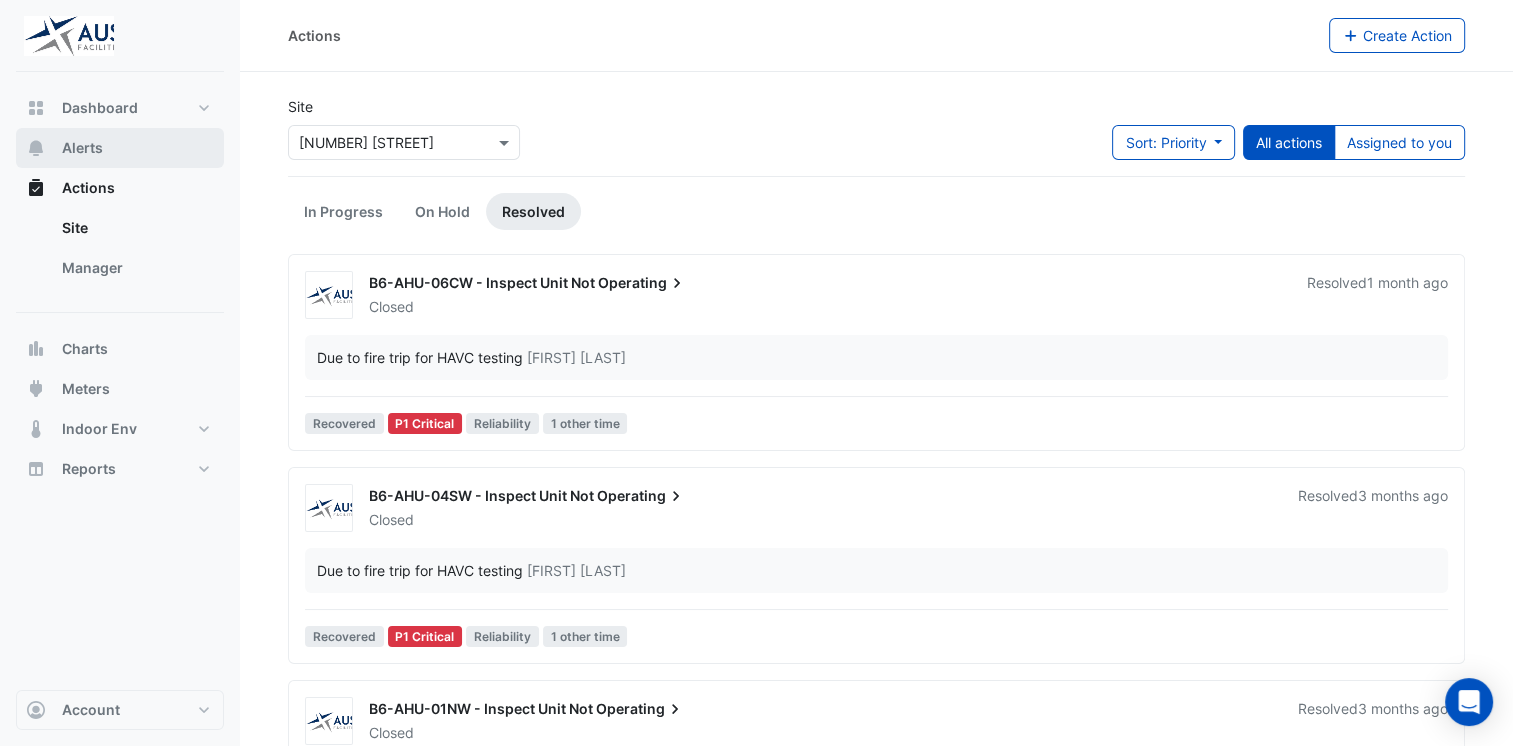 click on "Alerts" at bounding box center [82, 148] 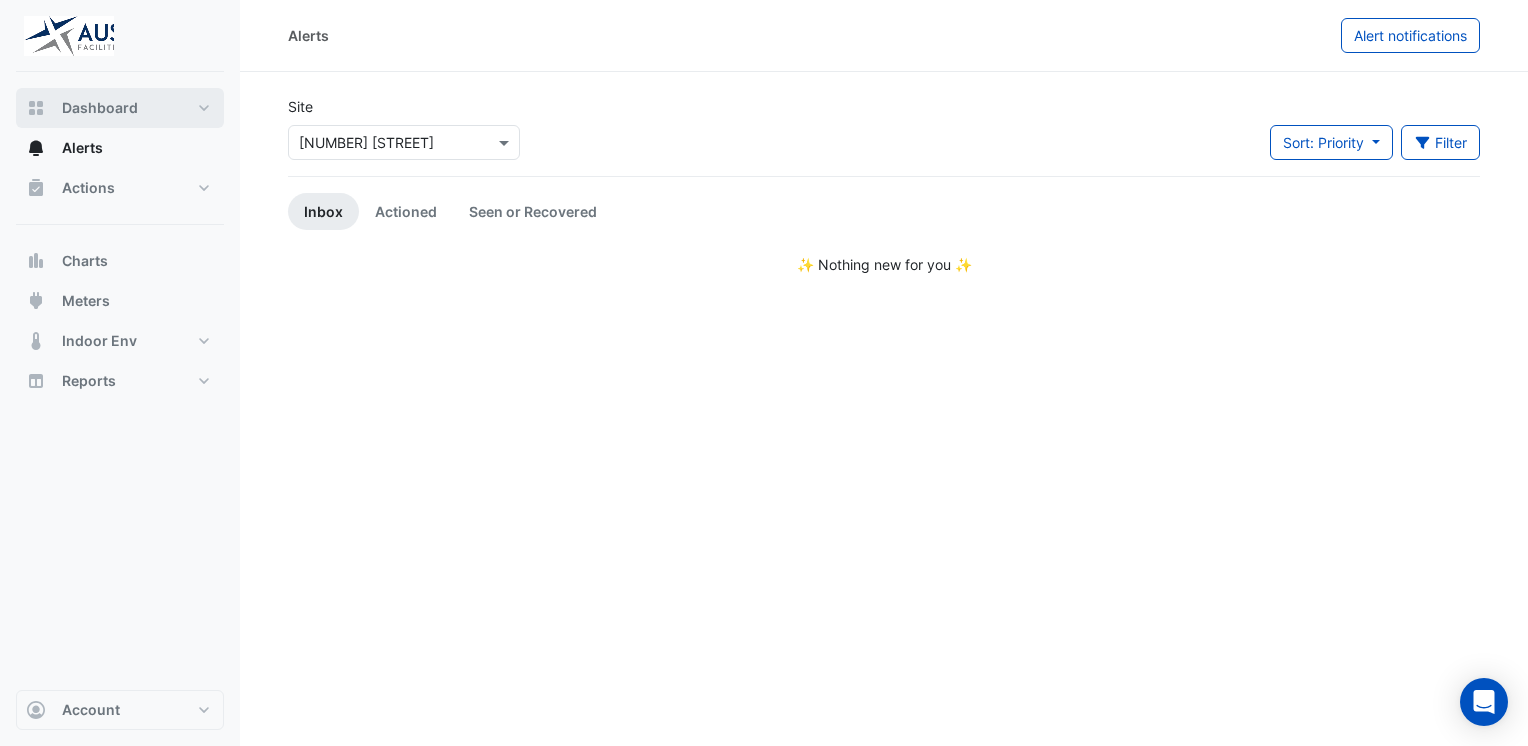 click on "Dashboard" at bounding box center [100, 108] 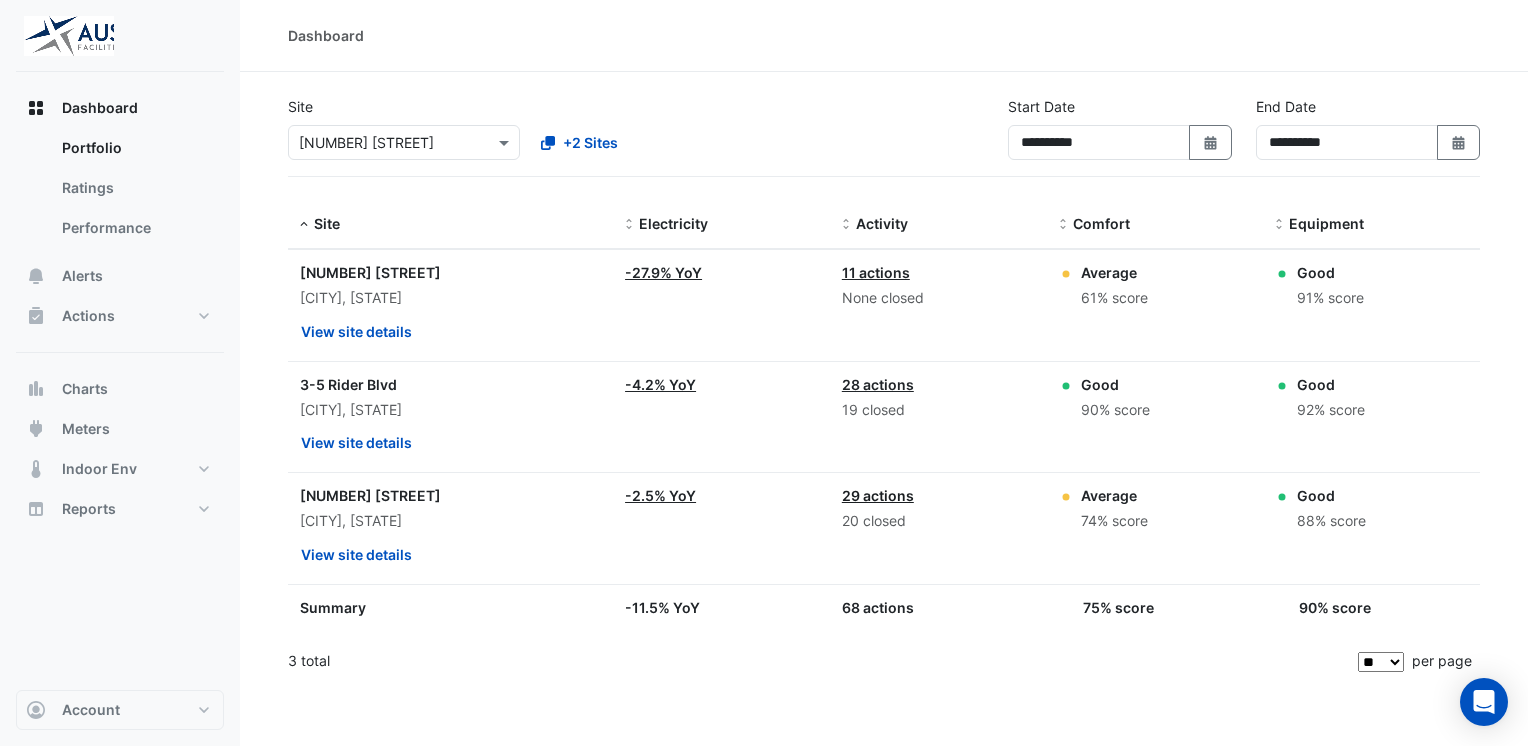 click on "29 actions" 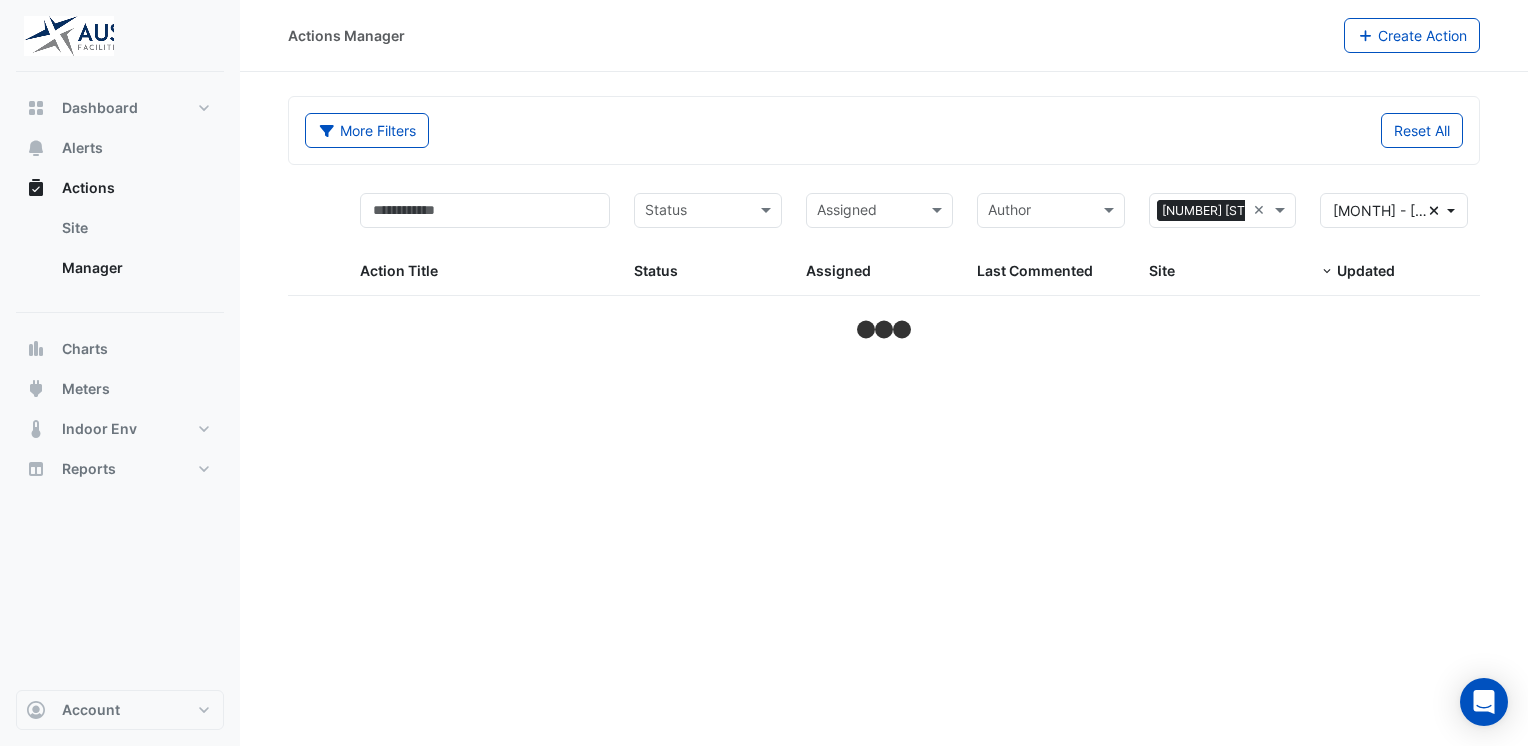 select on "**" 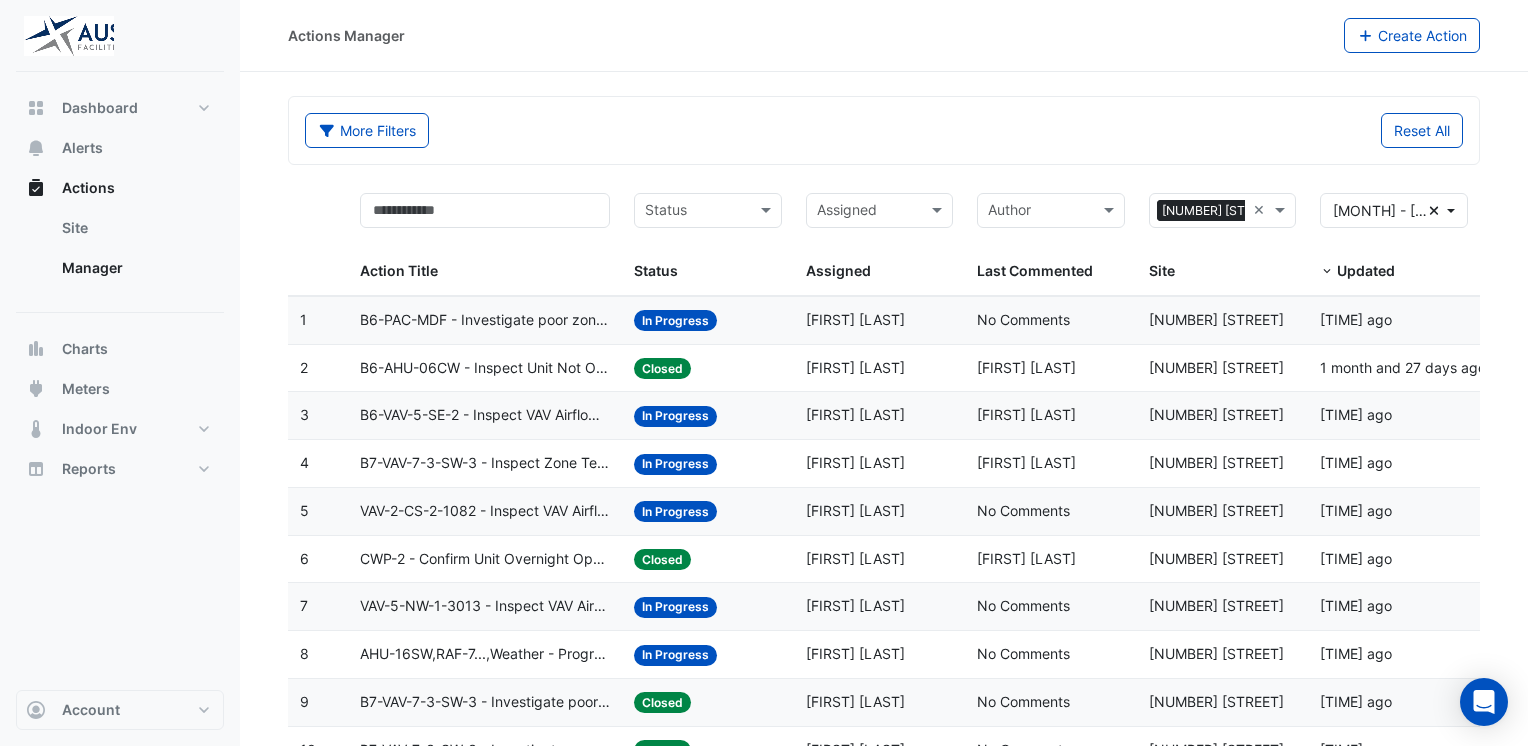 select on "**" 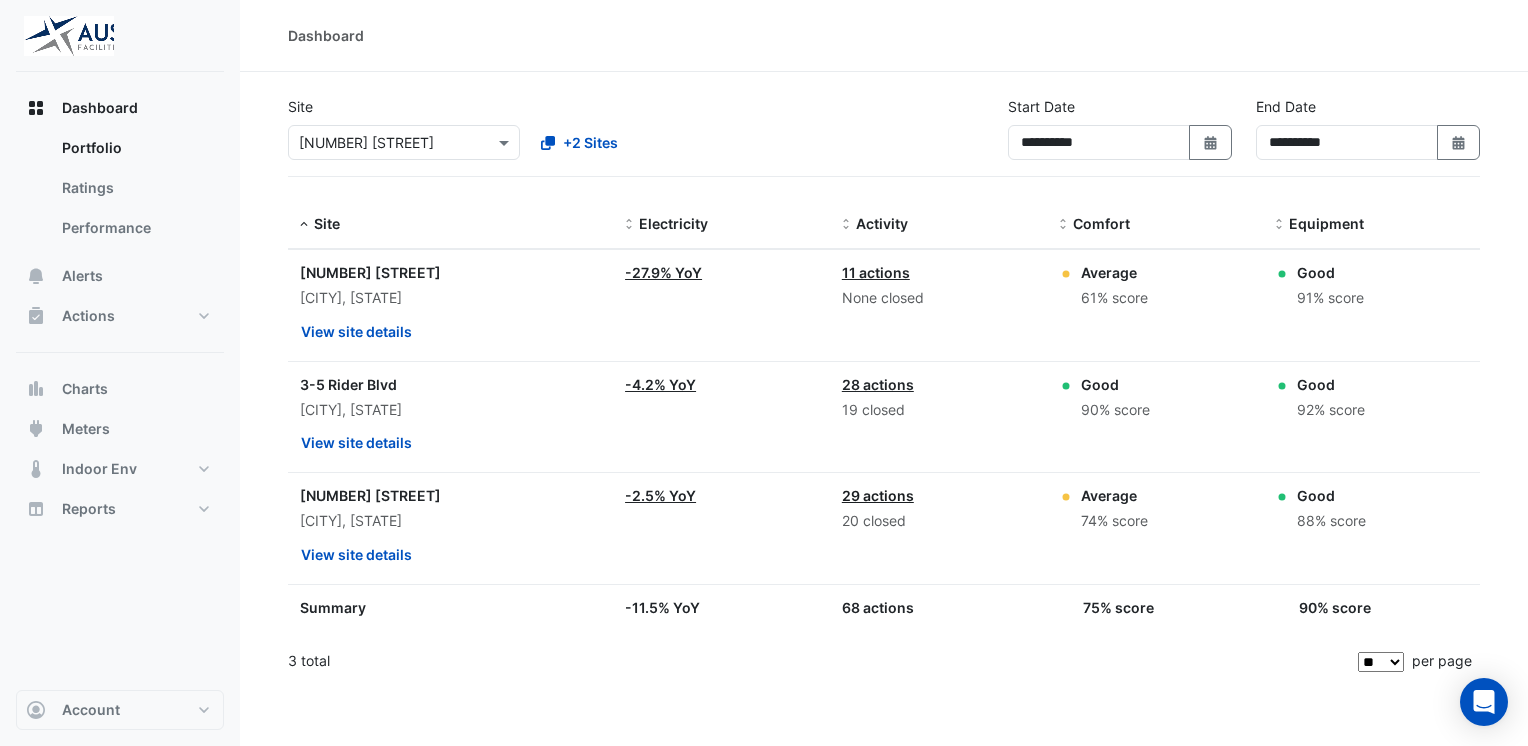 click on "29 actions" 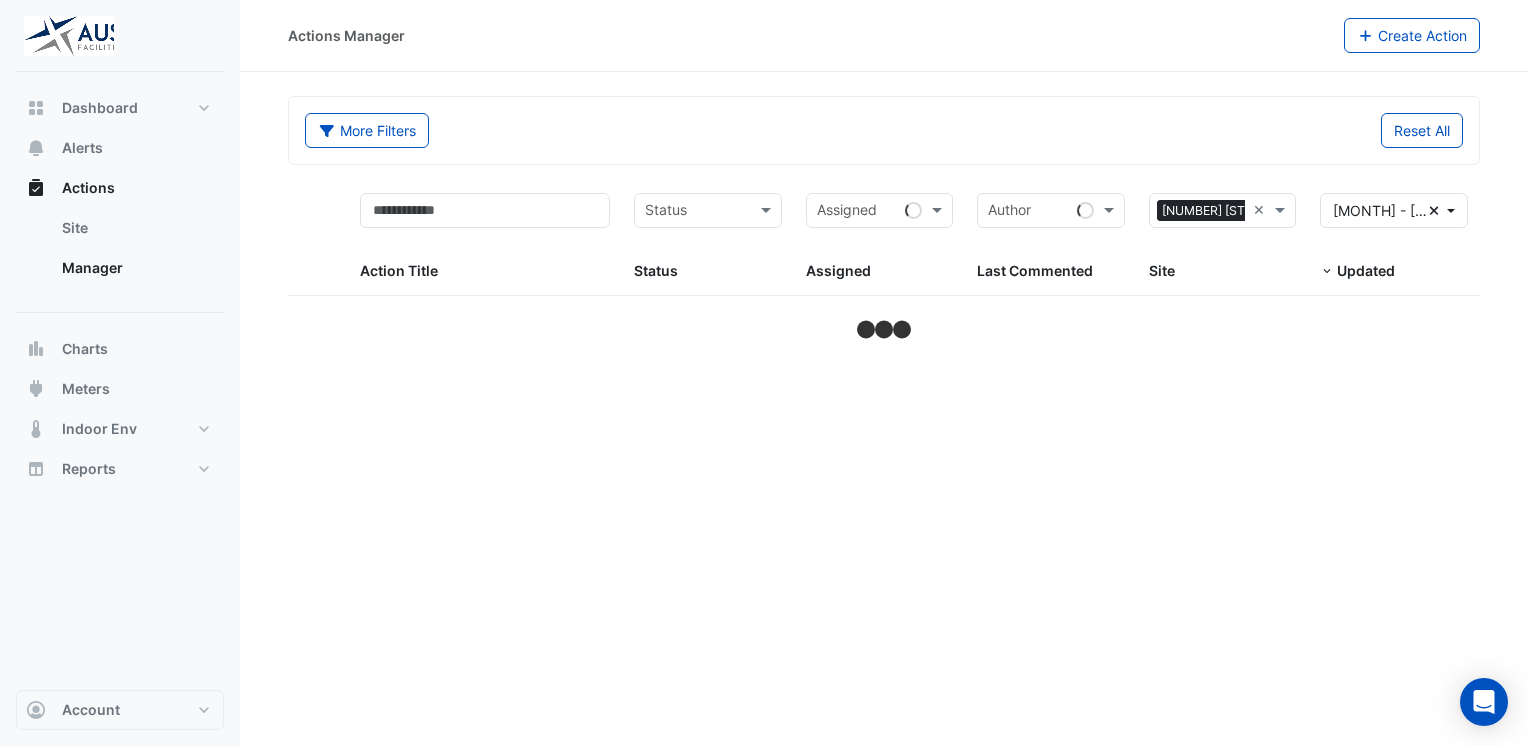 select on "**" 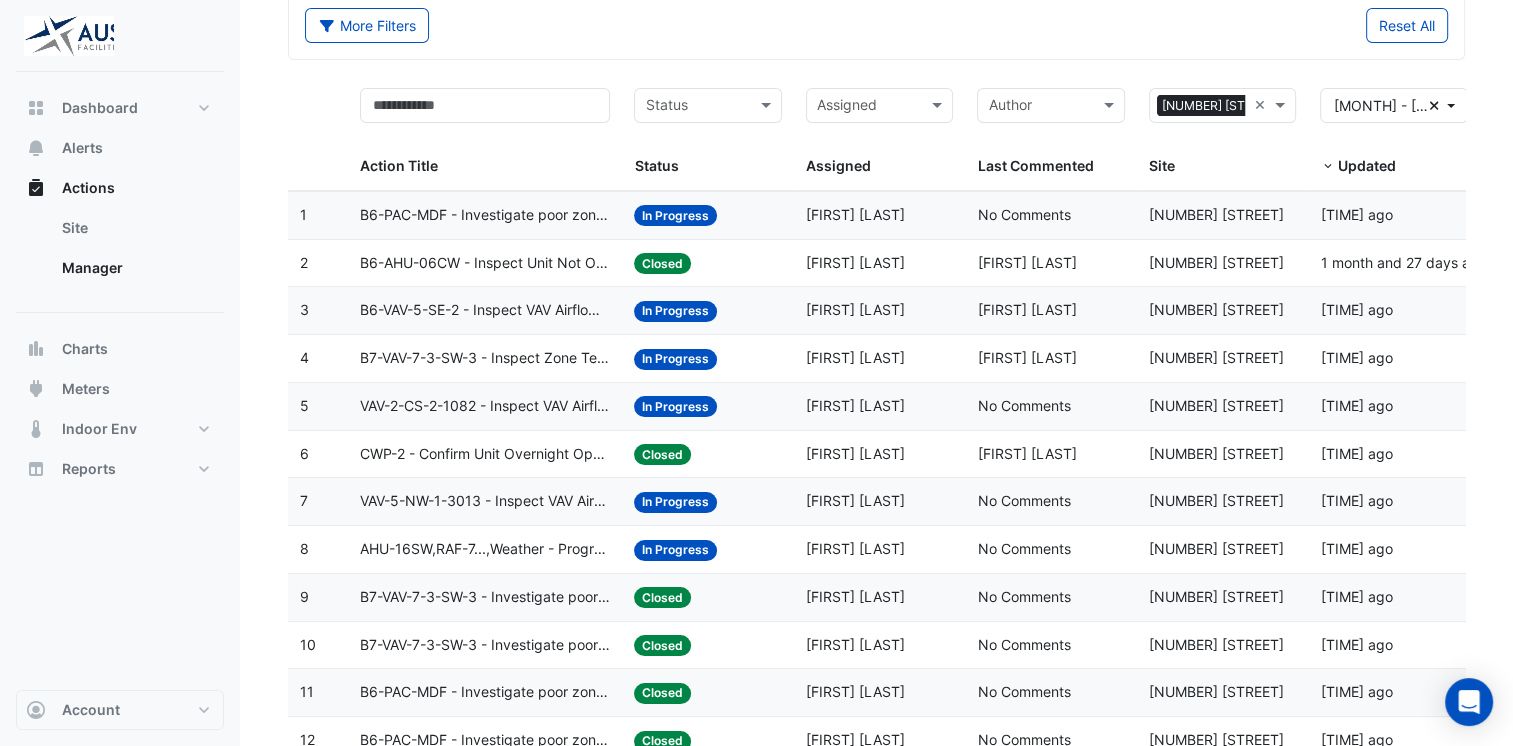 scroll, scrollTop: 0, scrollLeft: 0, axis: both 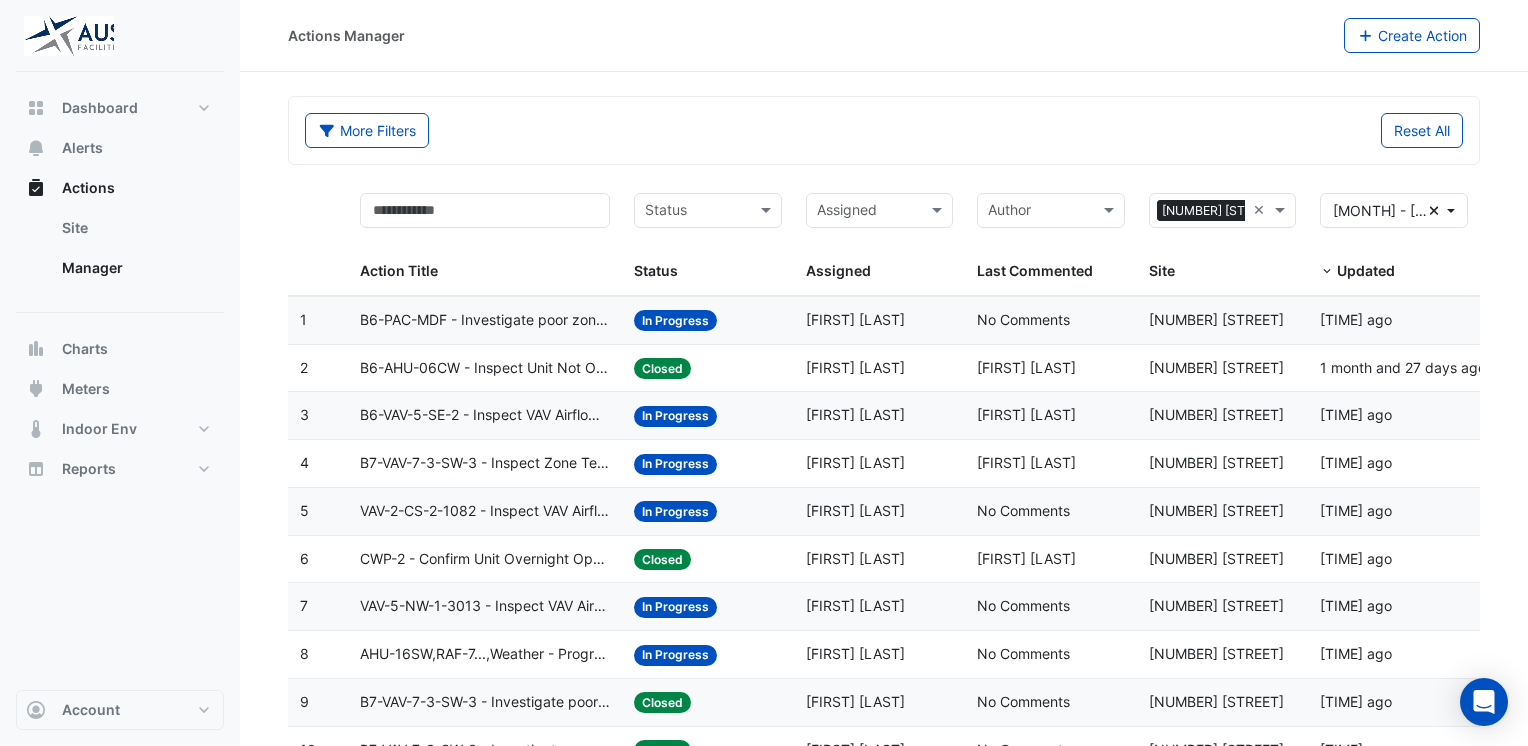 select on "**" 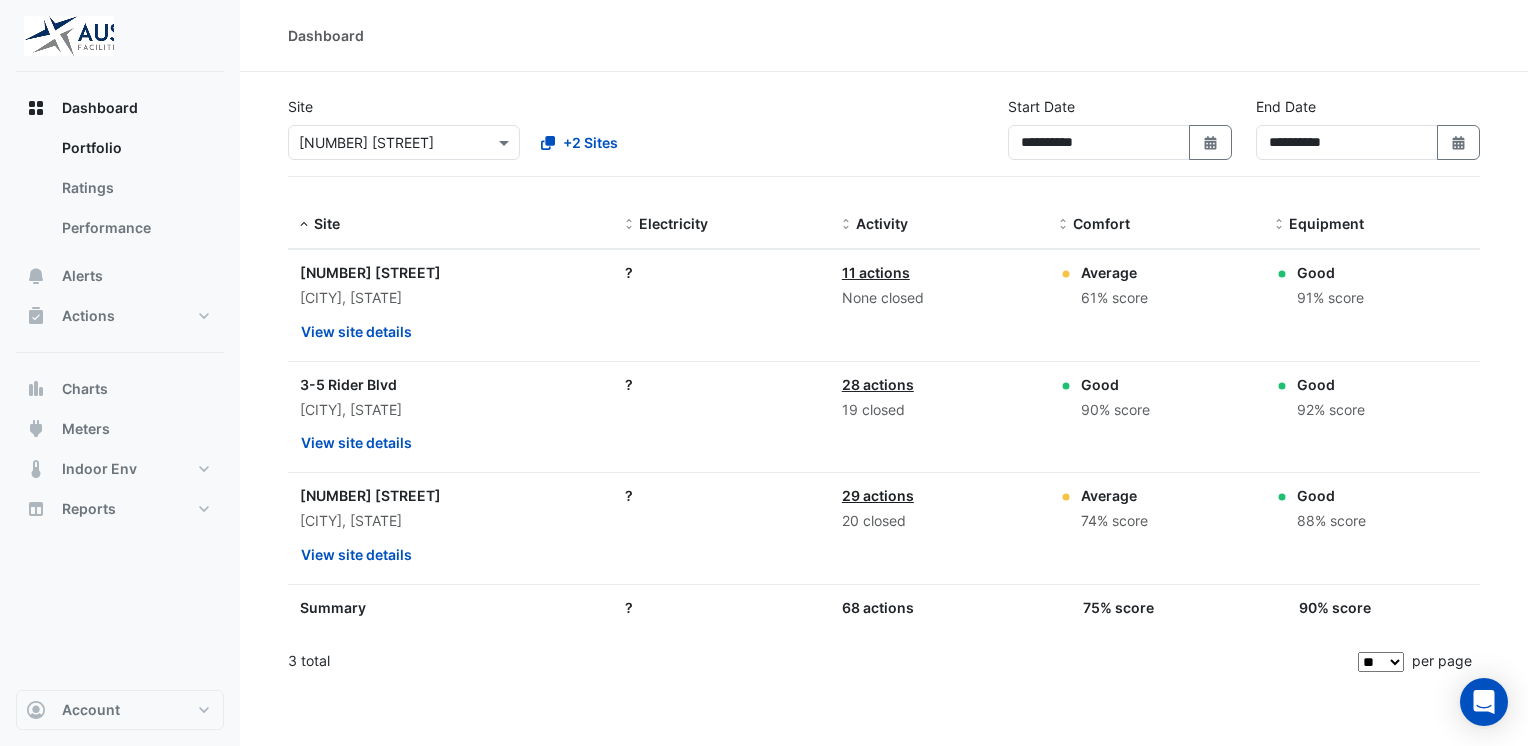 click on "29 actions" 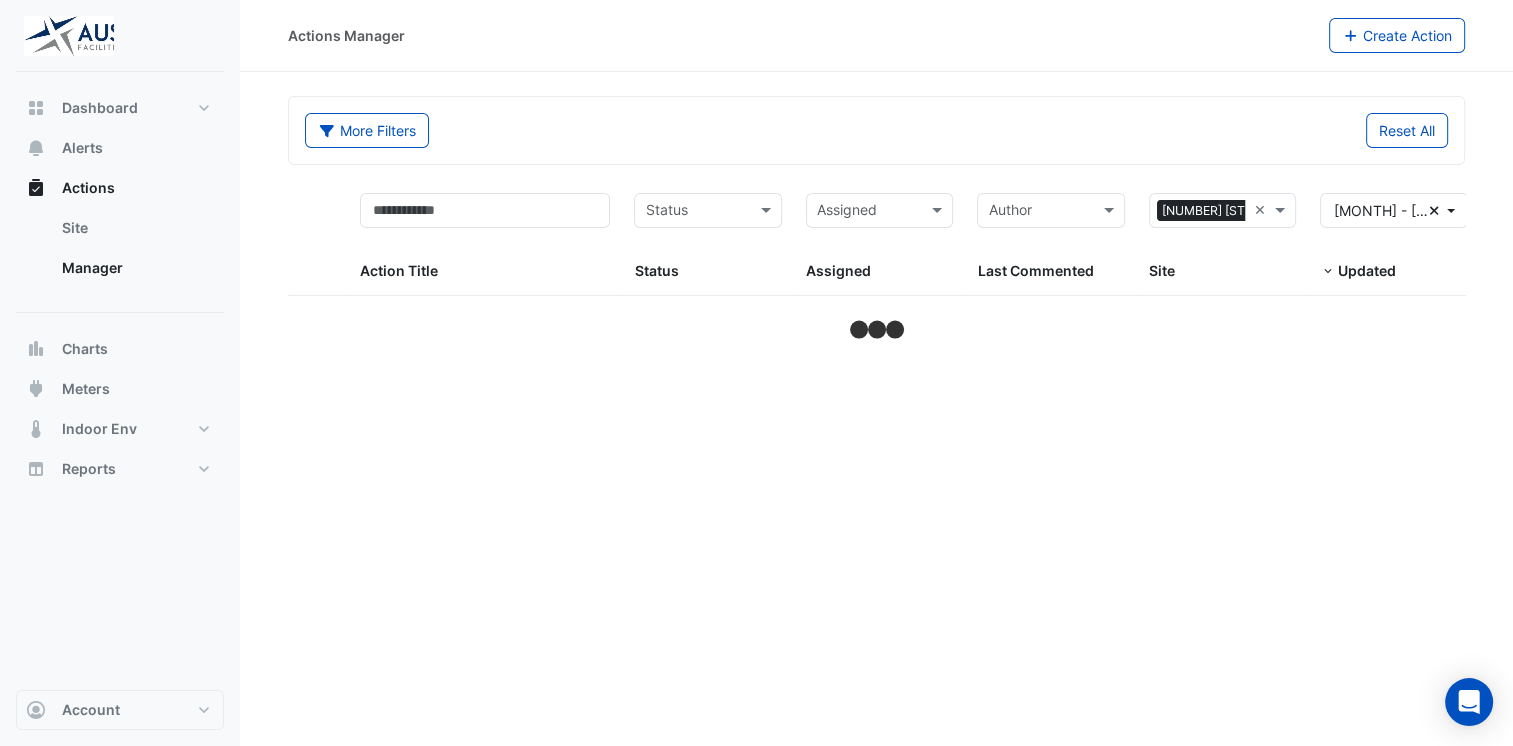 select on "**" 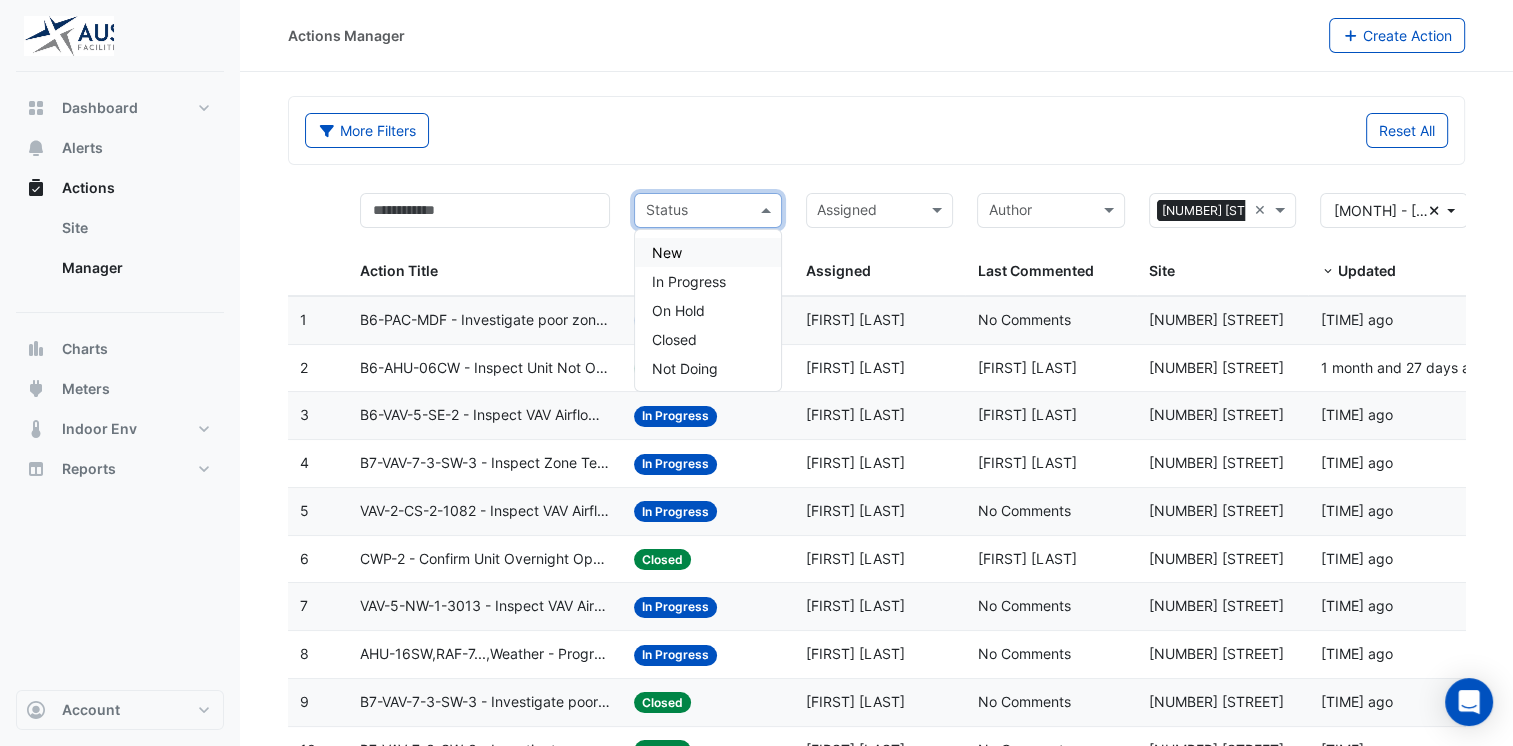click at bounding box center [768, 210] 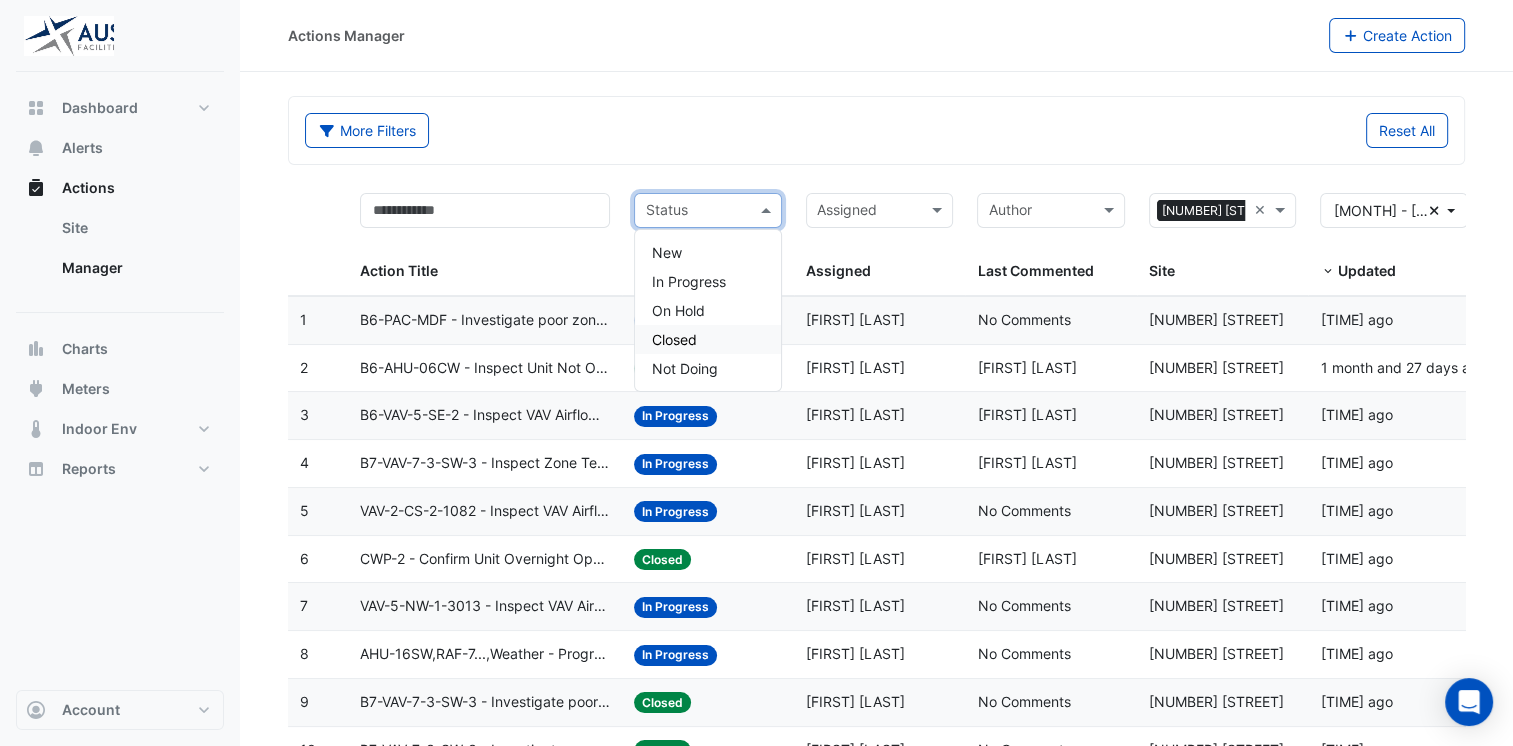 click on "Closed" at bounding box center (673, 339) 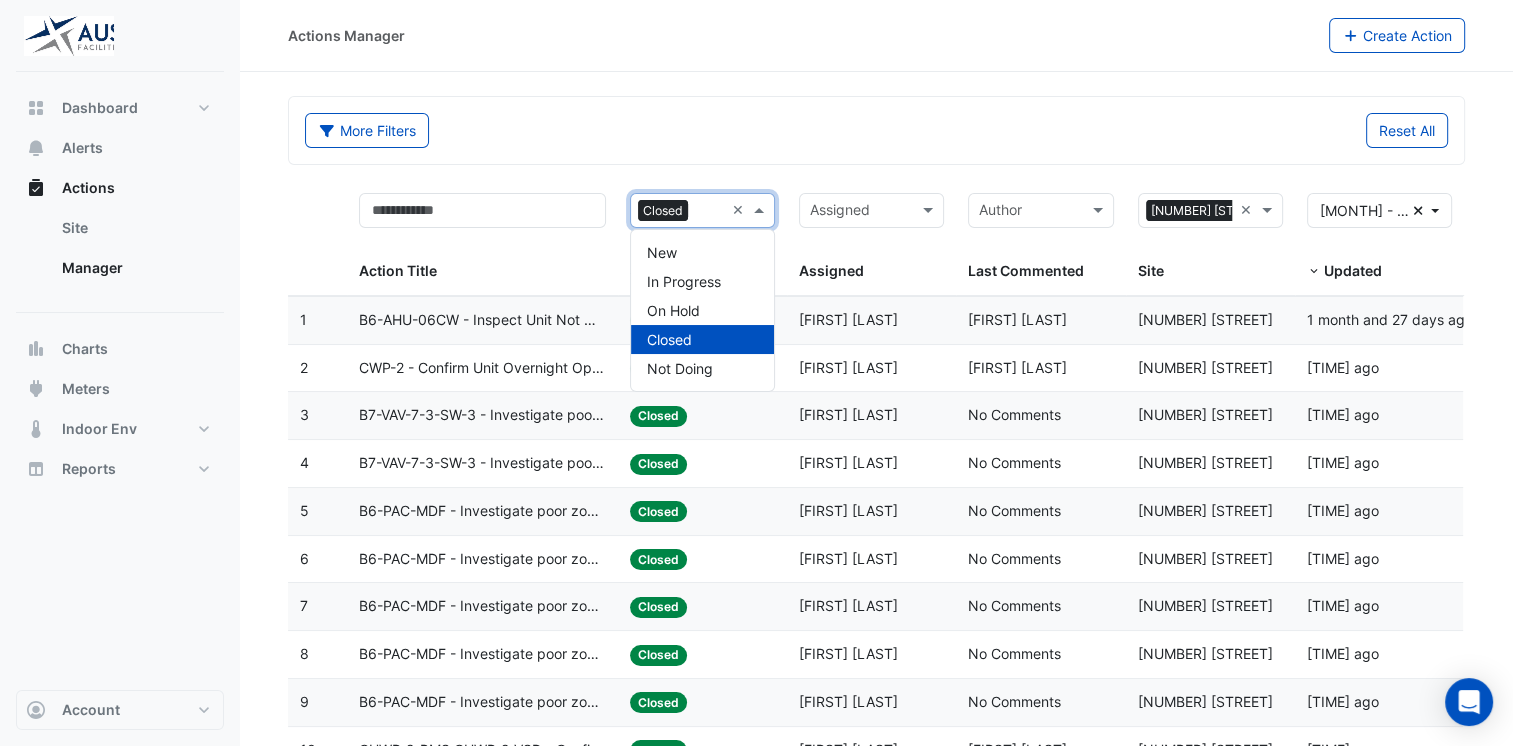 click at bounding box center [761, 210] 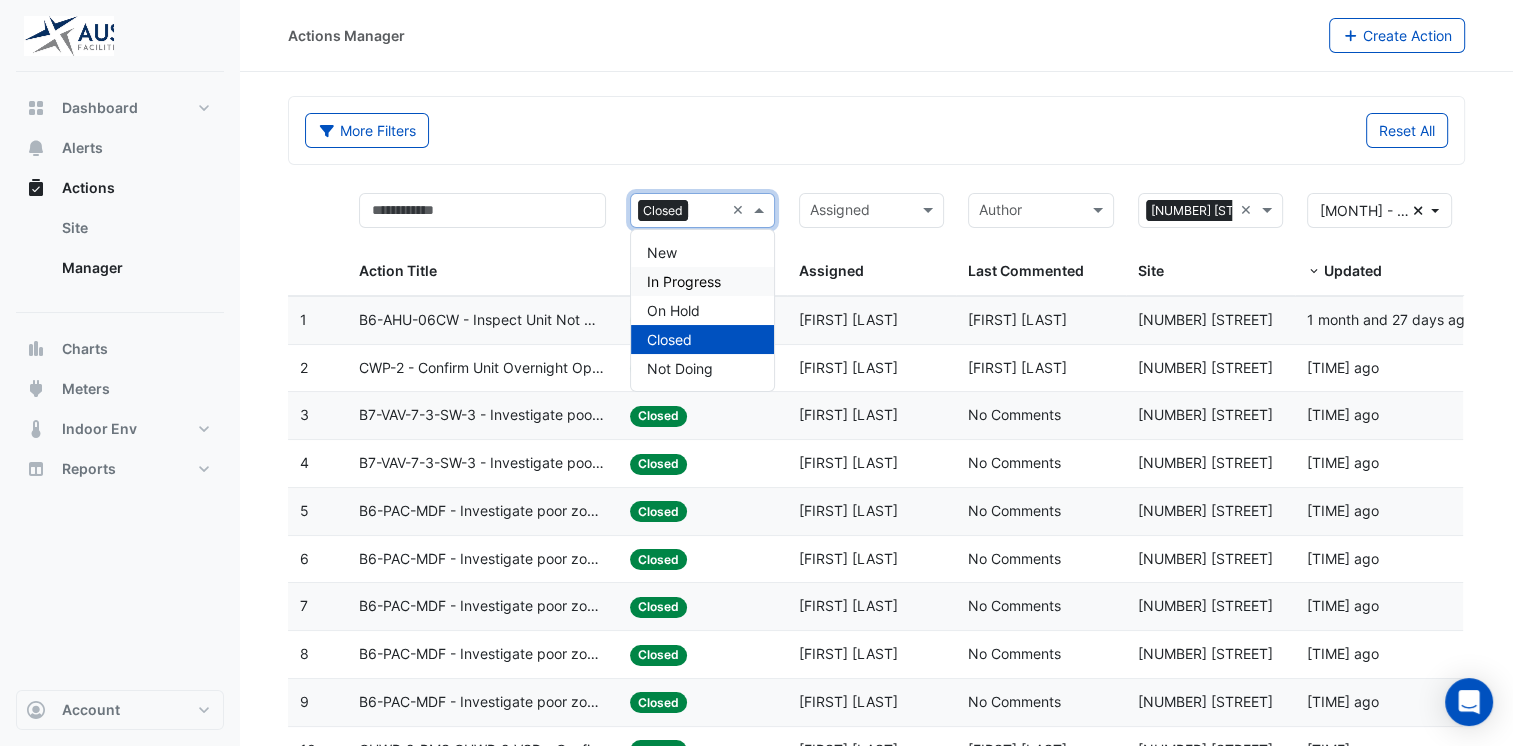 click on "In Progress" at bounding box center (684, 281) 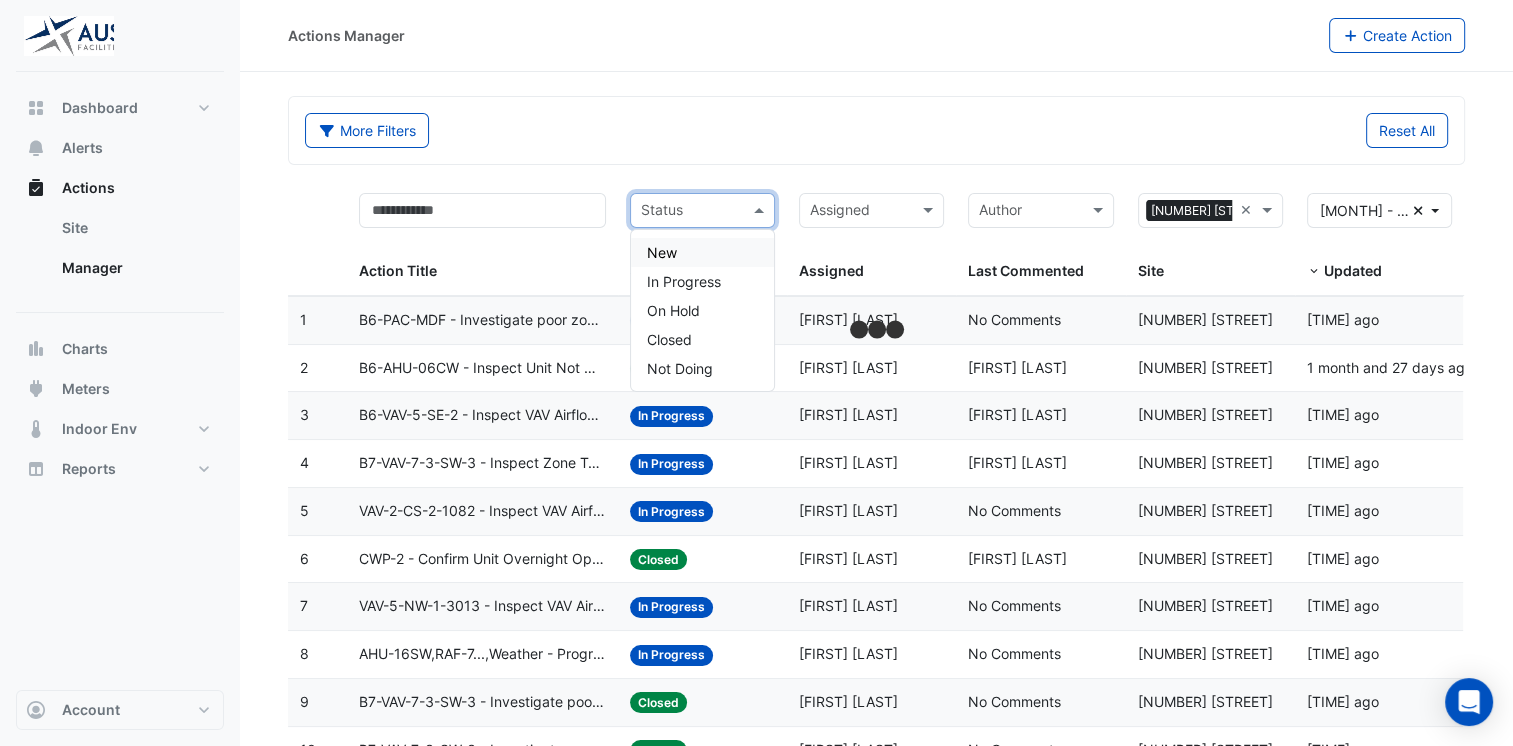 click at bounding box center (761, 210) 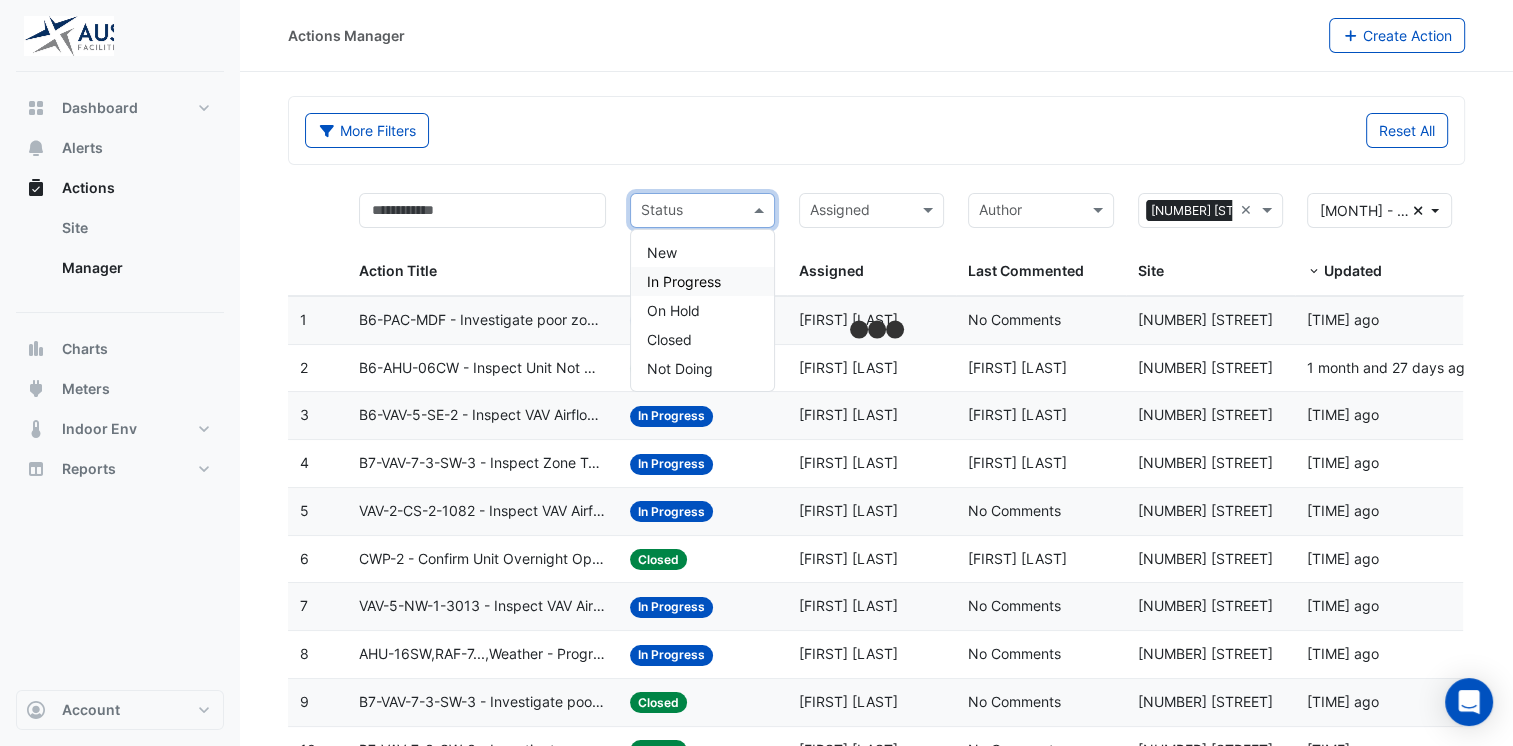 click on "In Progress" at bounding box center [684, 281] 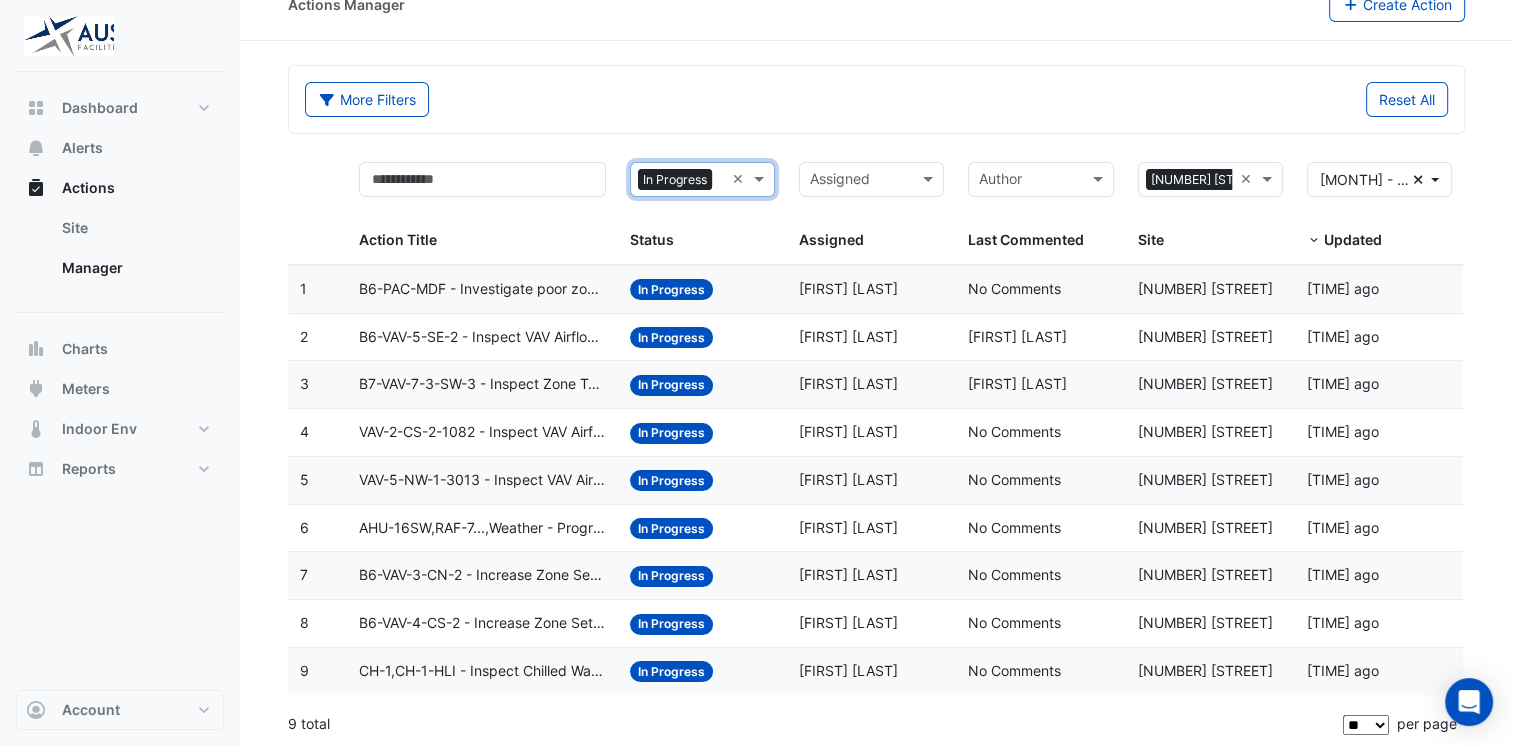 scroll, scrollTop: 0, scrollLeft: 0, axis: both 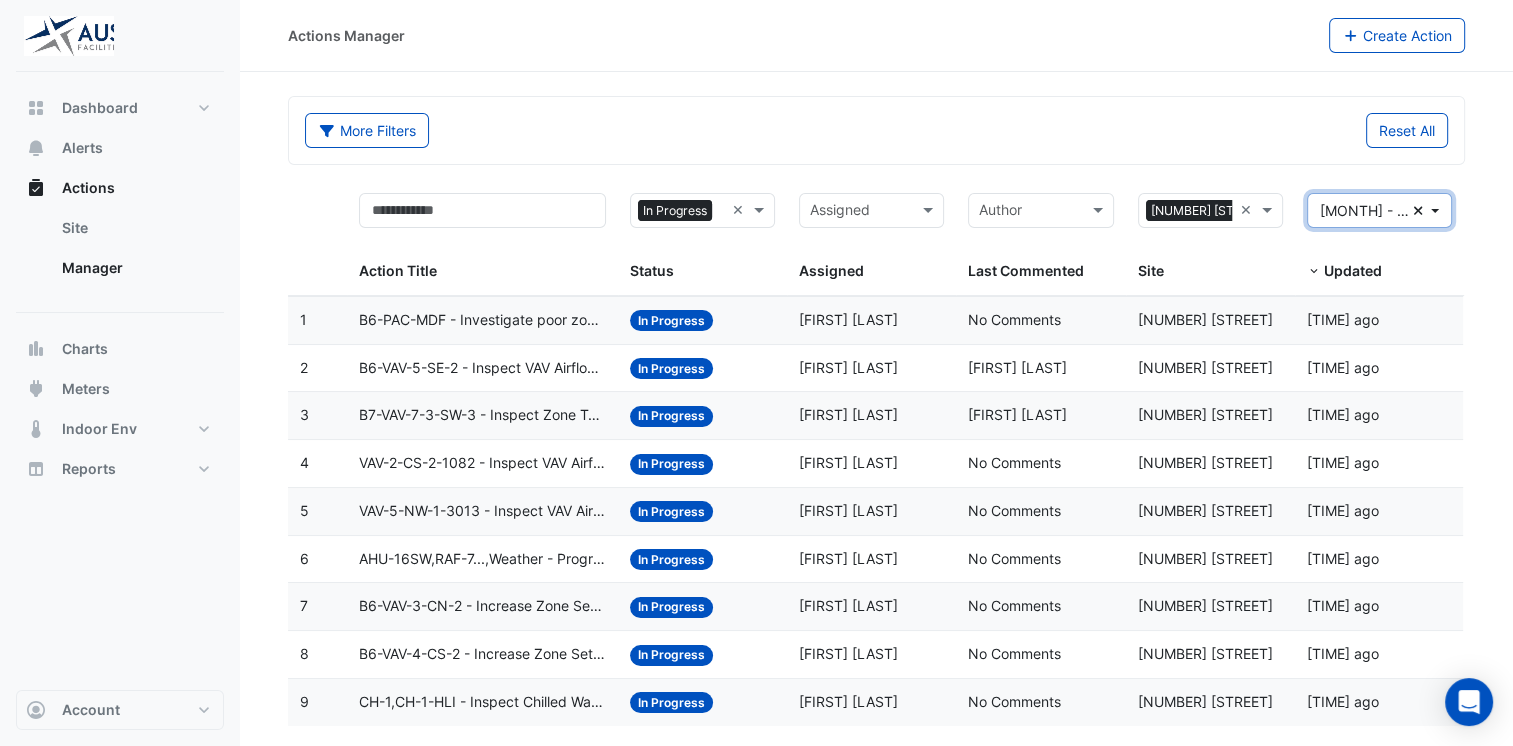 click on "[MONTH] [NUMBER] - [MONTH] [NUMBER]
Clear" at bounding box center [1379, 210] 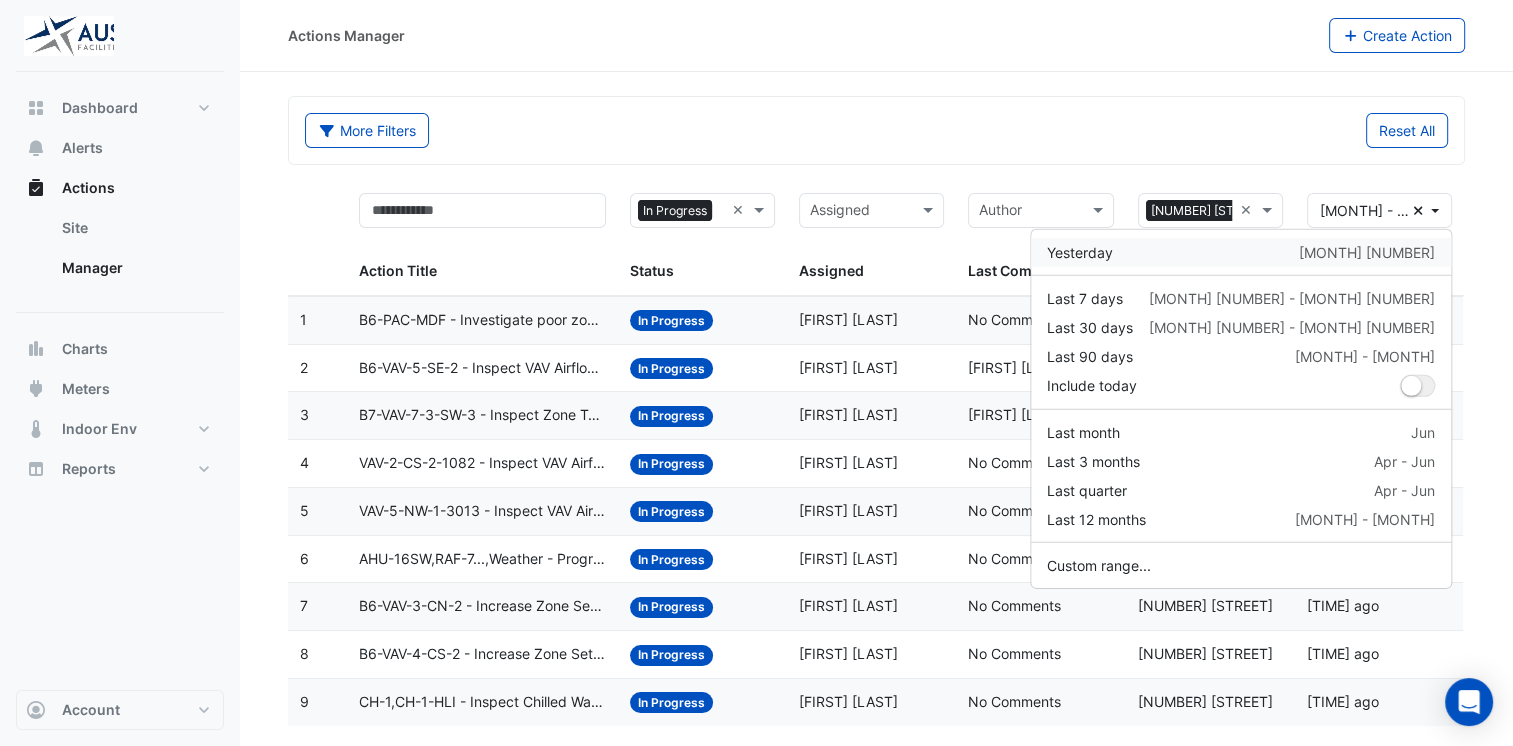 click on "[MONTH] [NUMBER]" at bounding box center (1367, 252) 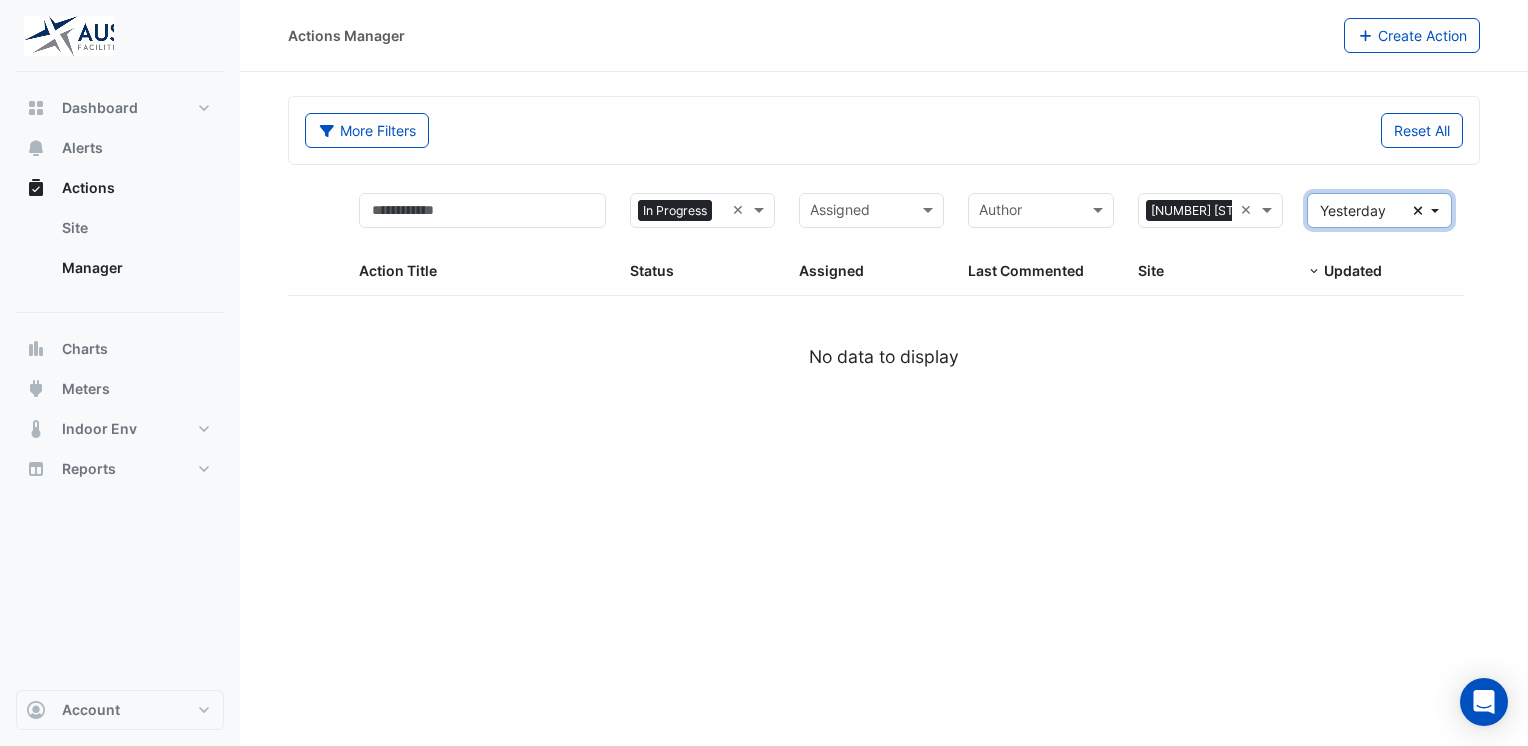 click on "Yesterday
Clear" at bounding box center (1379, 210) 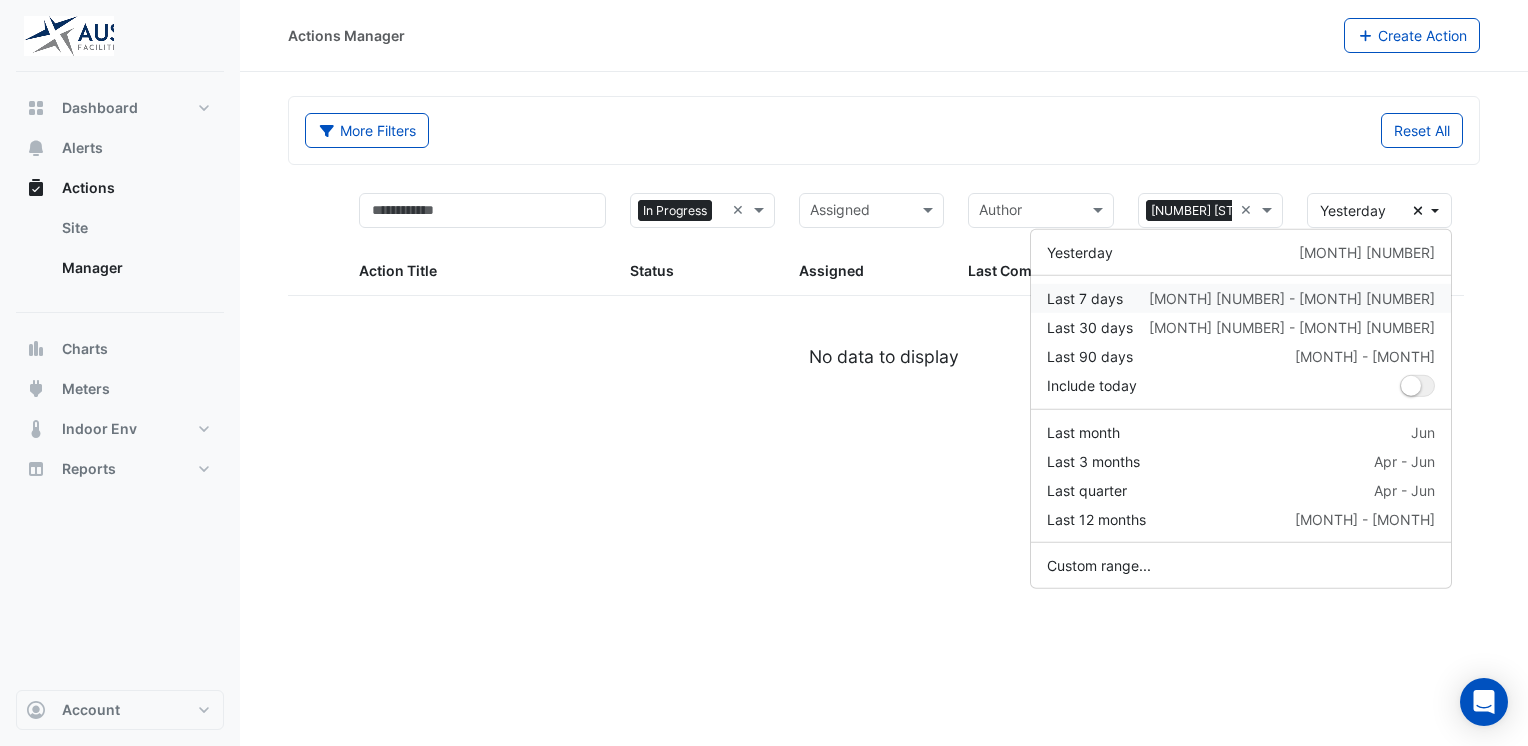 click on "[MONTH] [NUMBER] - [MONTH] [NUMBER]" at bounding box center (1292, 298) 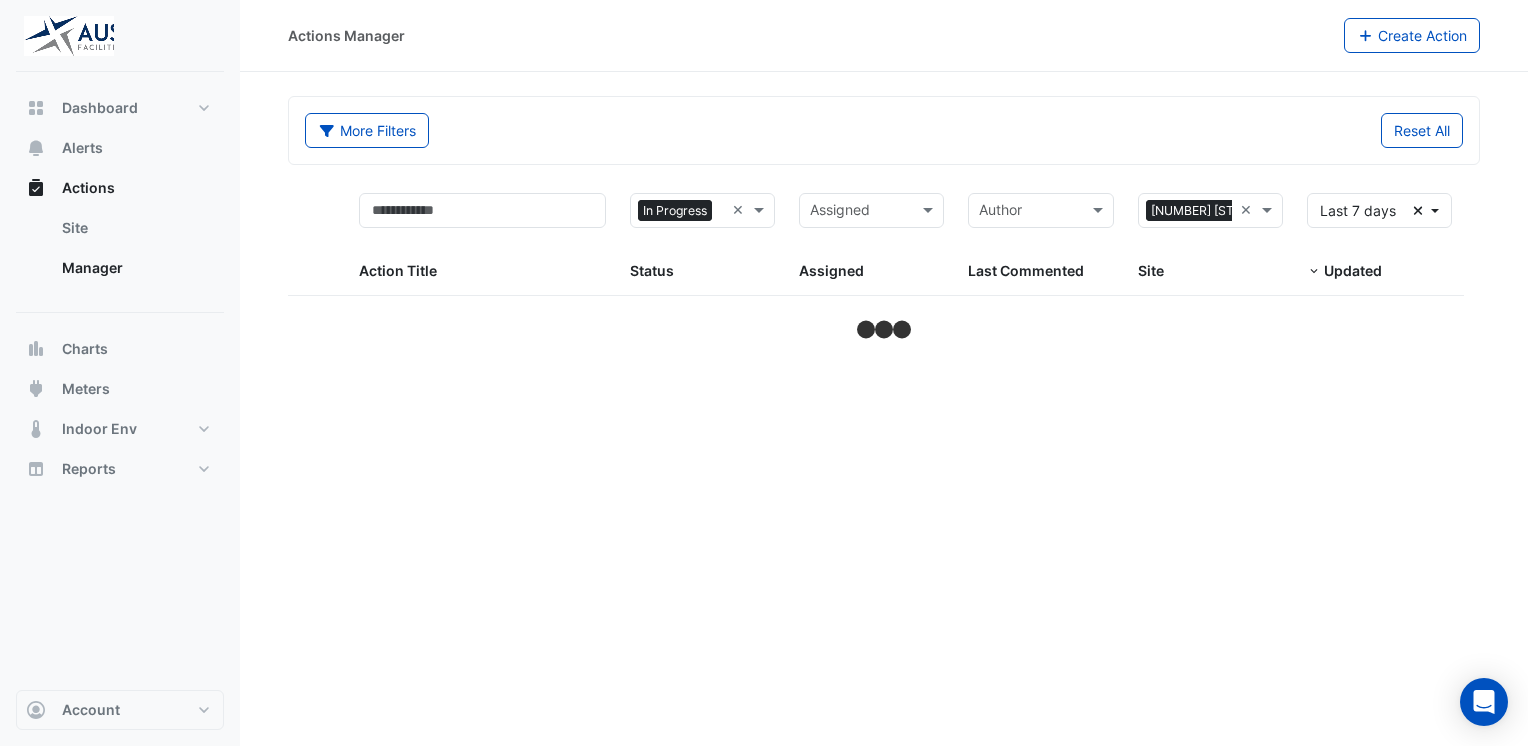 select on "**" 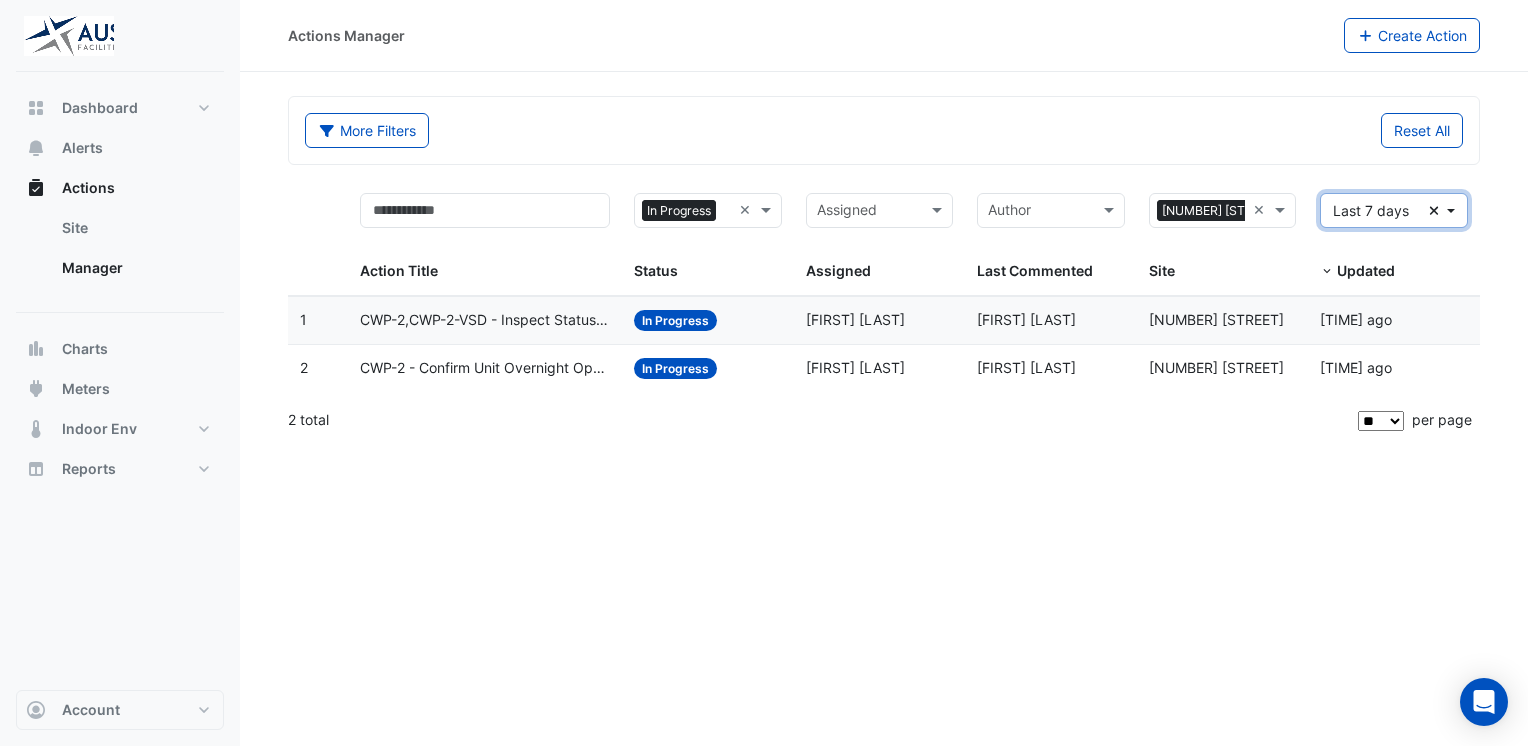 click on "Last 7 days
Clear" at bounding box center (1394, 210) 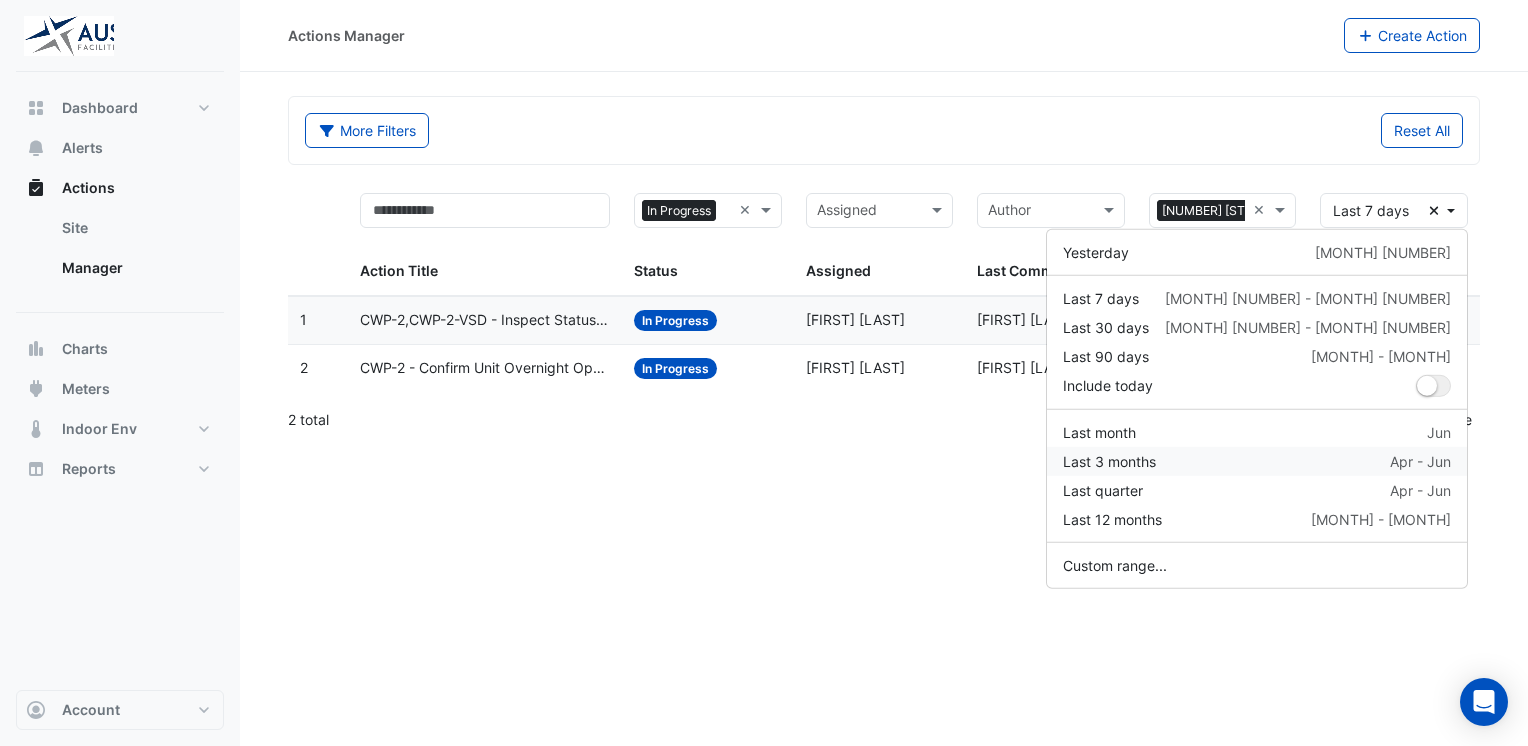 click on "Apr - Jun" at bounding box center [1420, 461] 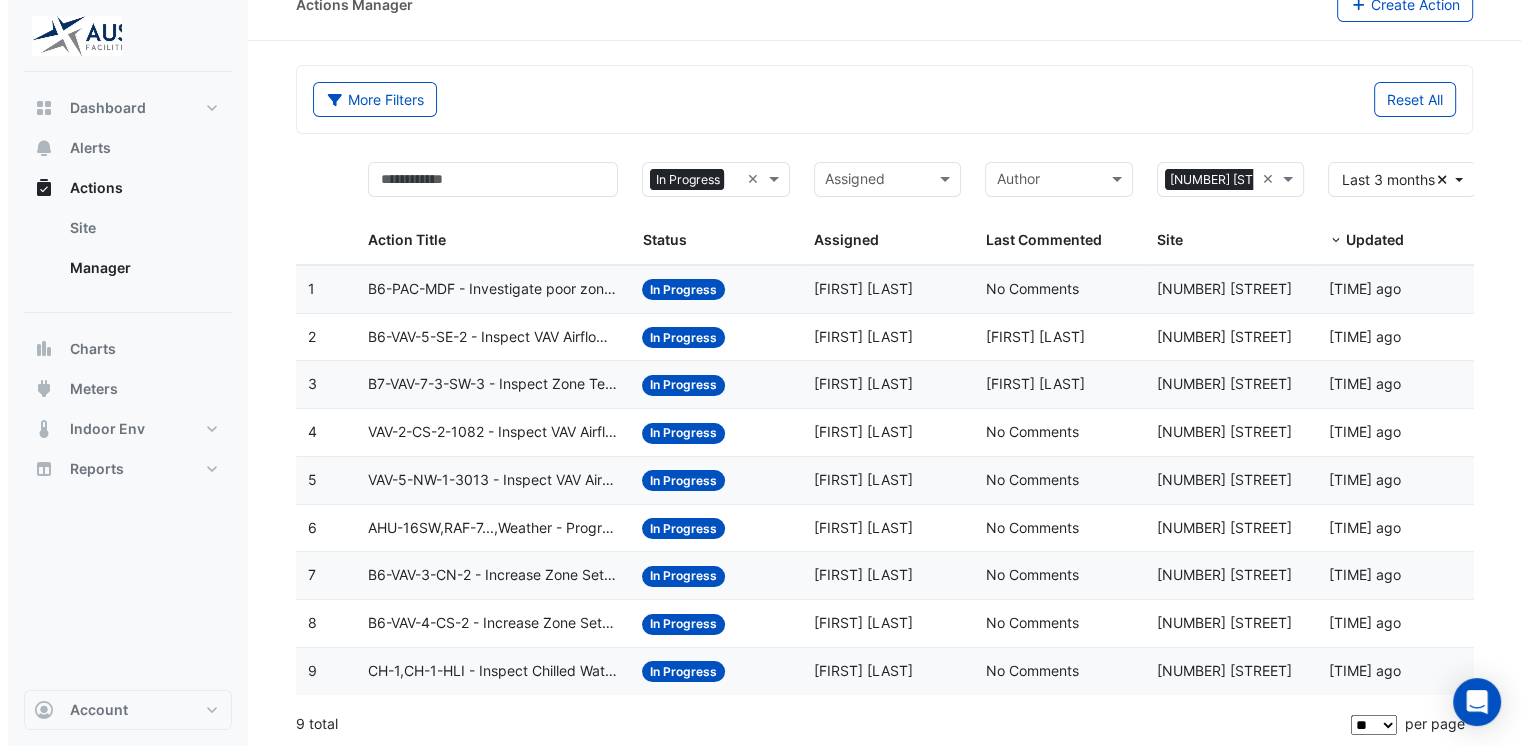 scroll, scrollTop: 0, scrollLeft: 0, axis: both 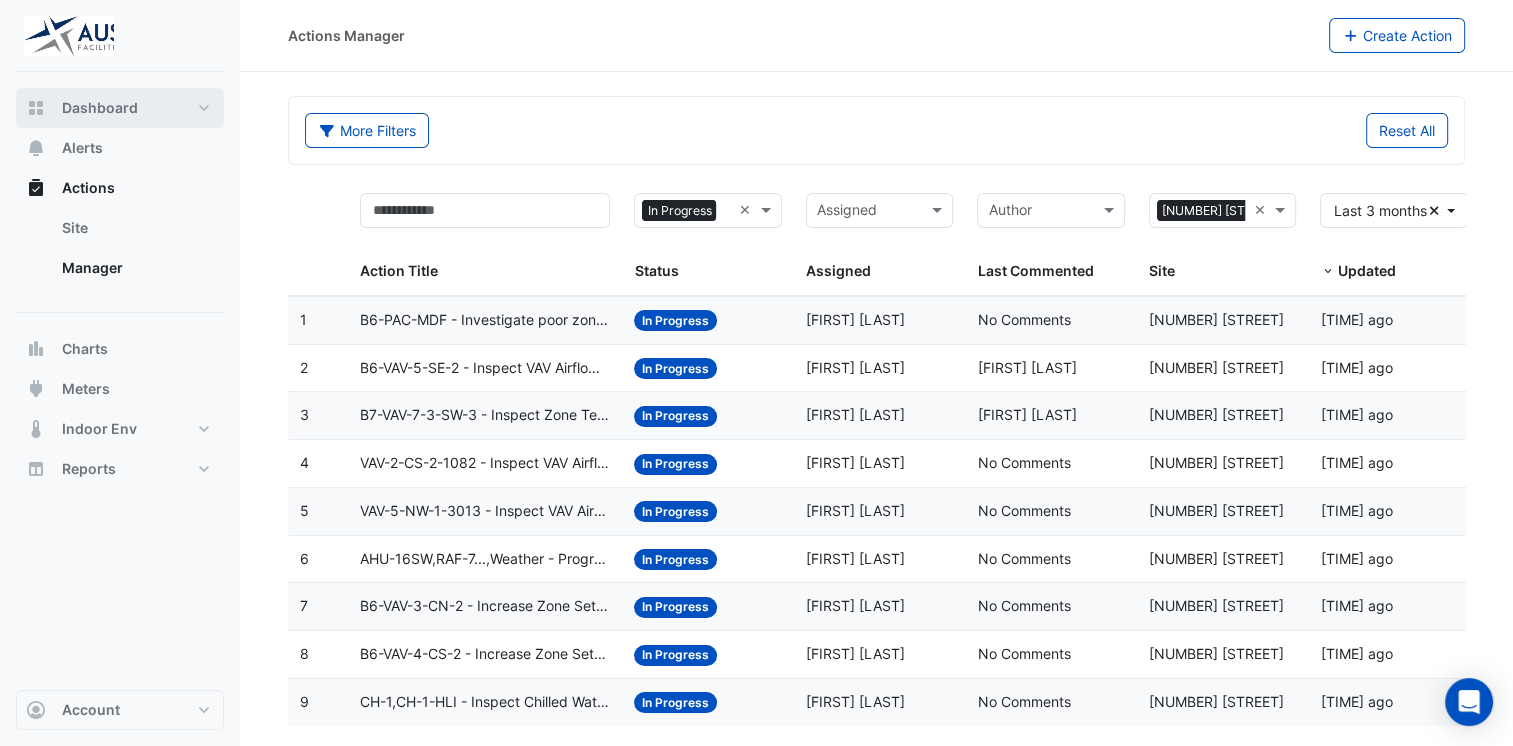 click on "Dashboard" at bounding box center (100, 108) 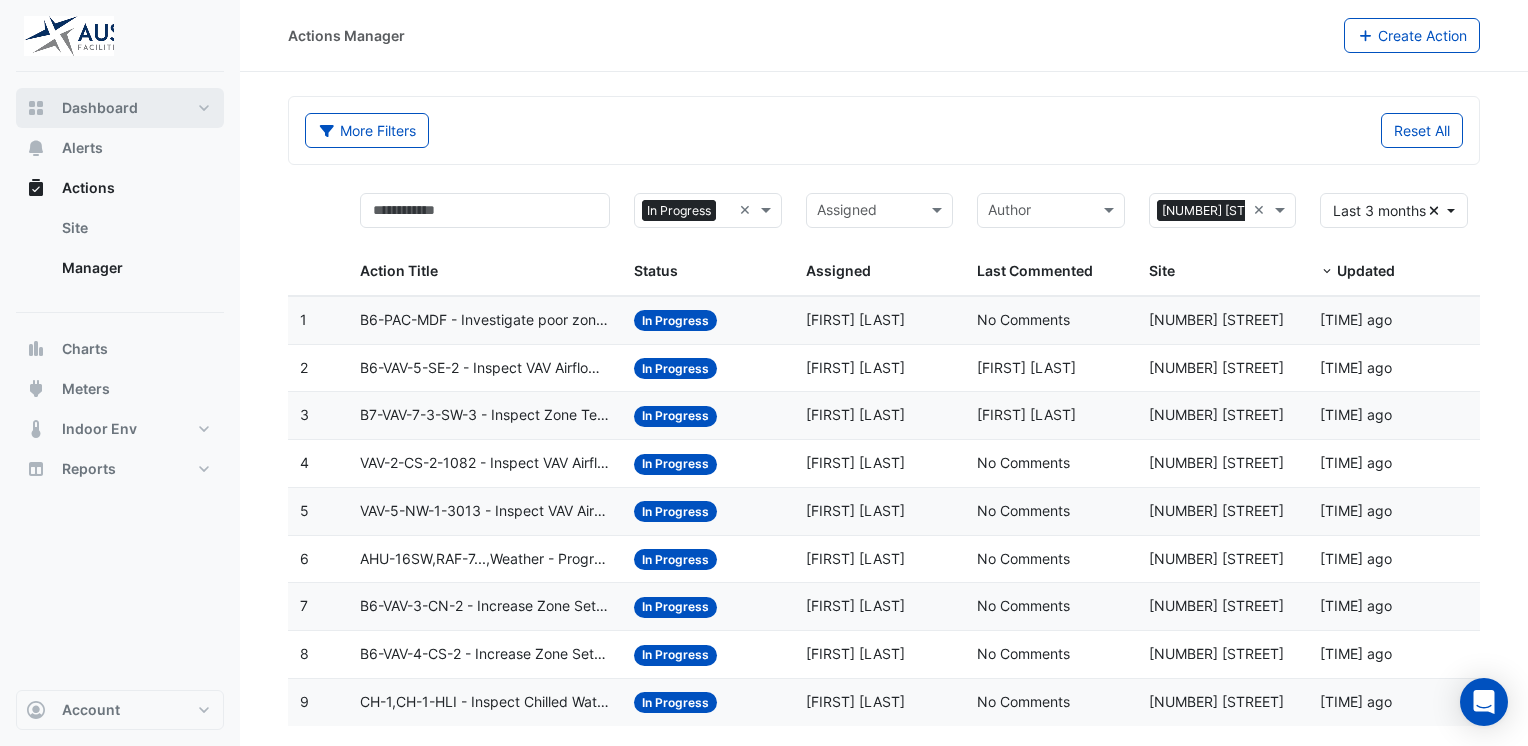select on "**" 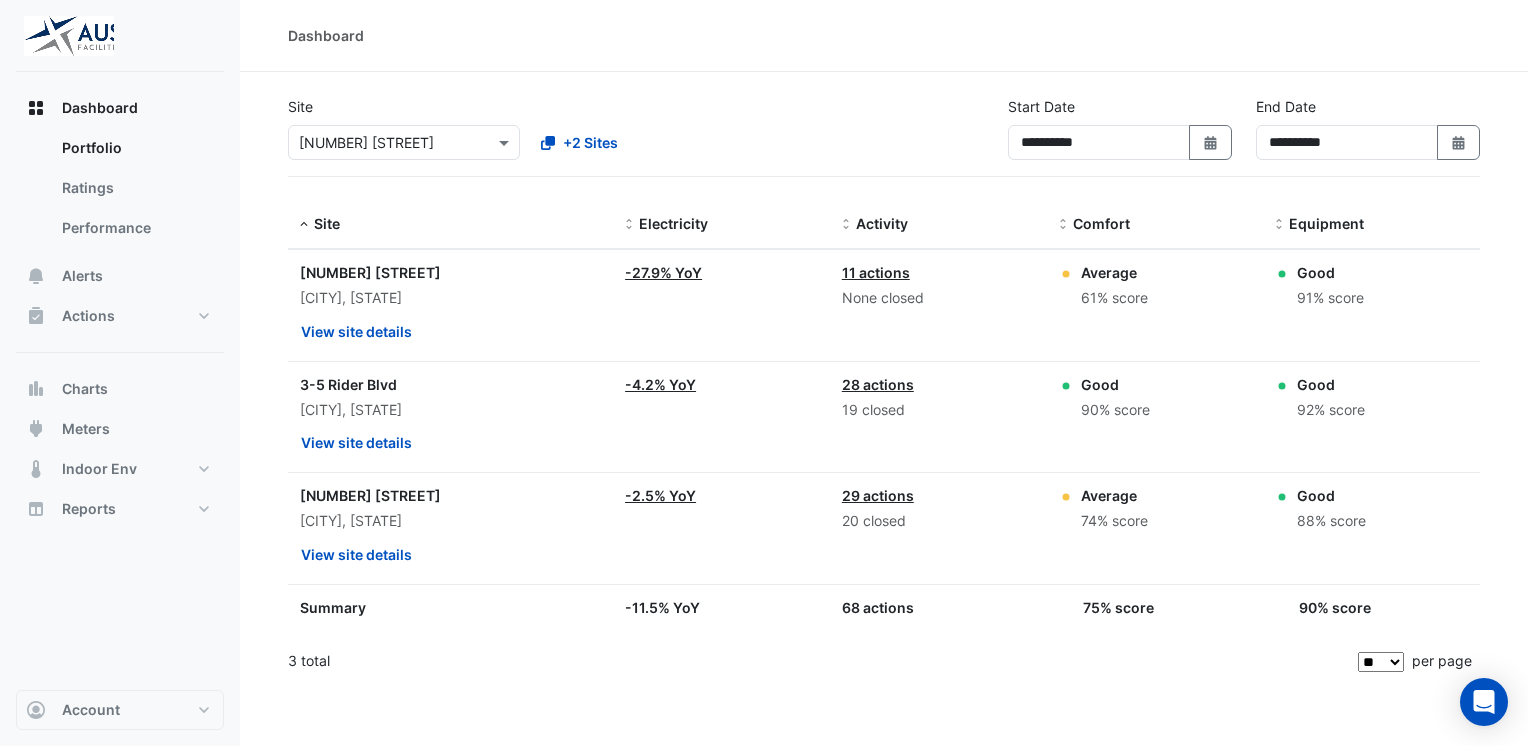 type 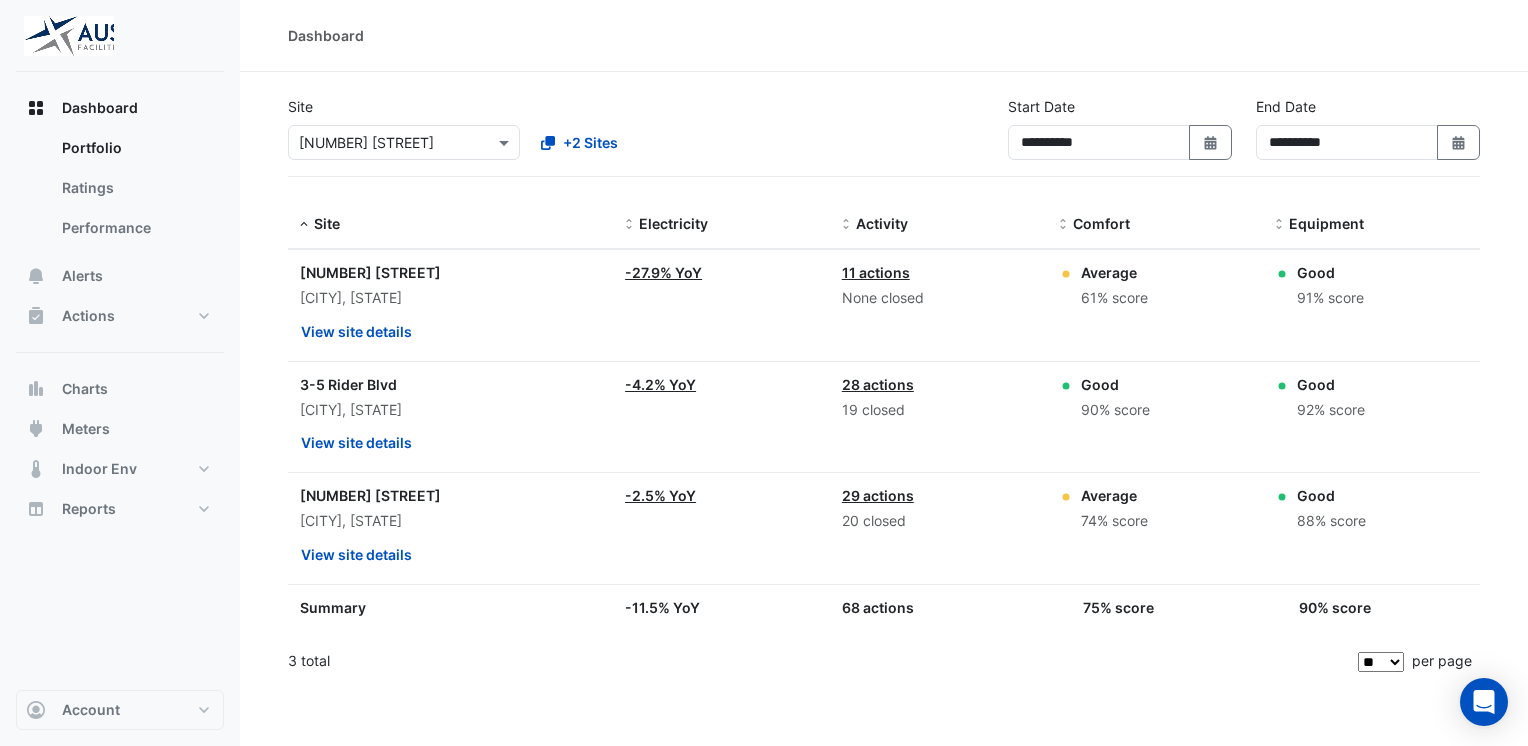 click on "Dashboard" at bounding box center (120, 108) 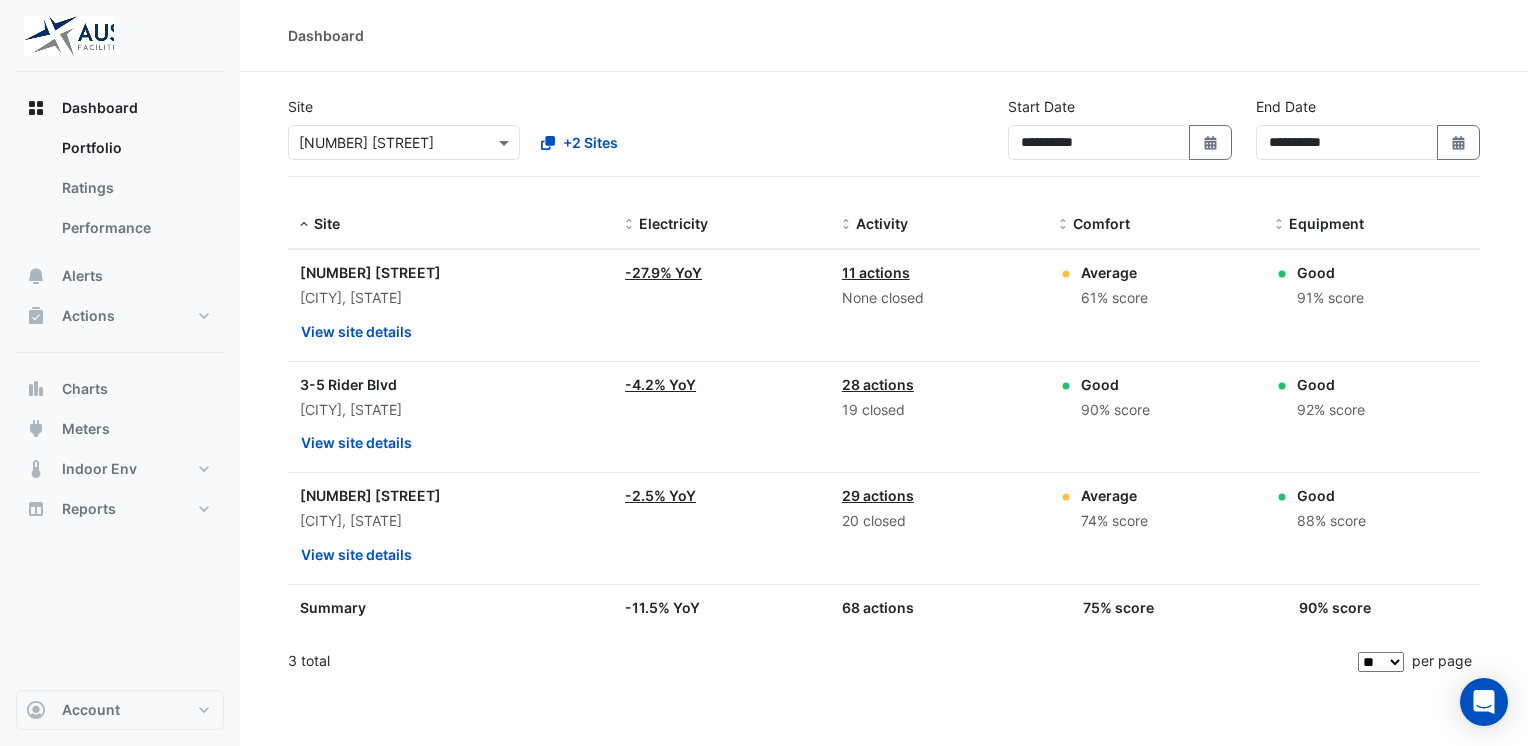 click on "Dashboard" at bounding box center [120, 108] 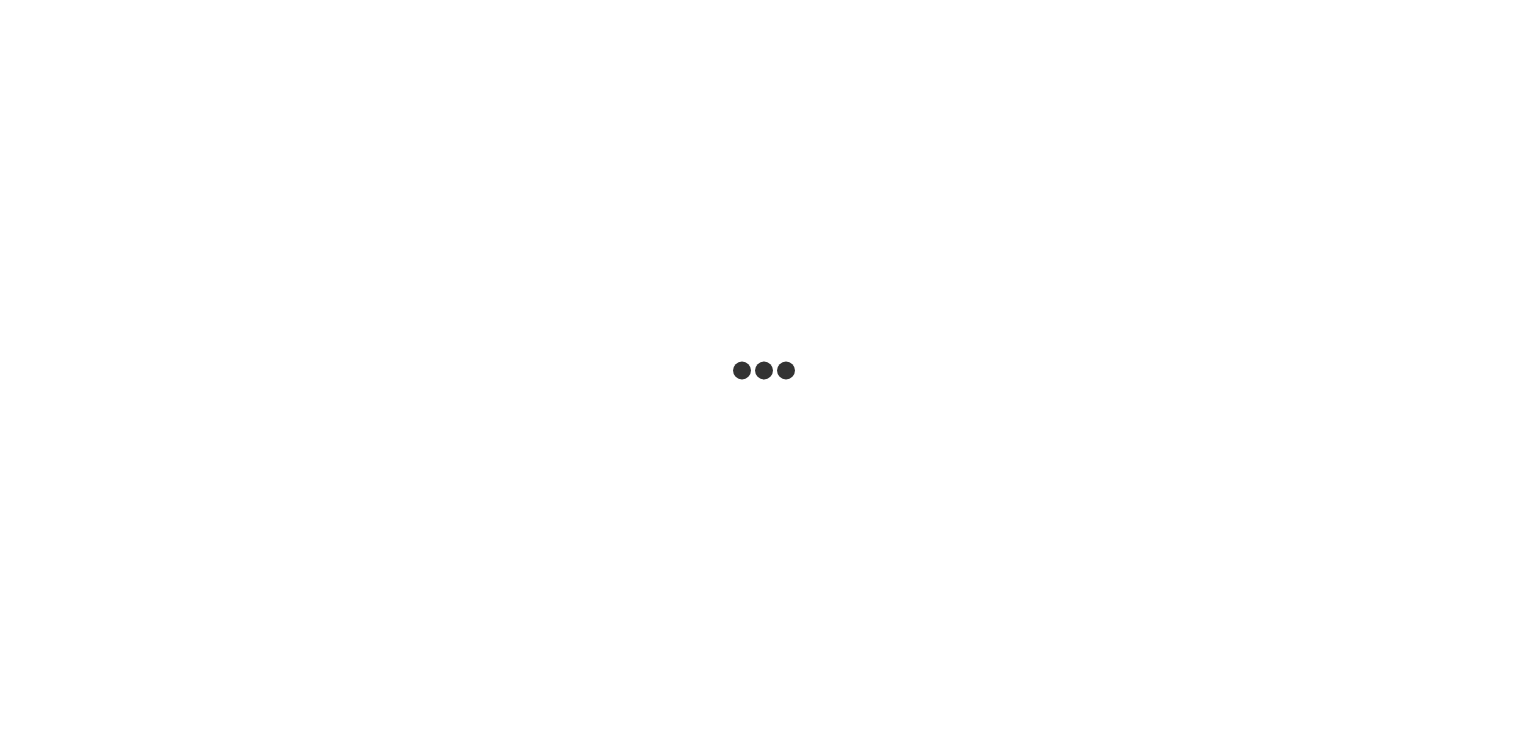 scroll, scrollTop: 0, scrollLeft: 0, axis: both 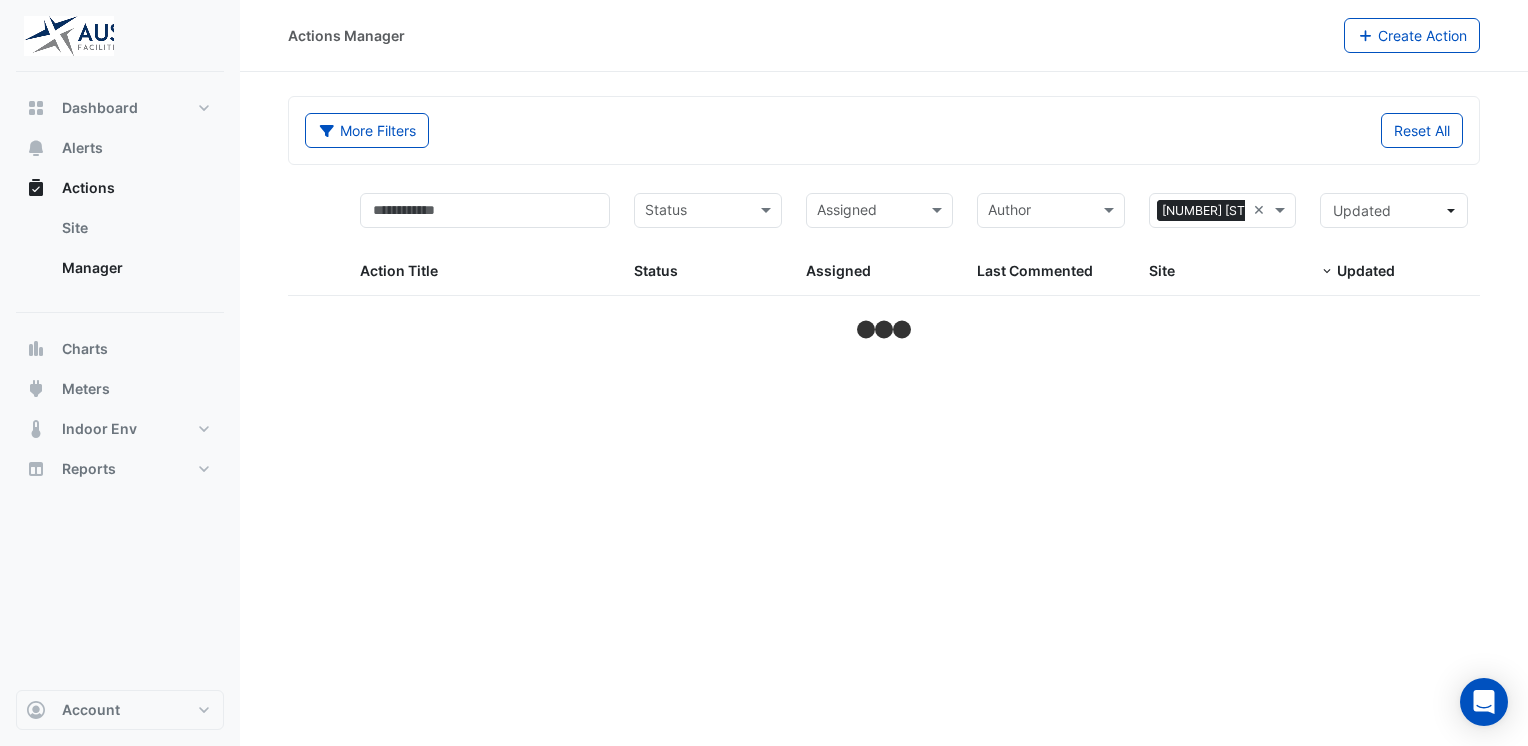select on "**" 